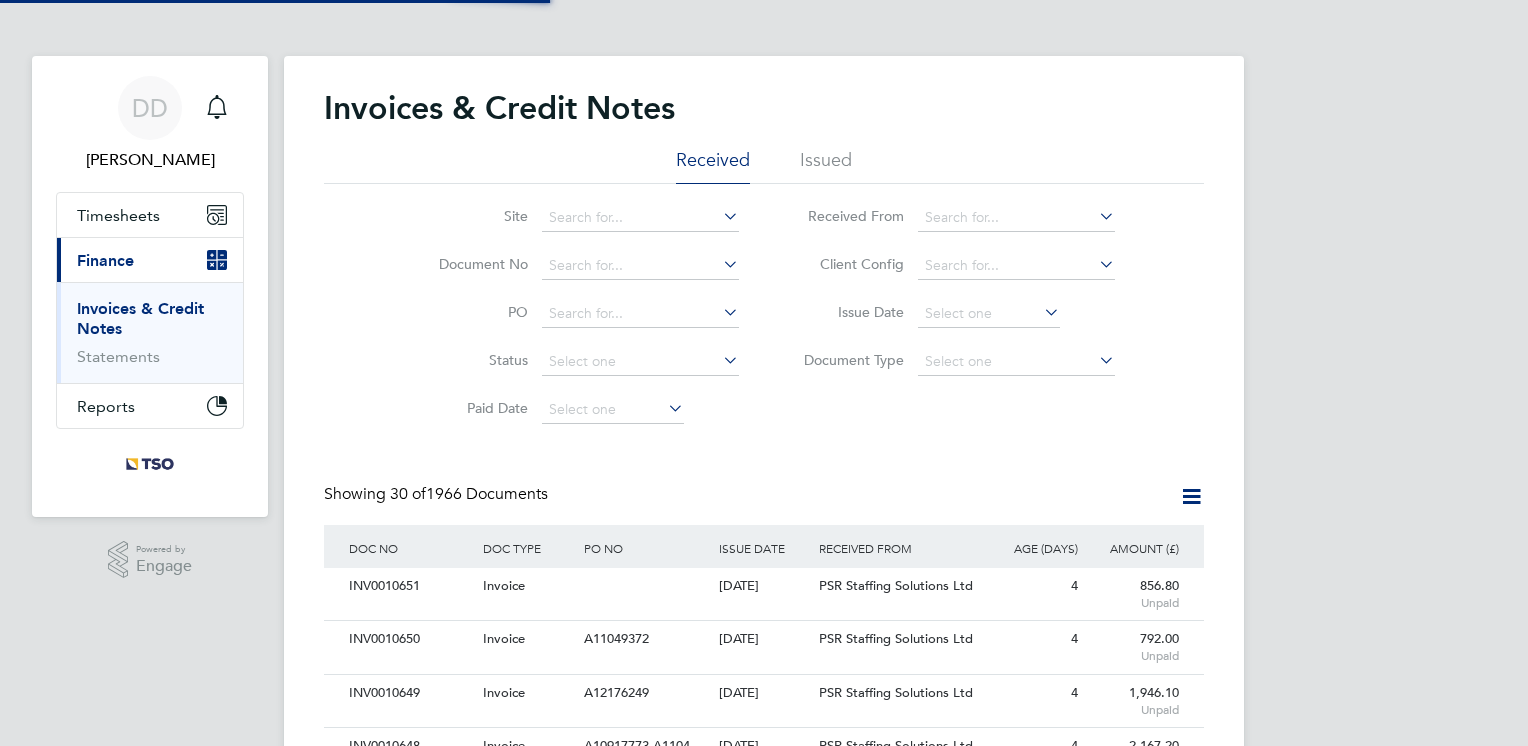 scroll, scrollTop: 0, scrollLeft: 0, axis: both 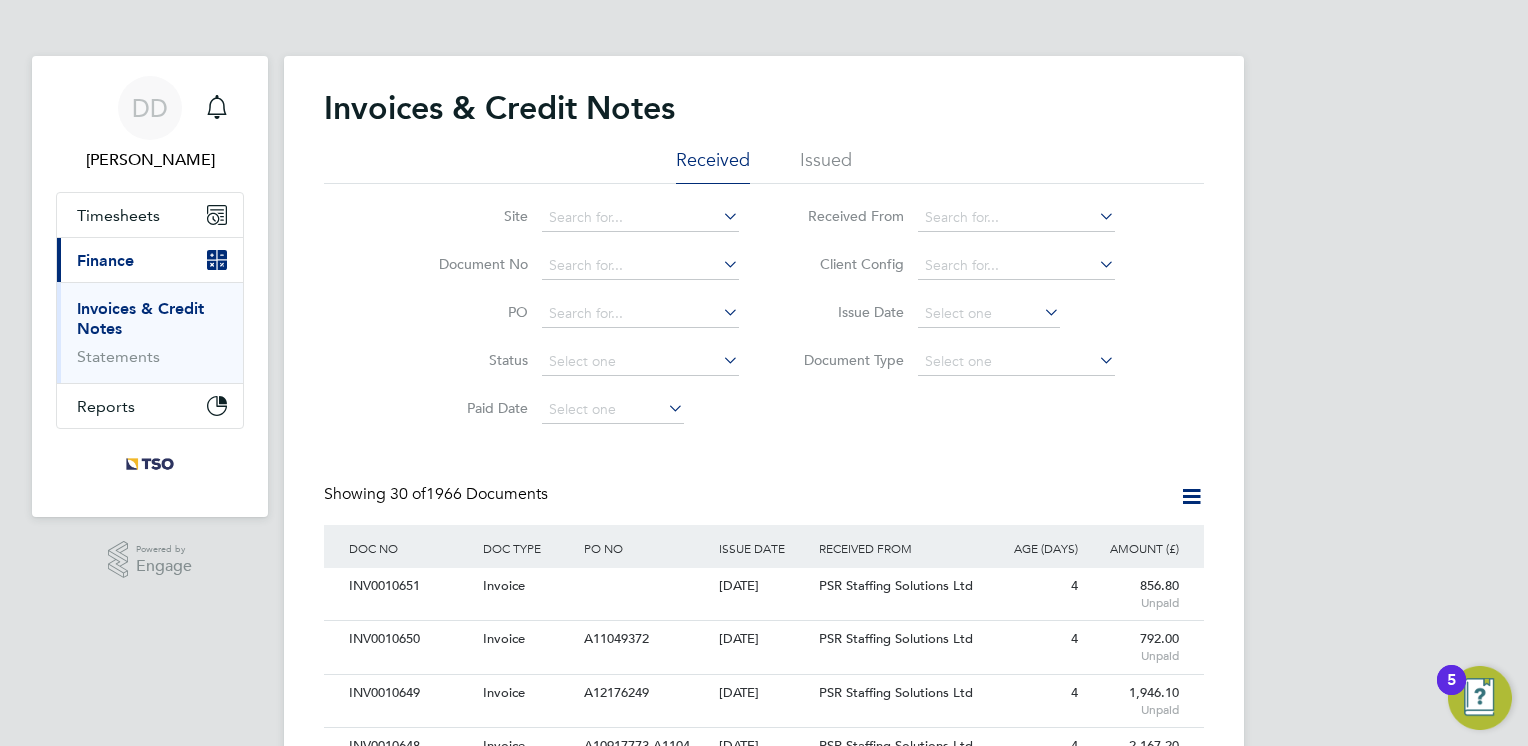 click on "Invoices & Credit Notes Received Issued Site   Document No   PO   Status   Paid Date   Issued To   Received From   Client Config   Issue Date   Document Type   Showing   30 of  1966 Documents DOC NO DOC TYPE PO NO ISSUE DATE ISSUED TO RECEIVED FROM AGE (DAYS) AMOUNT (£) INV0010651   Invoice     [DATE] TSO SAS UK Branch PSR Staffing Solutions Ltd 4 856.80  Unpaid INV0010650   Invoice A11049372   [DATE] TSO SAS UK Branch PSR Staffing Solutions Ltd 4 792.00  Unpaid INV0010649   Invoice A12176249   [DATE] TSO SAS UK Branch PSR Staffing Solutions Ltd 4 1,946.10  Unpaid INV0010648   Invoice A10917773,A1104…   [DATE] TSO SAS UK Branch PSR Staffing Solutions Ltd 4 2,167.20  Unpaid INV0010647   Invoice A10917902   [DATE] TSO SAS UK Branch PSR Staffing Solutions Ltd 4 3,207.60  Unpaid INV0010646   Invoice A10917684,A1091…   [DATE] TSO SAS UK Branch PSR Staffing Solutions Ltd 4 15,975.01  Unpaid INV0010592   Invoice A11049372   [DATE] TSO SAS UK Branch PSR Staffing Solutions Ltd" 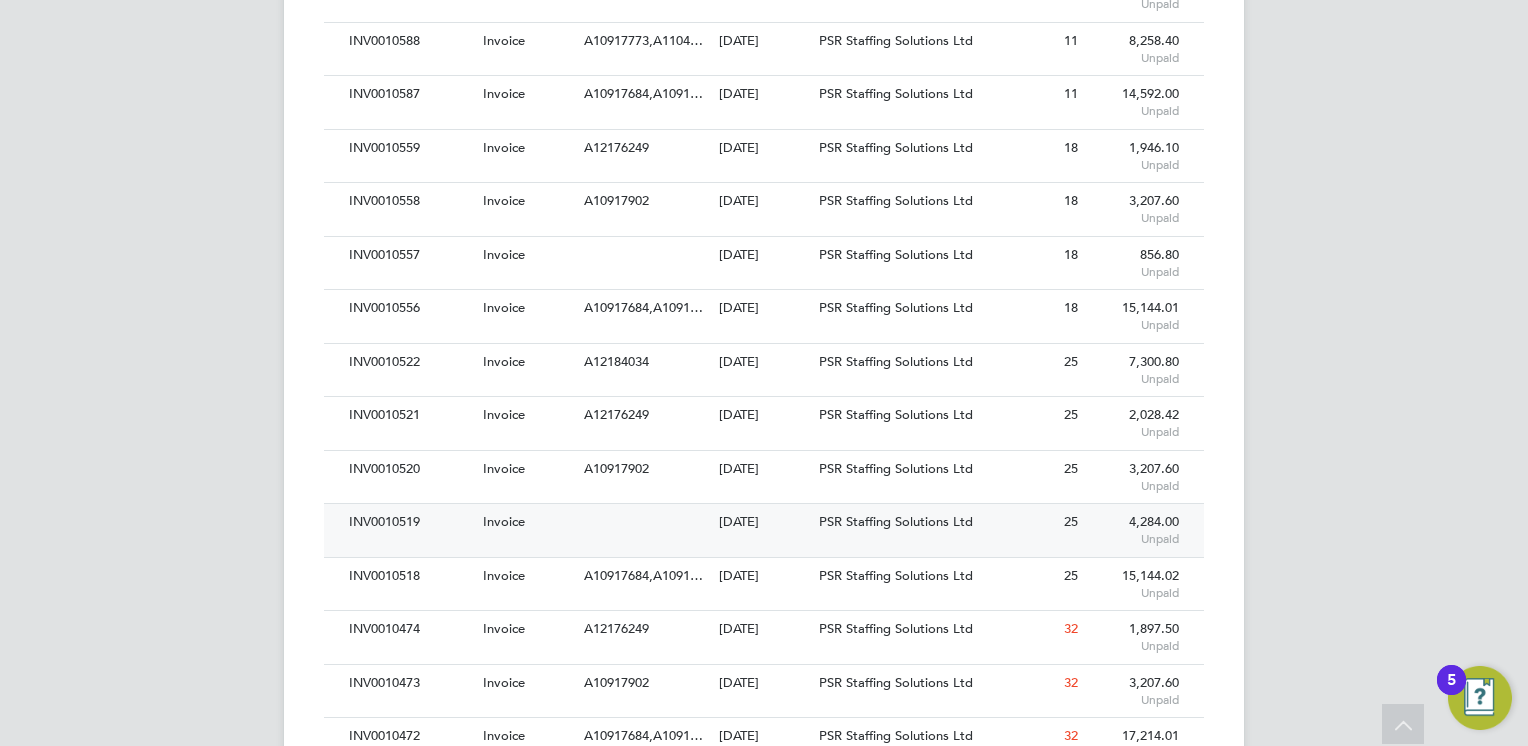 click on "Invoice" 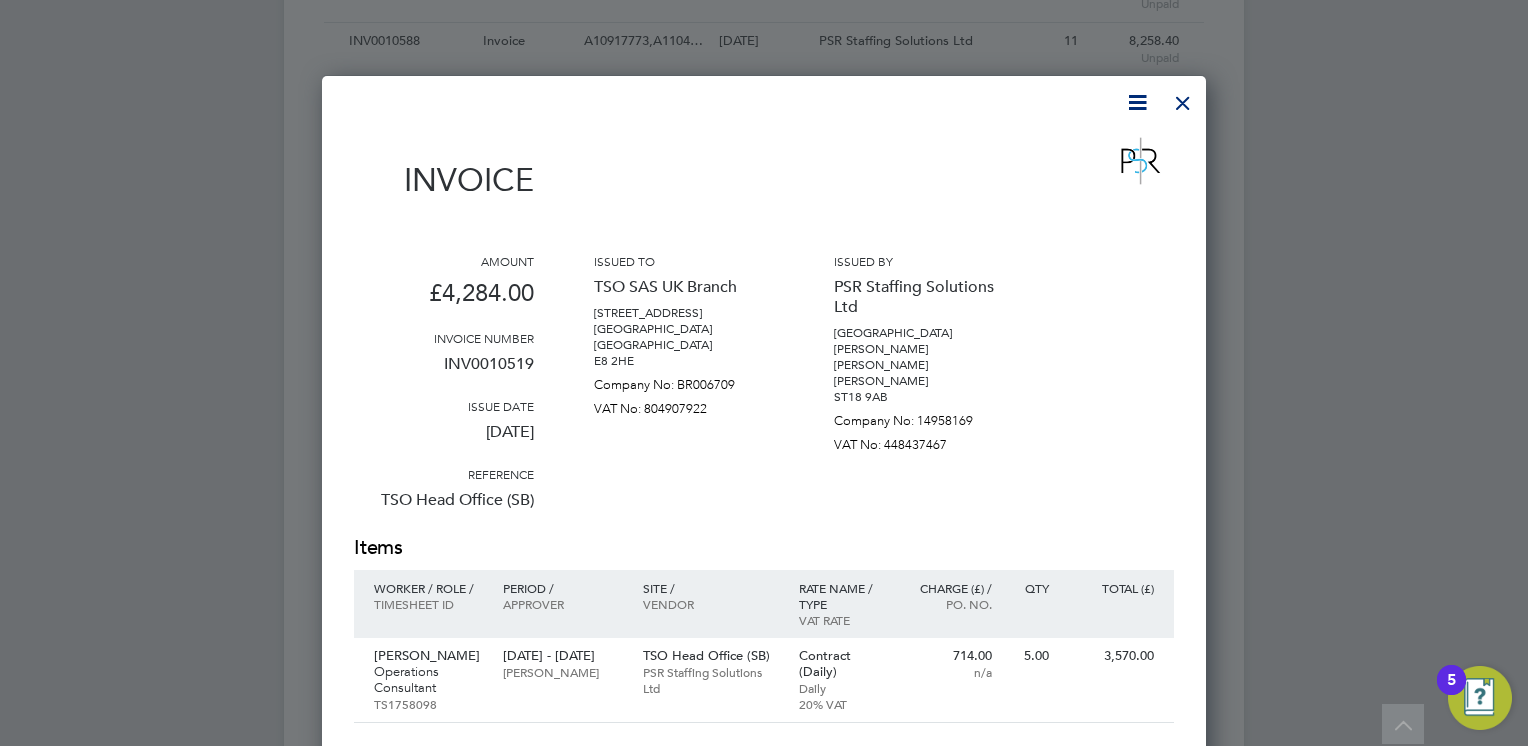 click at bounding box center (1183, 98) 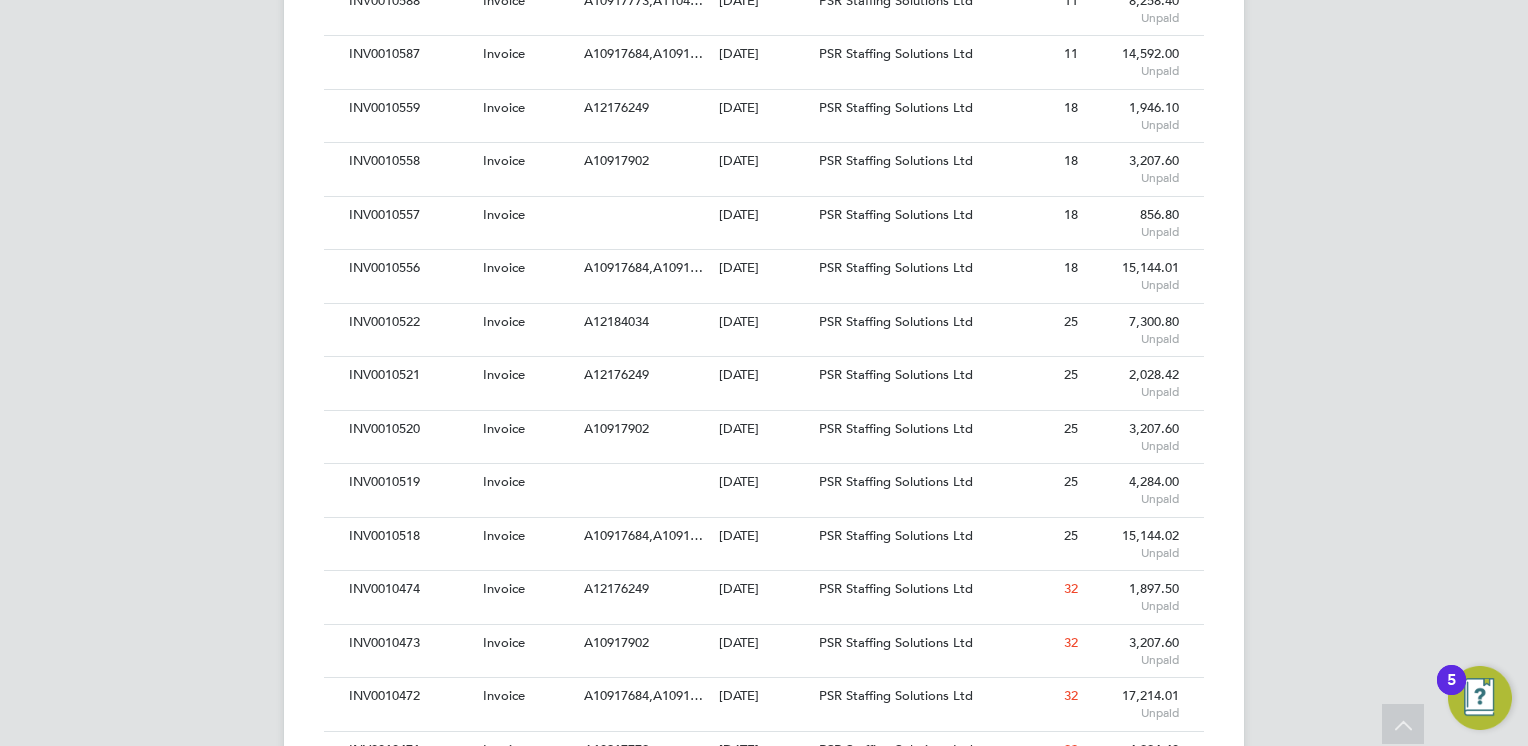 scroll, scrollTop: 1160, scrollLeft: 0, axis: vertical 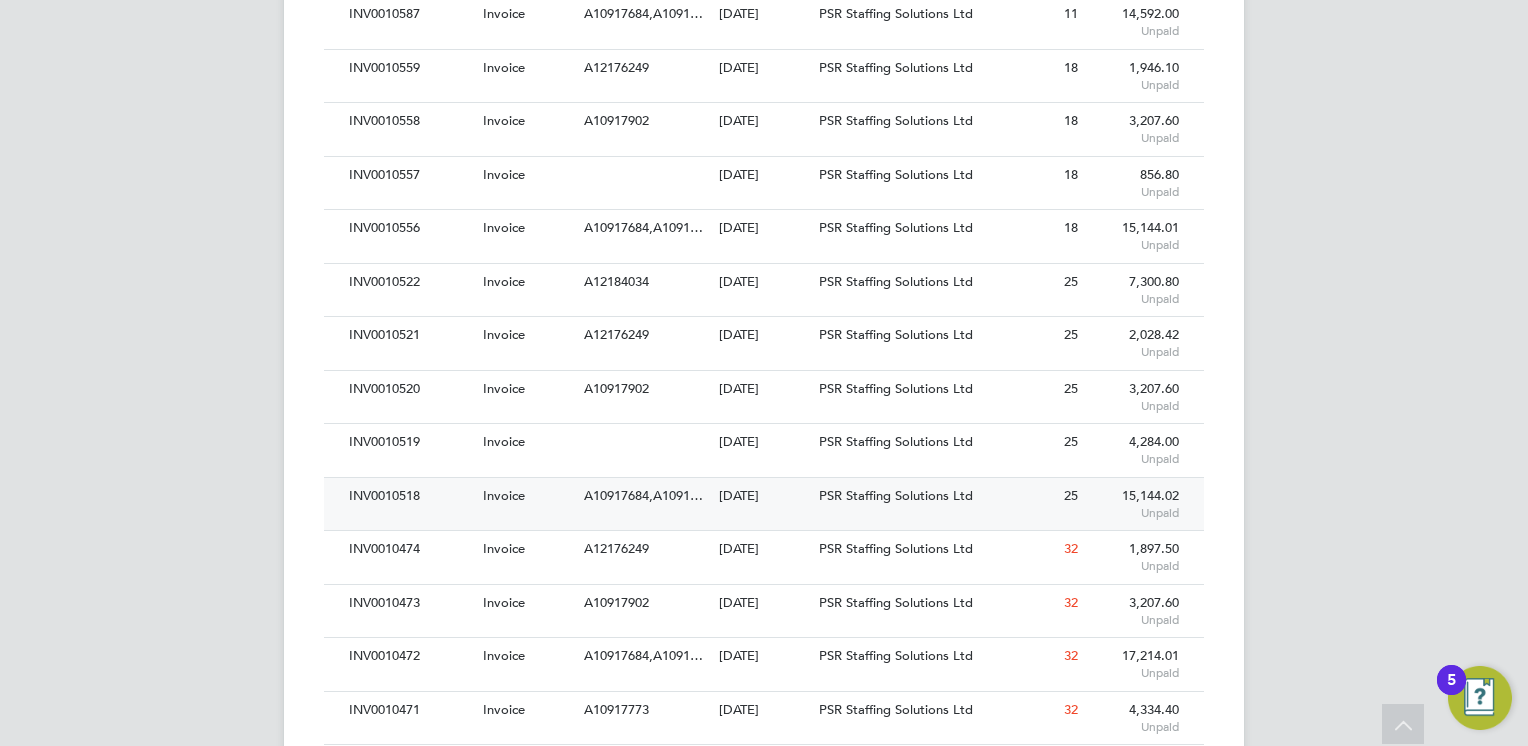 click on "PSR Staffing Solutions Ltd" 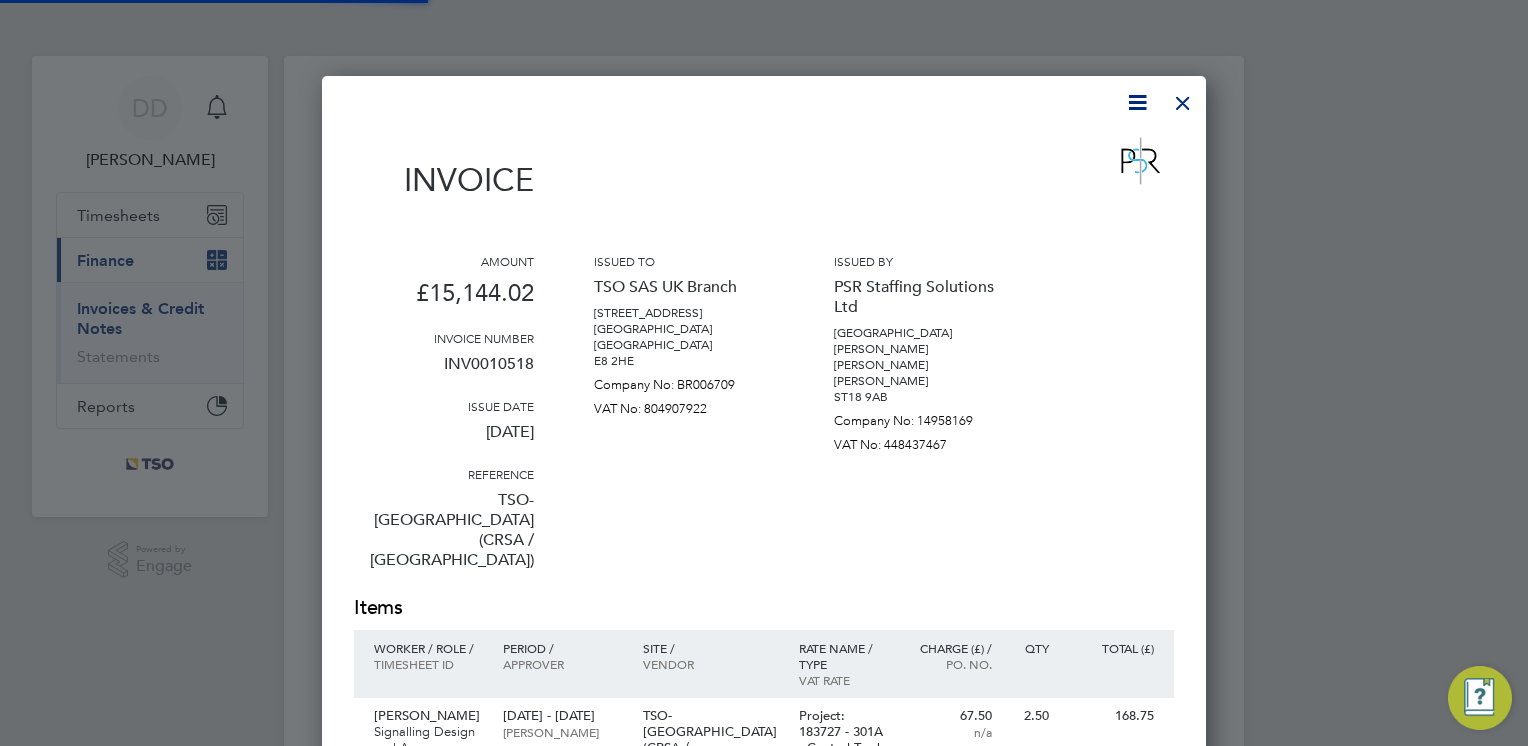 scroll, scrollTop: 10, scrollLeft: 10, axis: both 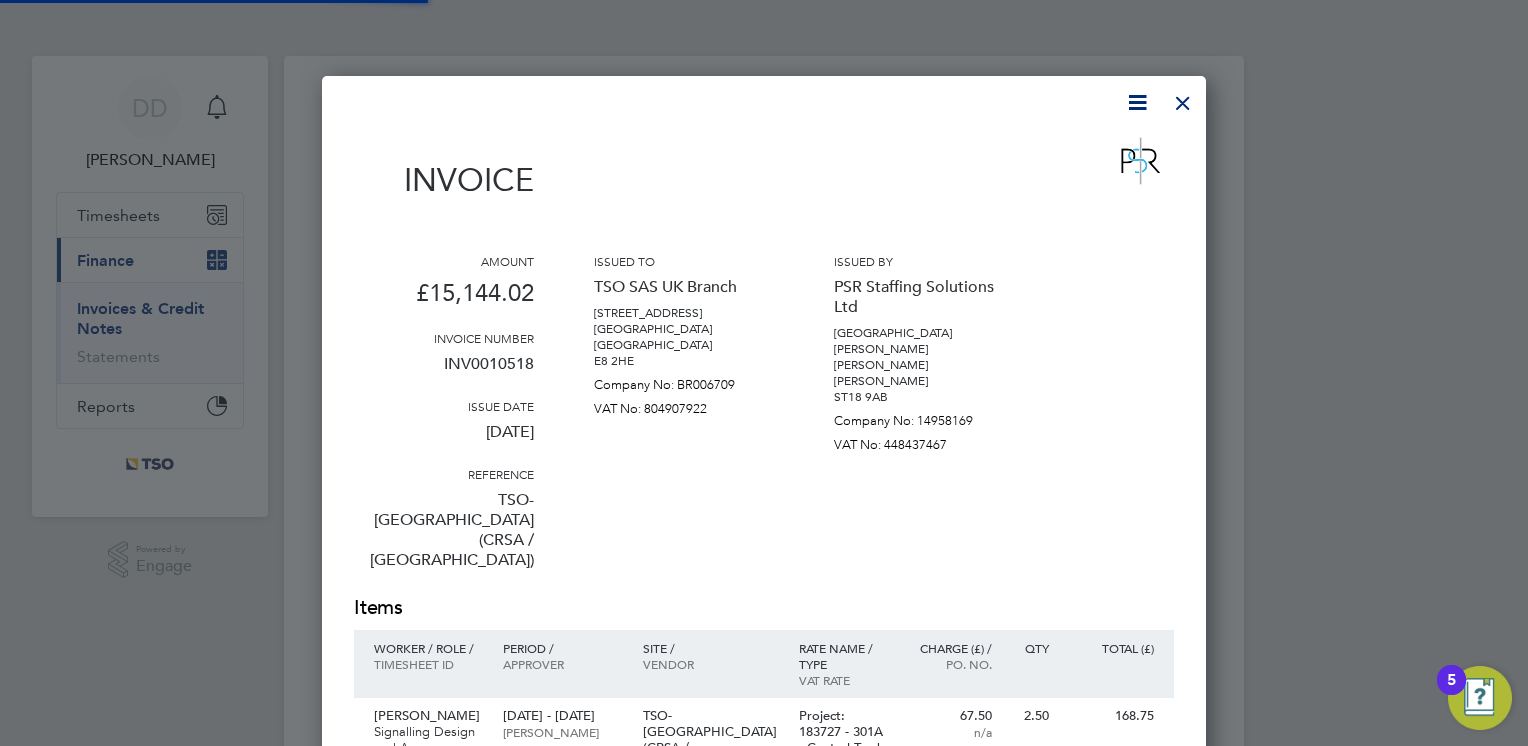 click on "Amount
£15,144.02
Invoice number
INV0010518
Issue date
[DATE]
Reference
TSO-[GEOGRAPHIC_DATA] (CRSA / [GEOGRAPHIC_DATA])
Issued to
TSO SAS UK Branch
[STREET_ADDRESS]
Company No: BR006709
VAT No: 804907922
Issued by
PSR Staffing Solutions Ltd
Prospect [STREET_ADDRESS][PERSON_NAME][PERSON_NAME]
Company No: 14958169
VAT No: 448437467" at bounding box center [764, 423] 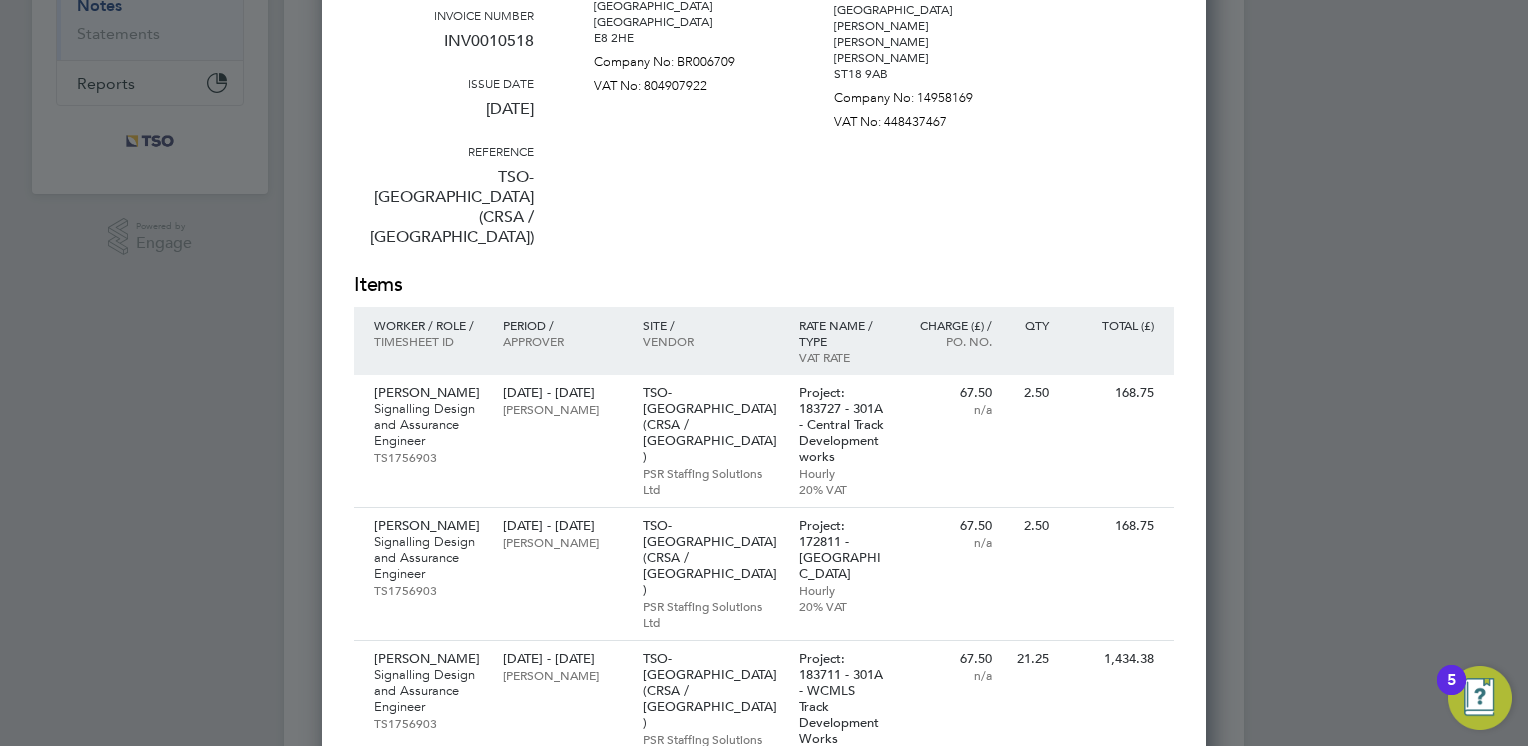 scroll, scrollTop: 320, scrollLeft: 0, axis: vertical 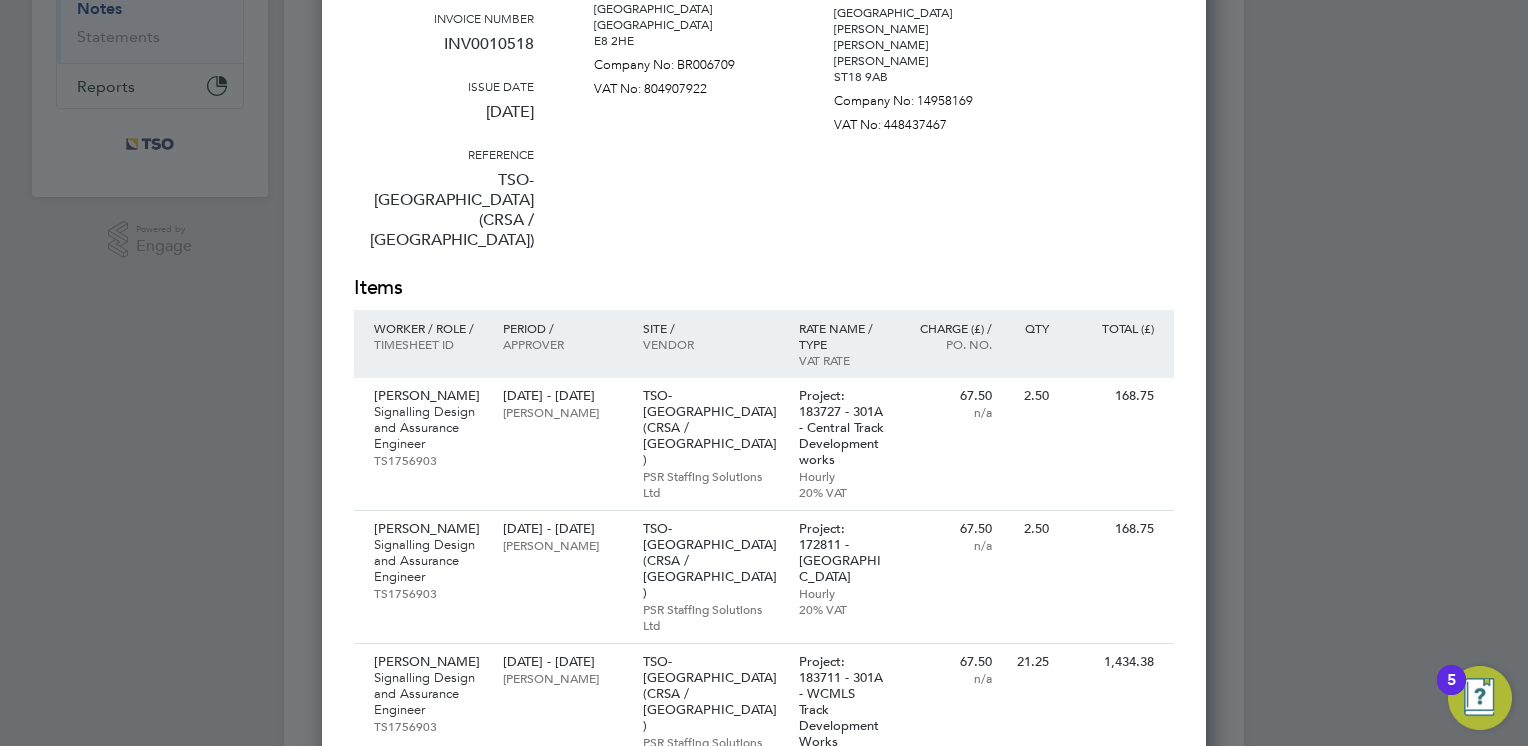 click on "Issued by
PSR Staffing Solutions Ltd
[GEOGRAPHIC_DATA] [PERSON_NAME][STREET_ADDRESS][PERSON_NAME]
Company No: 14958169
VAT No: 448437467" at bounding box center [924, 103] 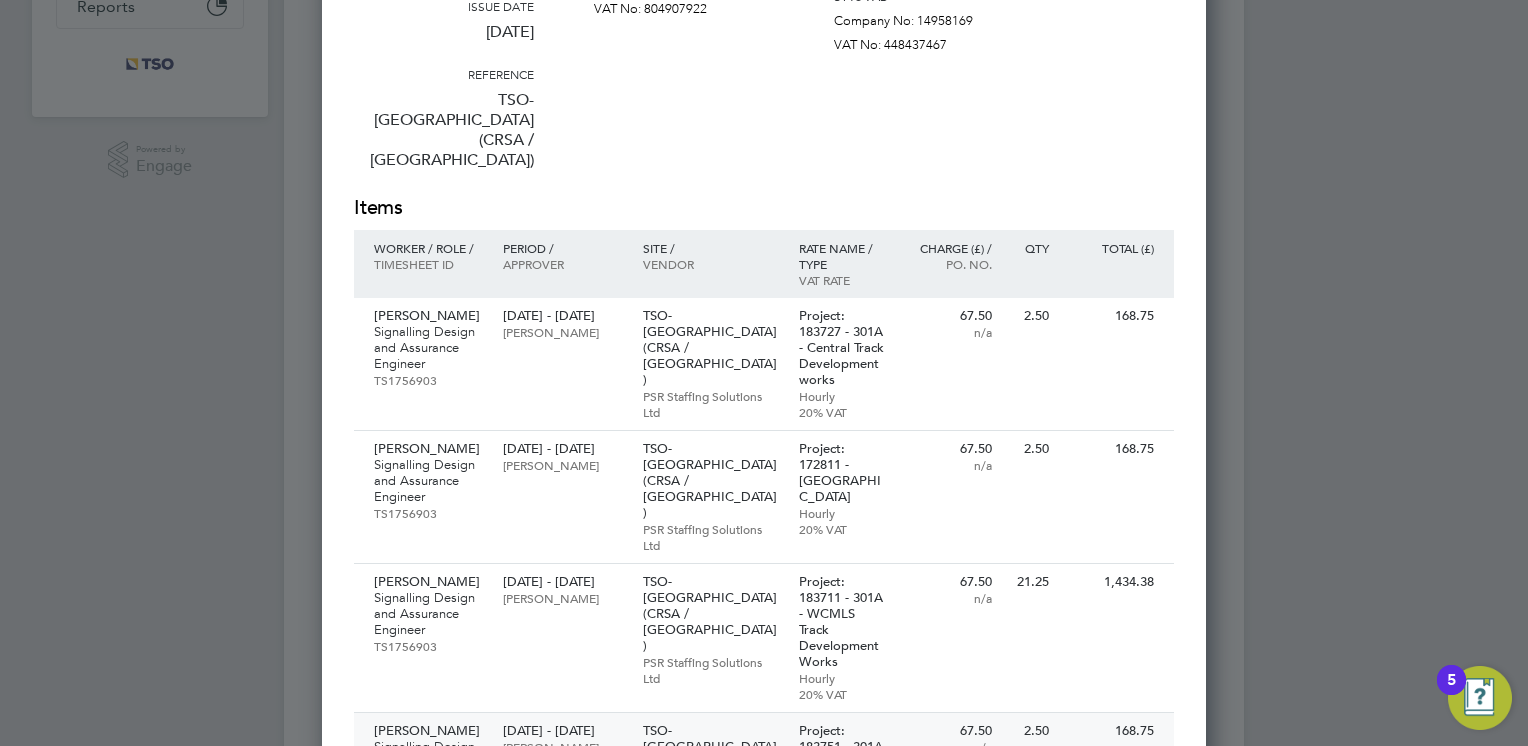 scroll, scrollTop: 360, scrollLeft: 0, axis: vertical 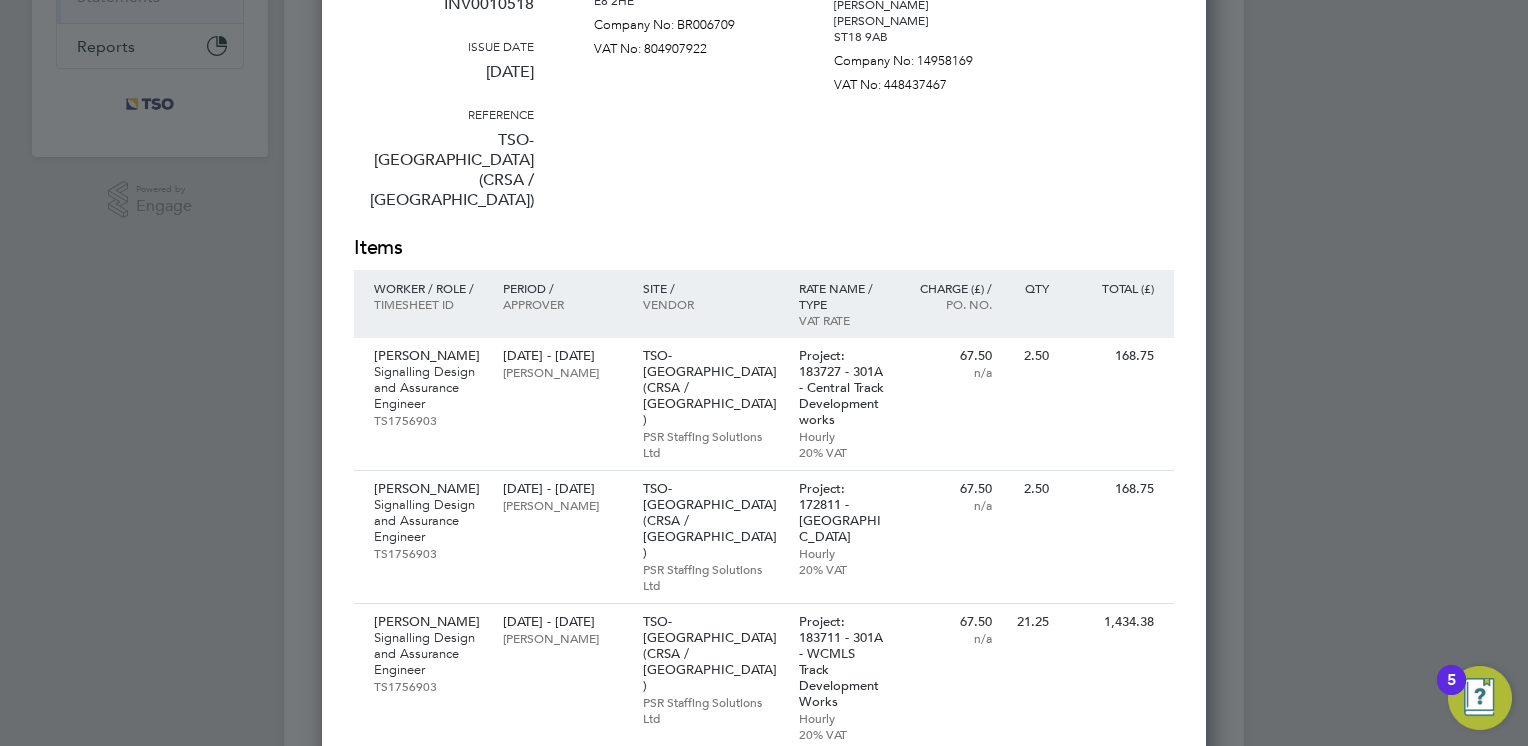 click on "Amount
£15,144.02
Invoice number
INV0010518
Issue date
[DATE]
Reference
TSO-[GEOGRAPHIC_DATA] (CRSA / [GEOGRAPHIC_DATA])
Issued to
TSO SAS UK Branch
[STREET_ADDRESS]
Company No: BR006709
VAT No: 804907922
Issued by
PSR Staffing Solutions Ltd
Prospect [STREET_ADDRESS][PERSON_NAME][PERSON_NAME]
Company No: 14958169
VAT No: 448437467" at bounding box center (764, 63) 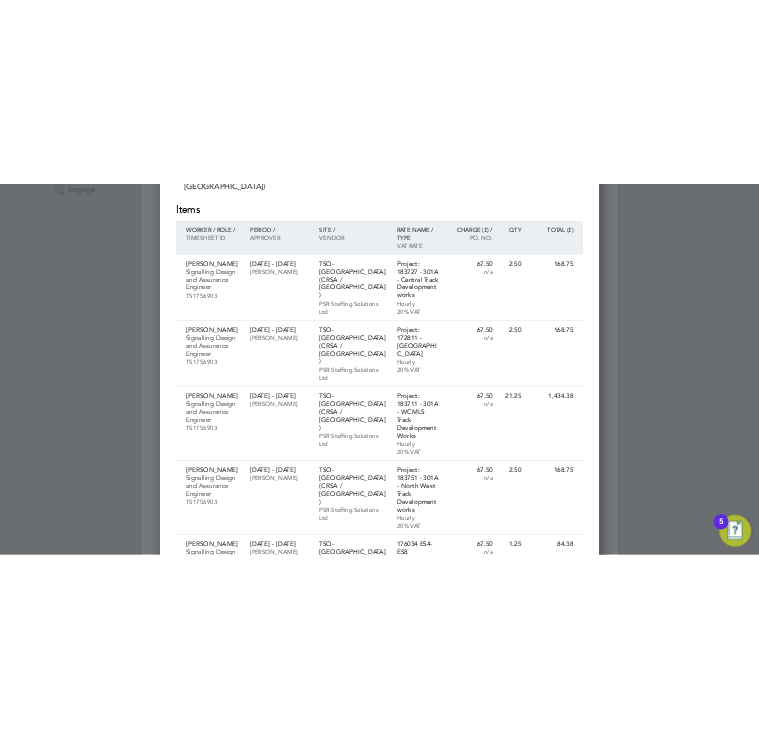 scroll, scrollTop: 560, scrollLeft: 0, axis: vertical 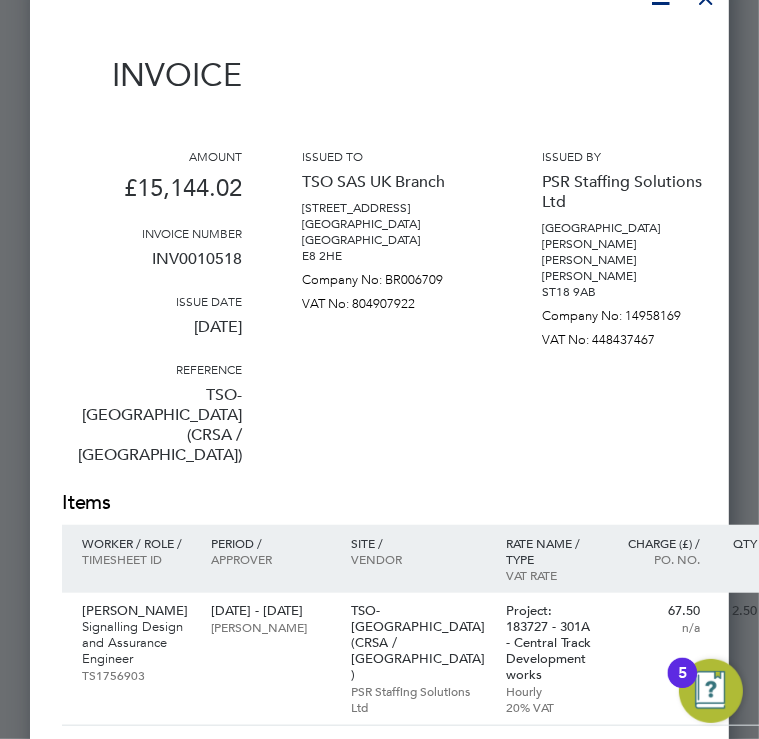 click on "Amount
£15,144.02
Invoice number
INV0010518
Issue date
[DATE]
Reference
TSO-[GEOGRAPHIC_DATA] (CRSA / [GEOGRAPHIC_DATA])
Issued to
TSO SAS UK Branch
[STREET_ADDRESS]
Company No: BR006709
VAT No: 804907922
Issued by
PSR Staffing Solutions Ltd
Prospect [STREET_ADDRESS][PERSON_NAME][PERSON_NAME]
Company No: 14958169
VAT No: 448437467" at bounding box center [472, 318] 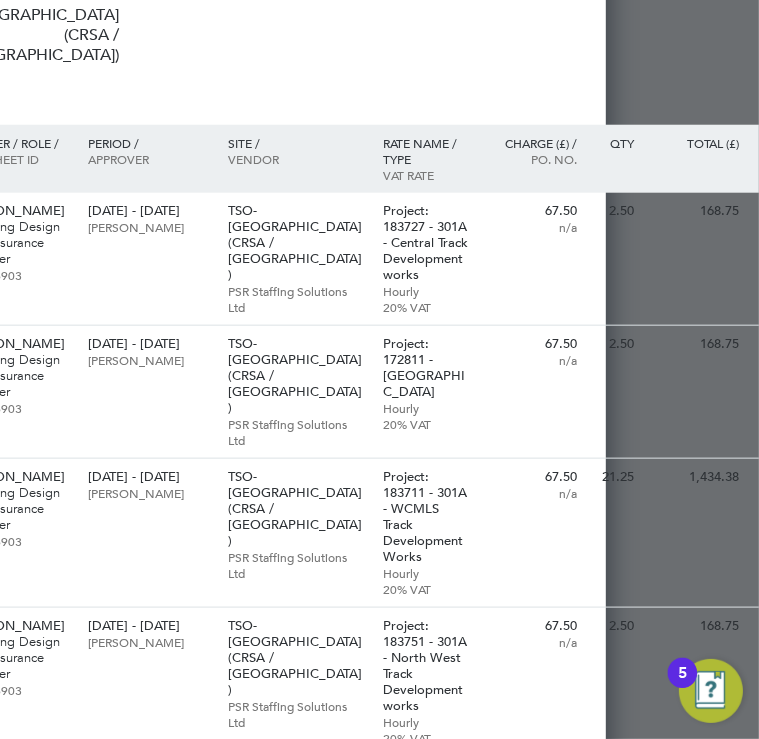 click on "Issued to
TSO SAS UK Branch
[STREET_ADDRESS]
Company No: BR006709
VAT No: 804907922" at bounding box center [269, -82] 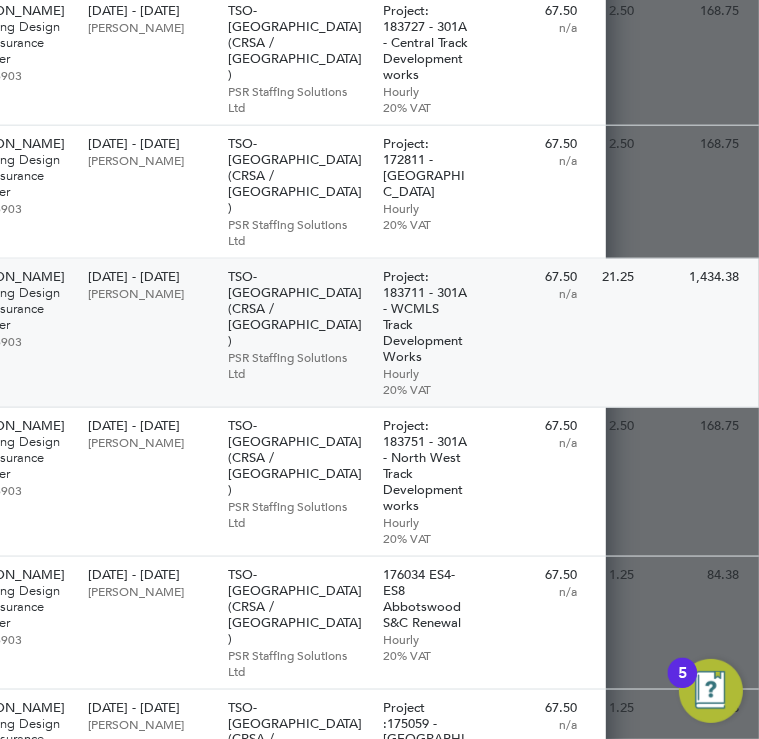 drag, startPoint x: 301, startPoint y: 484, endPoint x: 298, endPoint y: 335, distance: 149.0302 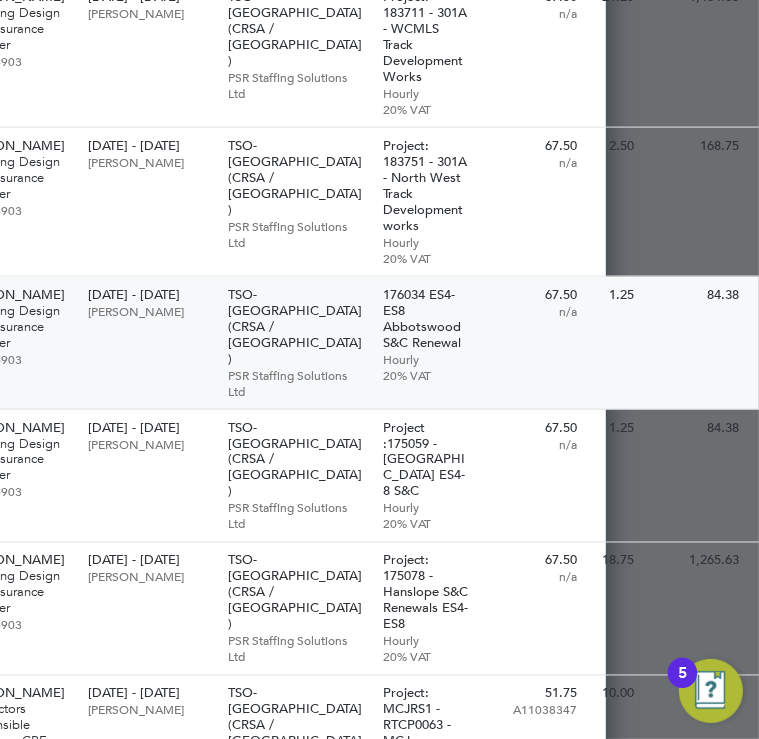 drag, startPoint x: 455, startPoint y: 489, endPoint x: 341, endPoint y: 330, distance: 195.64508 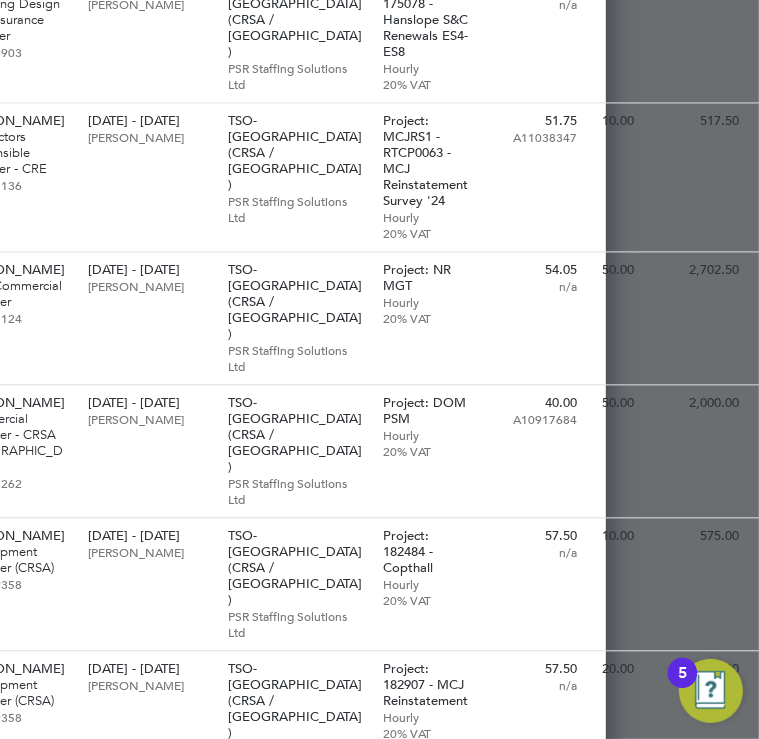 scroll, scrollTop: 2080, scrollLeft: 123, axis: both 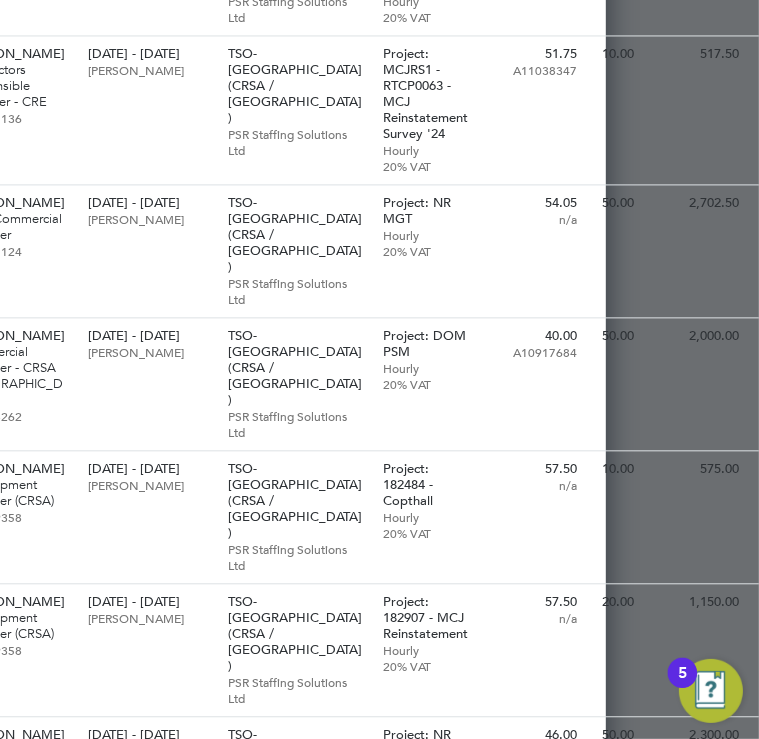 click on "Invoice
Amount
£15,144.02
Invoice number
INV0010518
Issue date
[DATE]
Reference
TSO-[GEOGRAPHIC_DATA] (CRSA / [GEOGRAPHIC_DATA])
Issued to
TSO SAS UK Branch
[STREET_ADDRESS]
Company No: BR006709
VAT No: 804907922
Issued by
PSR Staffing Solutions Ltd
Prospect [STREET_ADDRESS][PERSON_NAME][PERSON_NAME]
Company No: 14958169
VAT No: 448437467
Items" at bounding box center (349, -169) 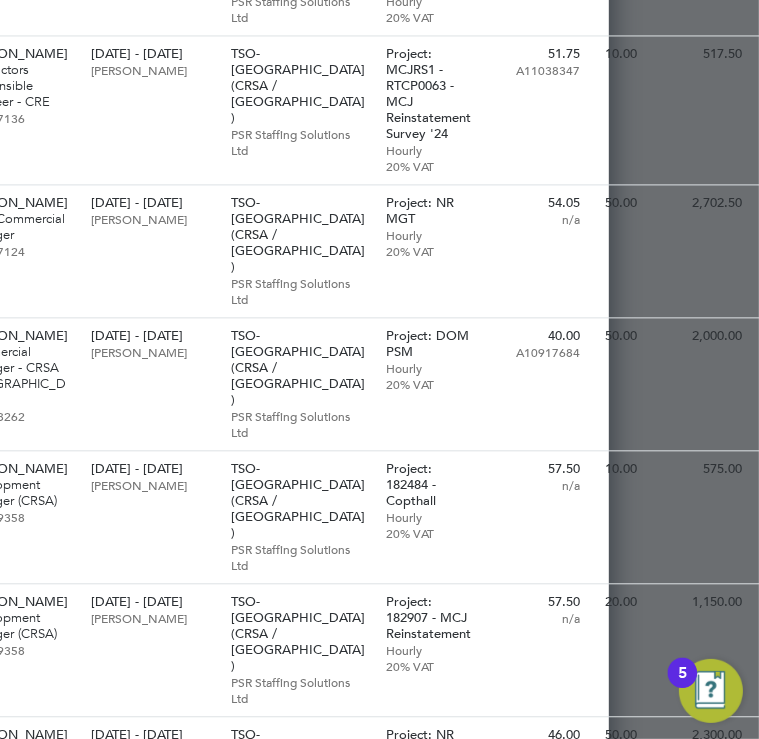 scroll, scrollTop: 2080, scrollLeft: 123, axis: both 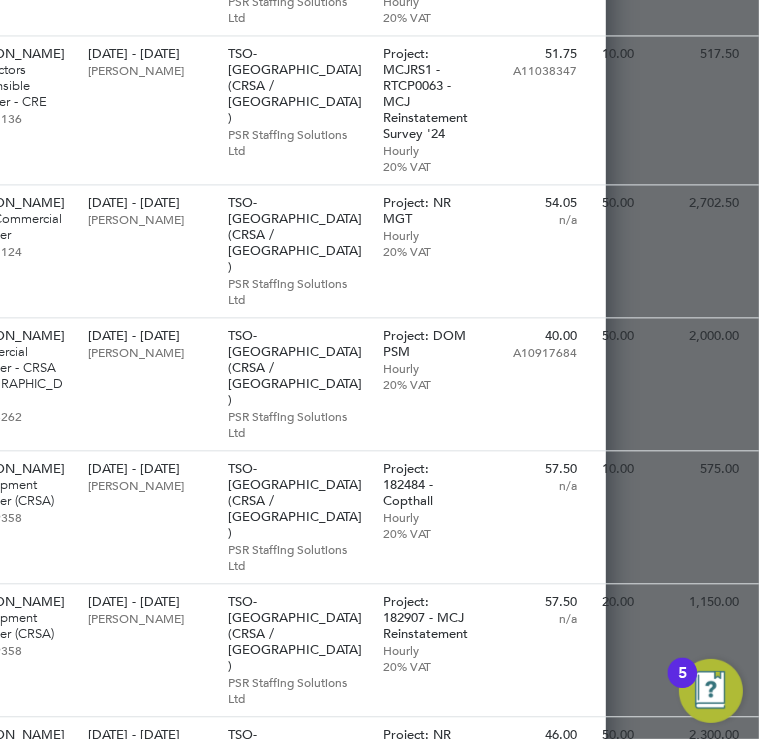 click on "Invoice
Amount
£15,144.02
Invoice number
INV0010518
Issue date
[DATE]
Reference
TSO-[GEOGRAPHIC_DATA] (CRSA / [GEOGRAPHIC_DATA])
Issued to
TSO SAS UK Branch
[STREET_ADDRESS]
Company No: BR006709
VAT No: 804907922
Issued by
PSR Staffing Solutions Ltd
Prospect [STREET_ADDRESS][PERSON_NAME][PERSON_NAME]
Company No: 14958169
VAT No: 448437467
Items" at bounding box center [349, -169] 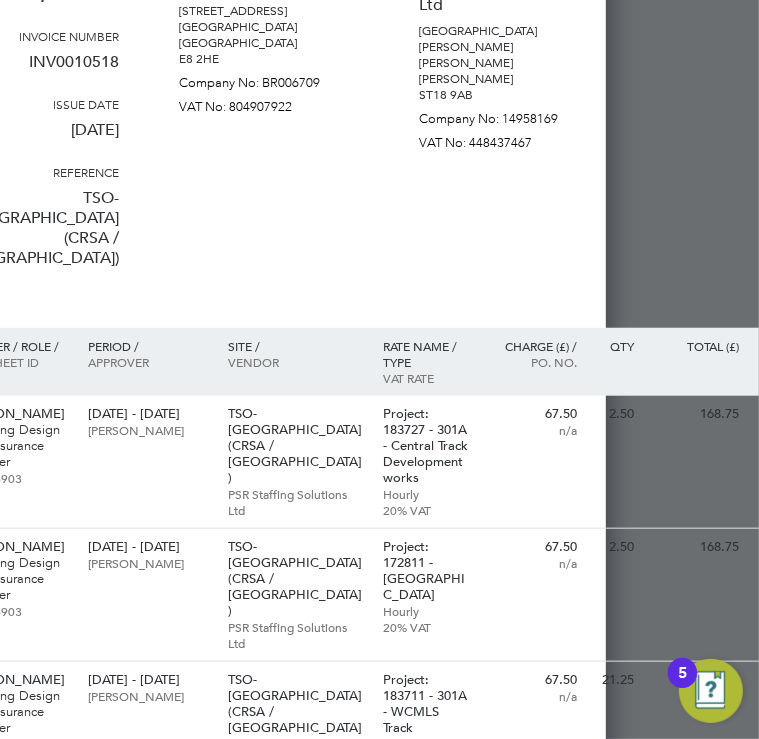 scroll, scrollTop: 760, scrollLeft: 123, axis: both 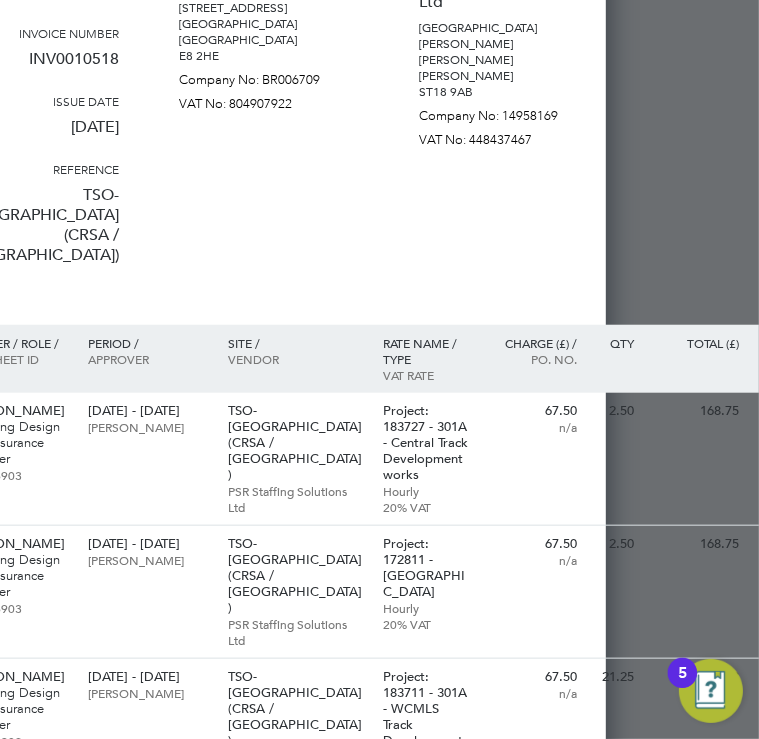 click on "Amount
£15,144.02
Invoice number
INV0010518
Issue date
[DATE]
Reference
TSO-[GEOGRAPHIC_DATA] (CRSA / [GEOGRAPHIC_DATA])
Issued to
TSO SAS UK Branch
[STREET_ADDRESS]
Company No: BR006709
VAT No: 804907922
Issued by
PSR Staffing Solutions Ltd
Prospect [STREET_ADDRESS][PERSON_NAME][PERSON_NAME]
Company No: 14958169
VAT No: 448437467" at bounding box center (349, 118) 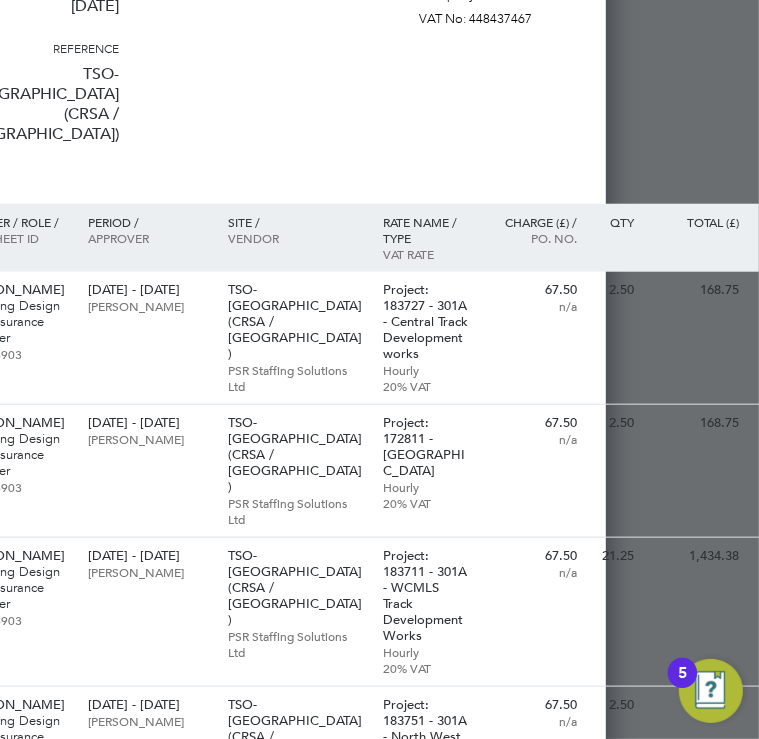 scroll, scrollTop: 880, scrollLeft: 123, axis: both 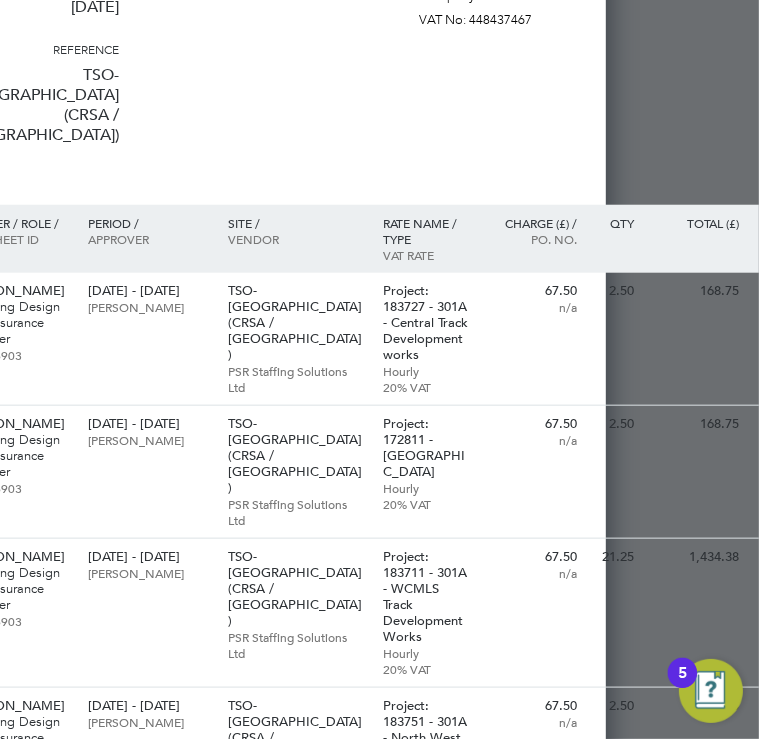 click on "Issued to
TSO SAS UK Branch
[STREET_ADDRESS]
Company No: BR006709
VAT No: 804907922" at bounding box center [269, -2] 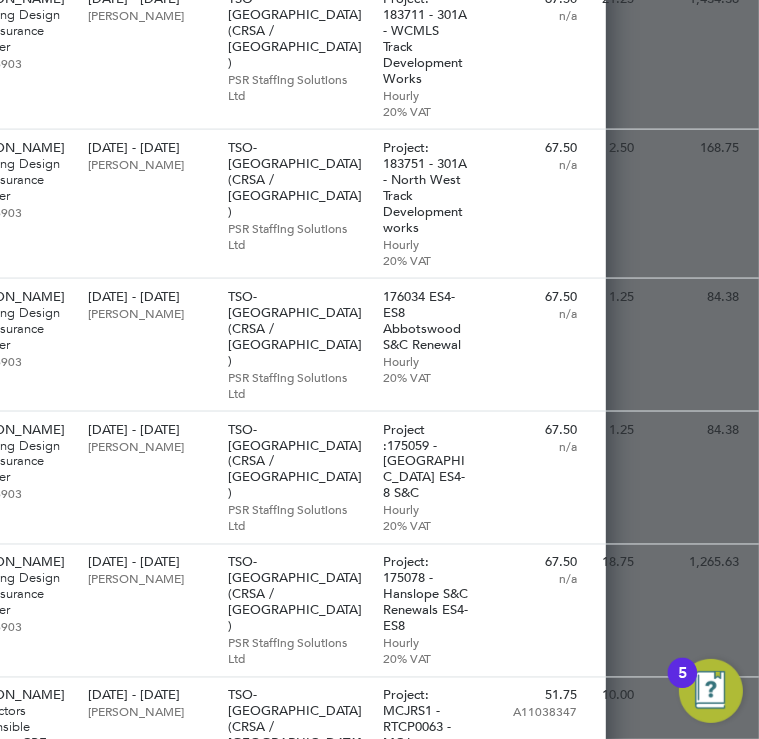 scroll, scrollTop: 1440, scrollLeft: 123, axis: both 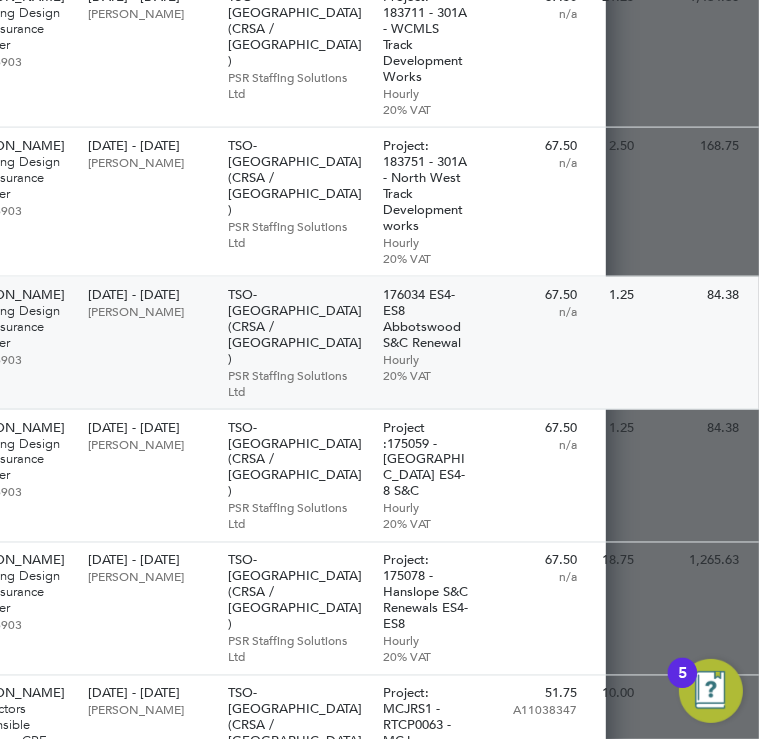 drag, startPoint x: 508, startPoint y: 341, endPoint x: 473, endPoint y: 255, distance: 92.84934 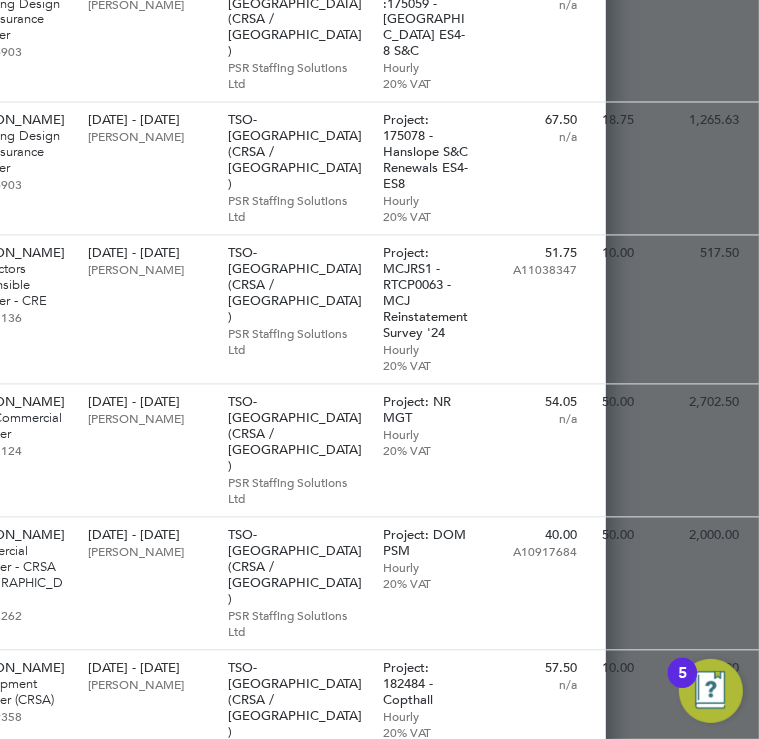 scroll, scrollTop: 1920, scrollLeft: 123, axis: both 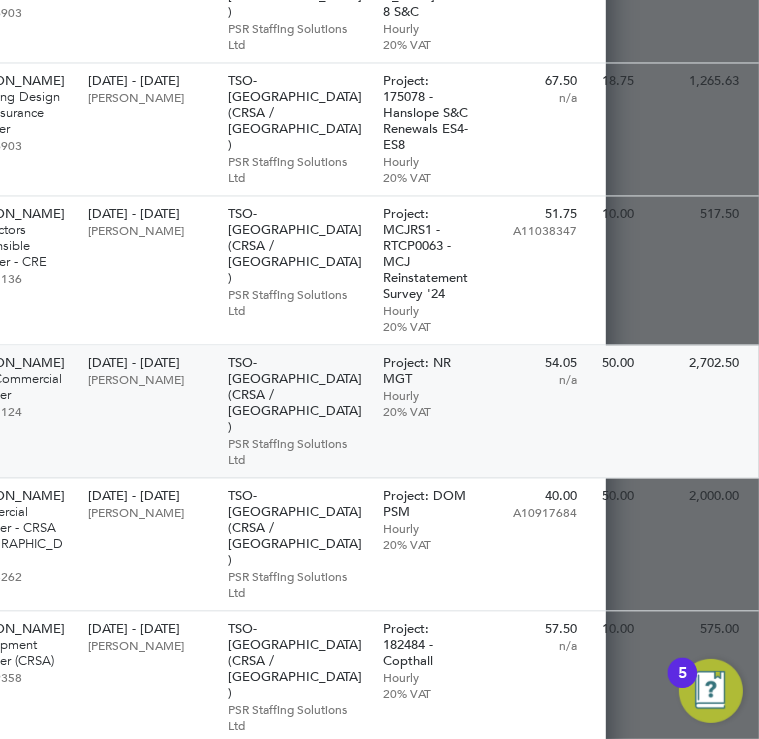 drag, startPoint x: 149, startPoint y: 367, endPoint x: 261, endPoint y: 279, distance: 142.43594 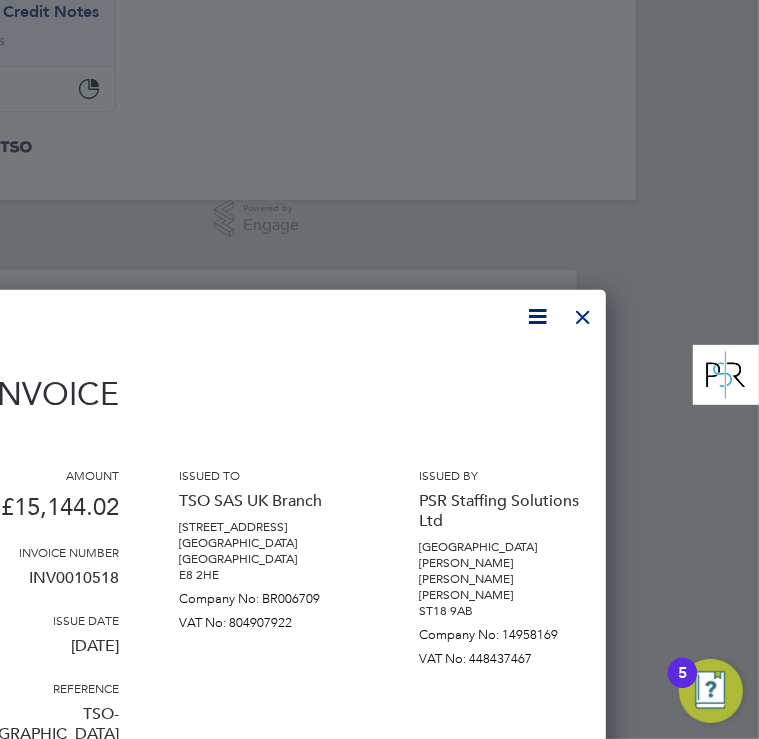 scroll, scrollTop: 280, scrollLeft: 123, axis: both 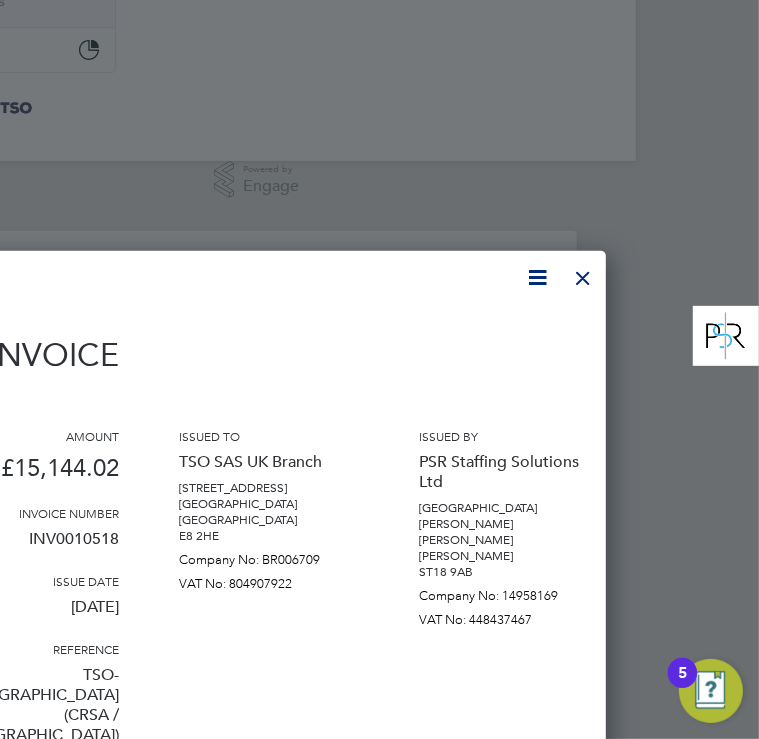 click at bounding box center [583, 273] 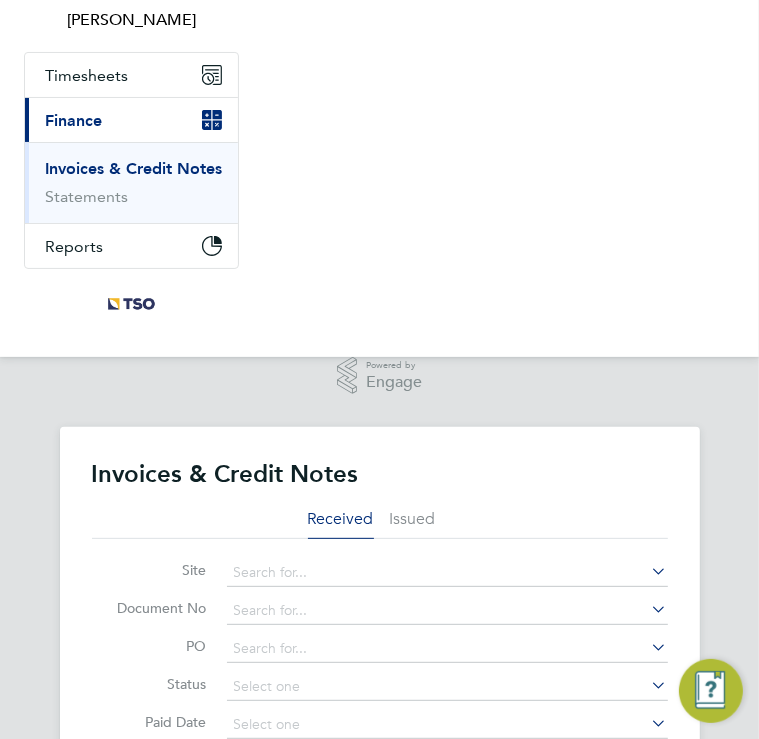 scroll, scrollTop: 0, scrollLeft: 0, axis: both 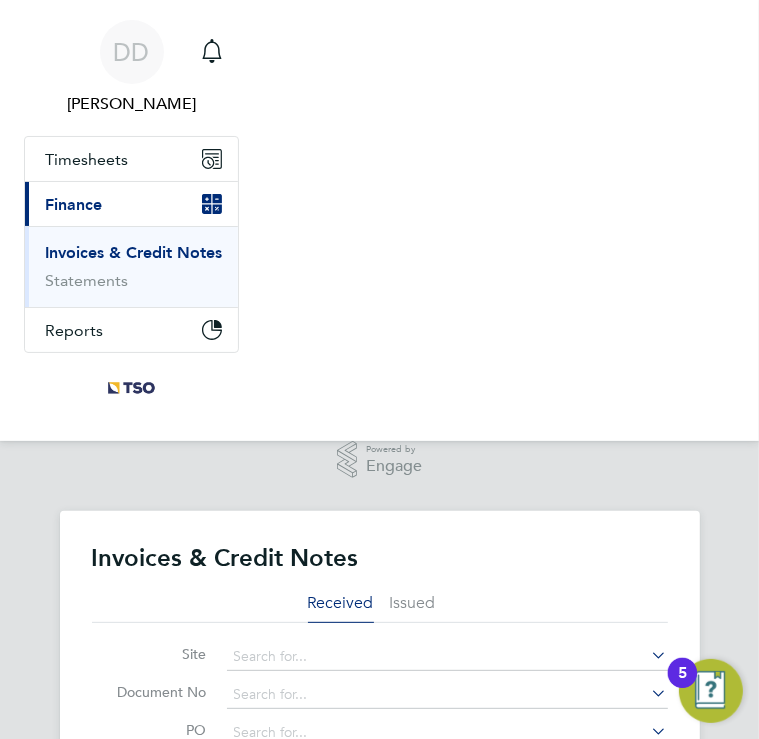 click on "DD   [PERSON_NAME]   Notifications
Applications:   Timesheets
Timesheets   Expenses   Current page:   Finance
Invoices & Credit Notes   Statements   Reports
CIS Reports" at bounding box center [379, 220] 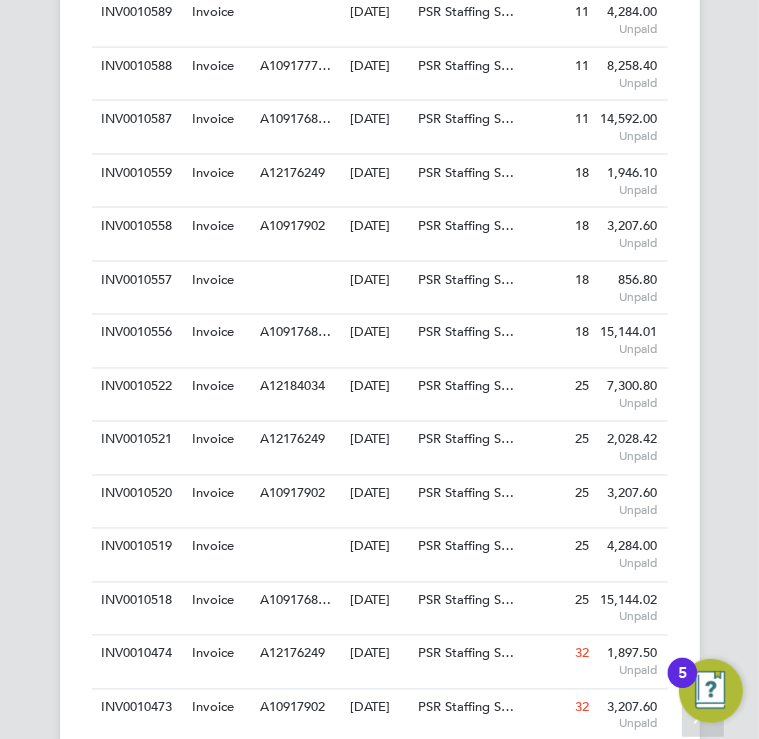 scroll, scrollTop: 1600, scrollLeft: 0, axis: vertical 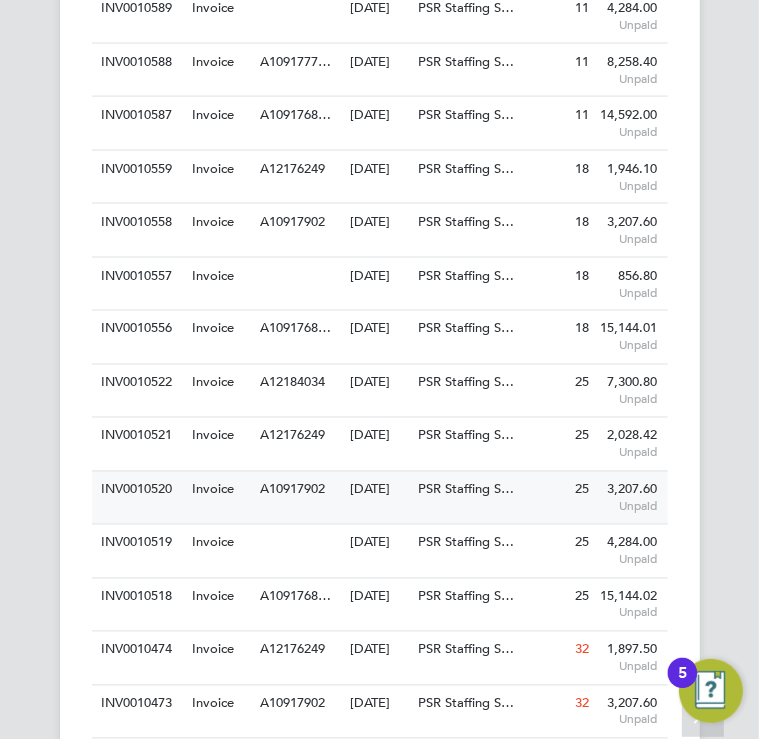 click on "[DATE]" 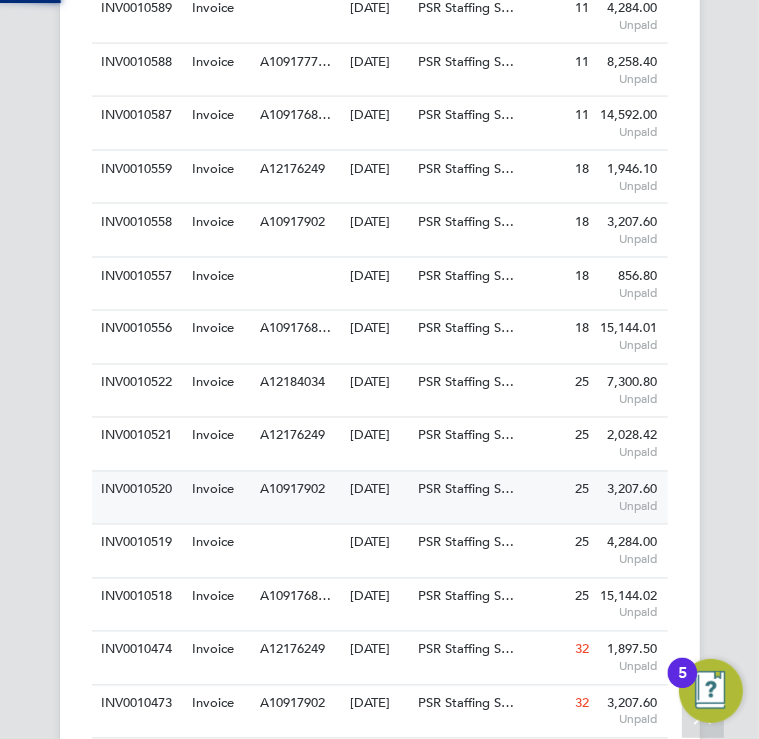 scroll, scrollTop: 0, scrollLeft: 0, axis: both 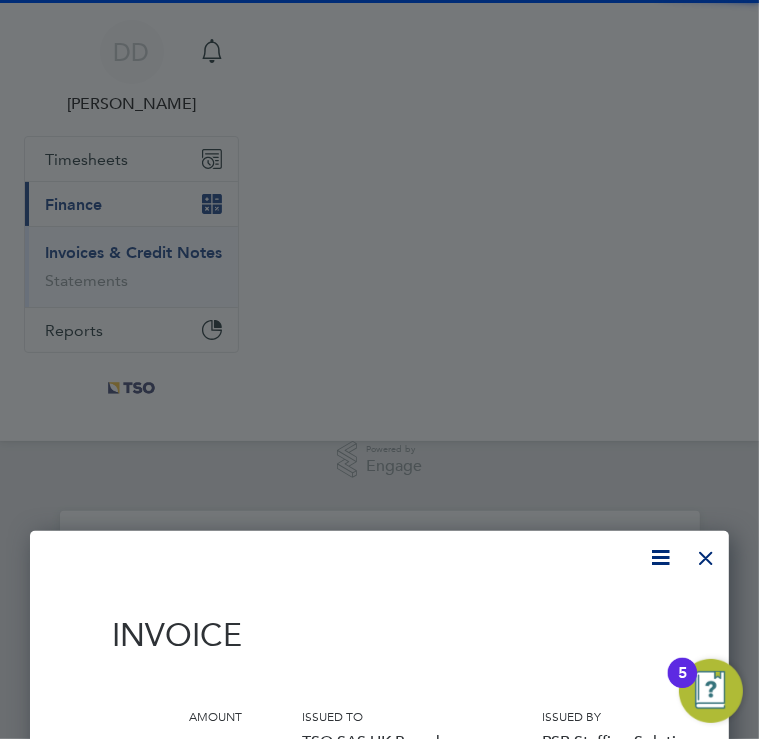 click 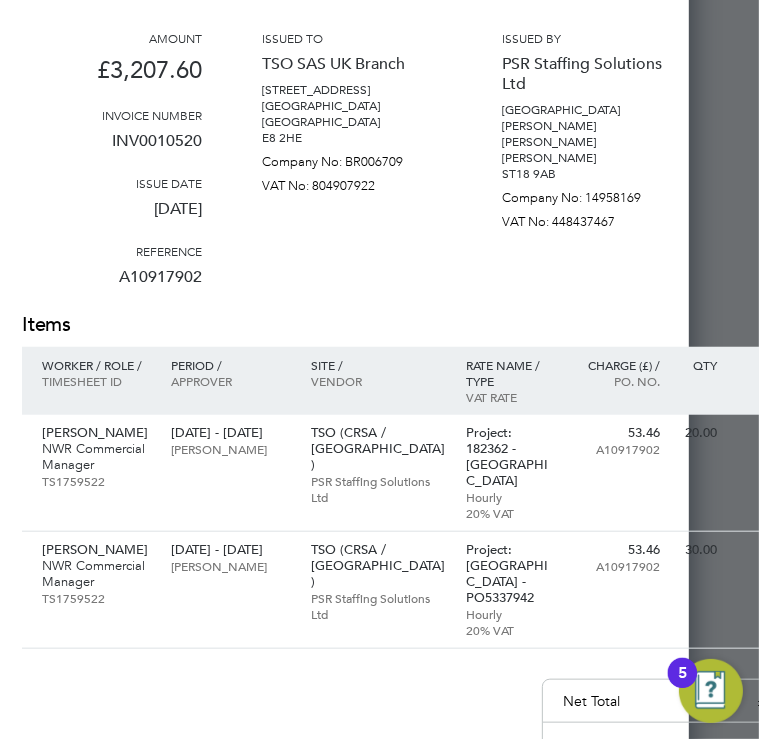 scroll, scrollTop: 680, scrollLeft: 40, axis: both 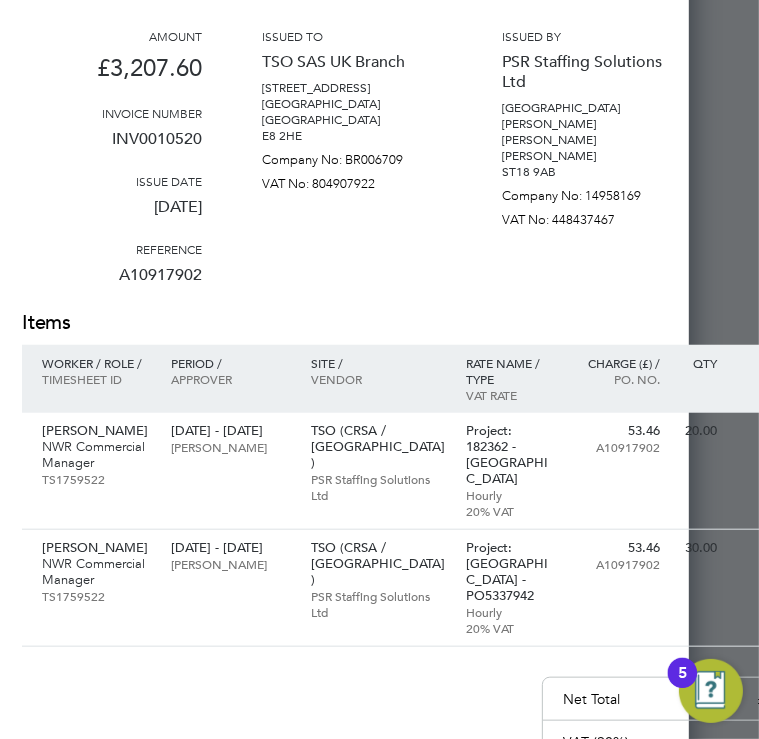 click on "Issued to
TSO SAS UK Branch
[STREET_ADDRESS]
Company No: BR006709
VAT No: 804907922" at bounding box center [352, 168] 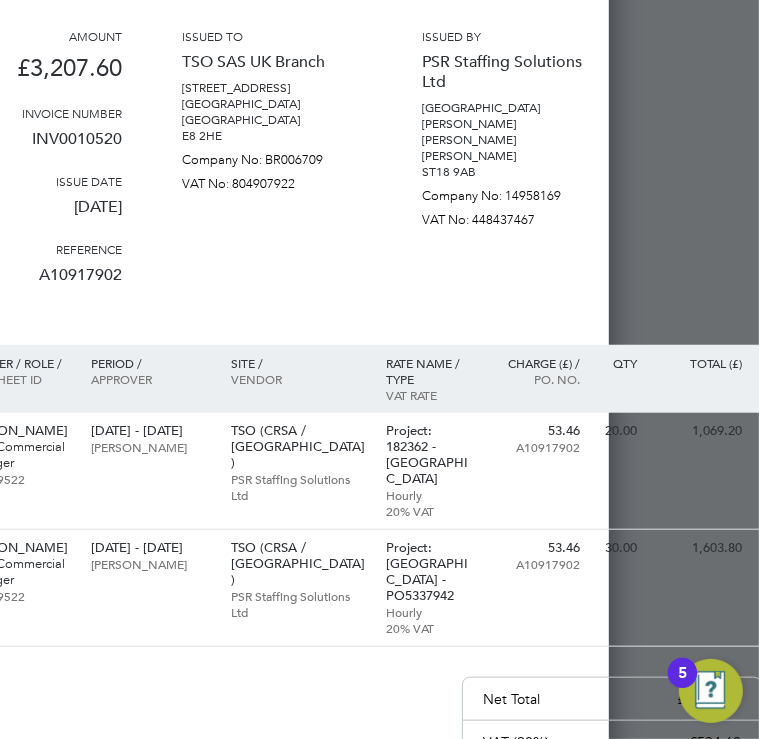 scroll, scrollTop: 680, scrollLeft: 123, axis: both 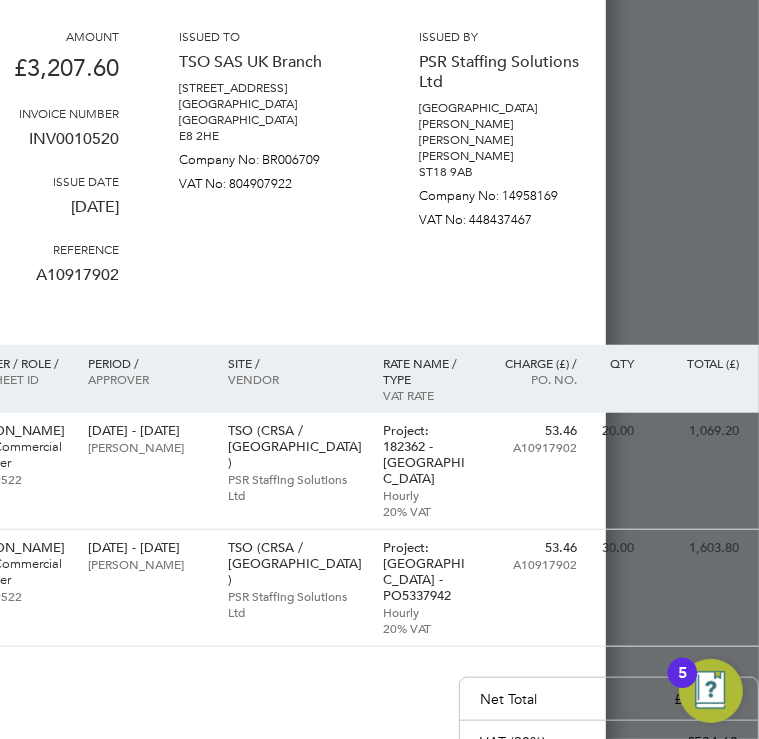 click on "Issued to
TSO SAS UK Branch
[STREET_ADDRESS]
Company No: BR006709
VAT No: 804907922" at bounding box center [269, 168] 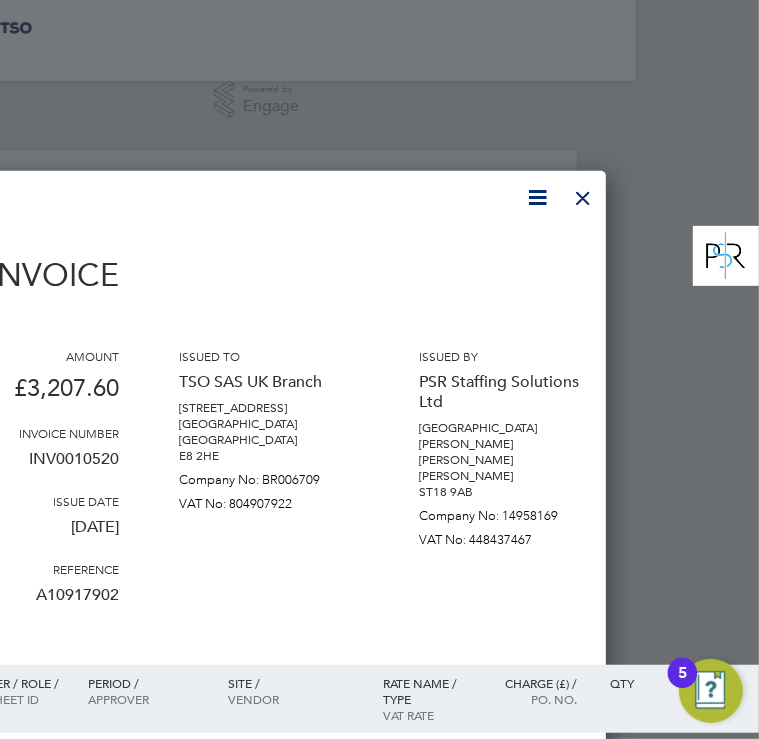 click at bounding box center [583, 193] 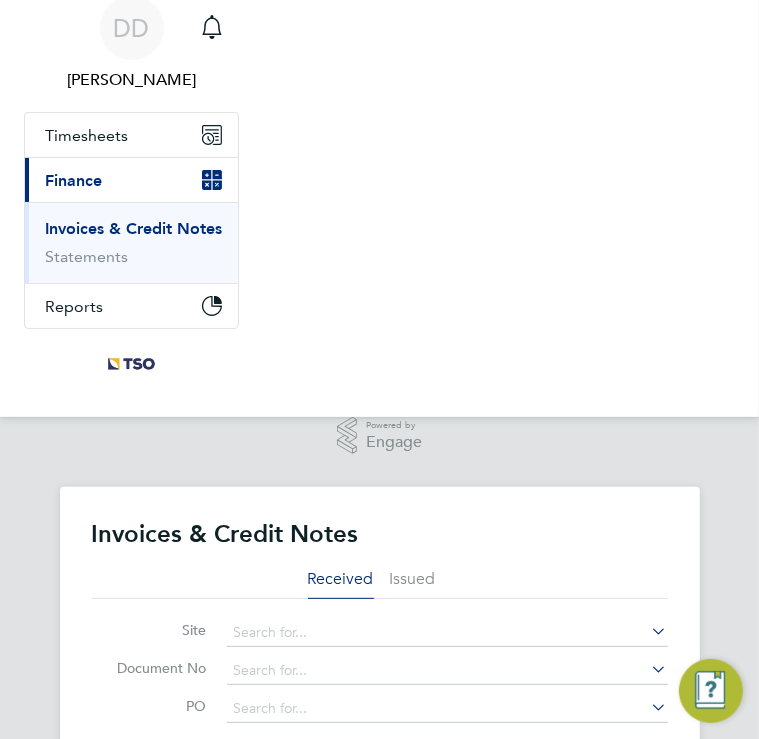 scroll, scrollTop: 0, scrollLeft: 0, axis: both 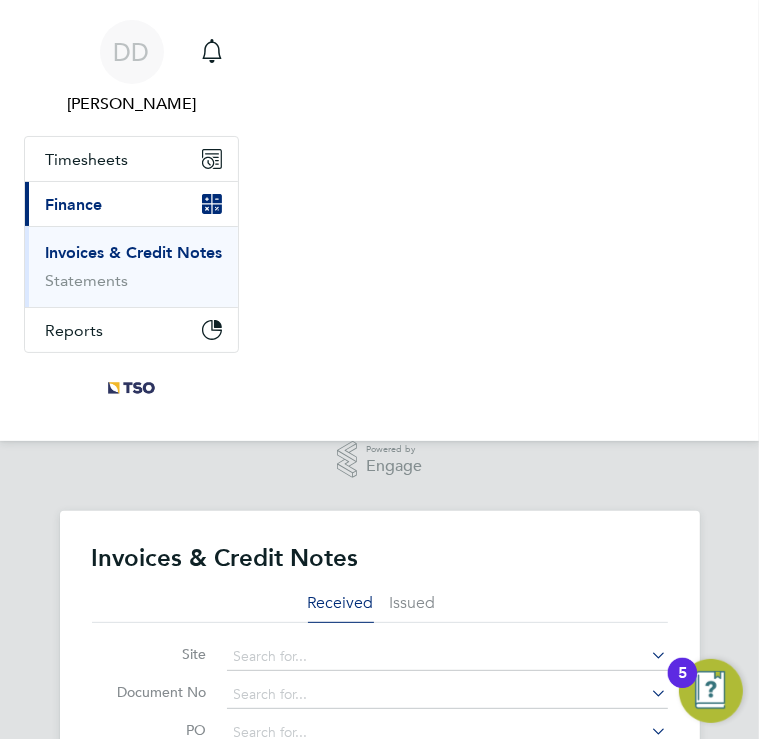 click on "DD   [PERSON_NAME]   Notifications
Applications:   Timesheets
Timesheets   Expenses   Current page:   Finance
Invoices & Credit Notes   Statements   Reports
CIS Reports" at bounding box center [379, 220] 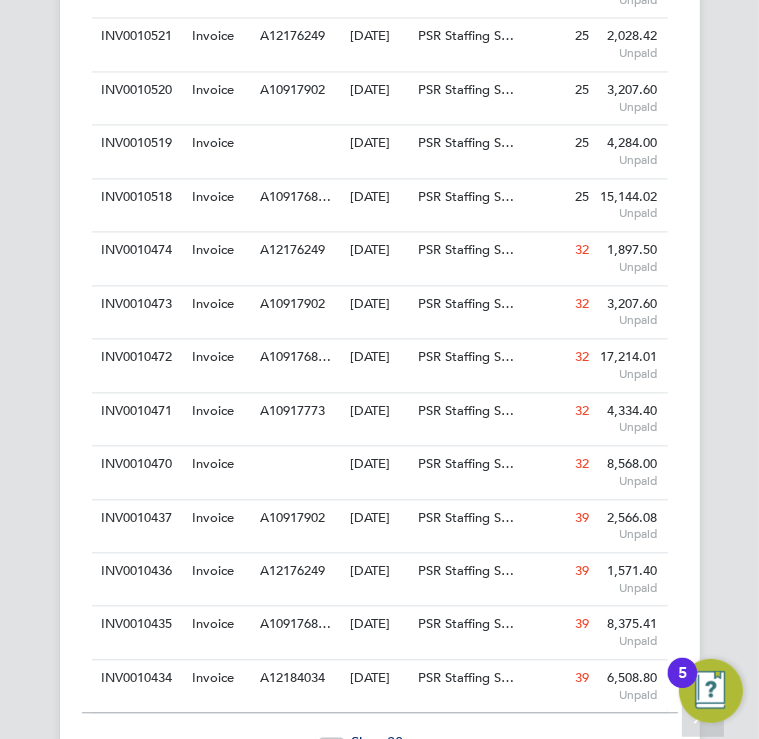 scroll, scrollTop: 1880, scrollLeft: 0, axis: vertical 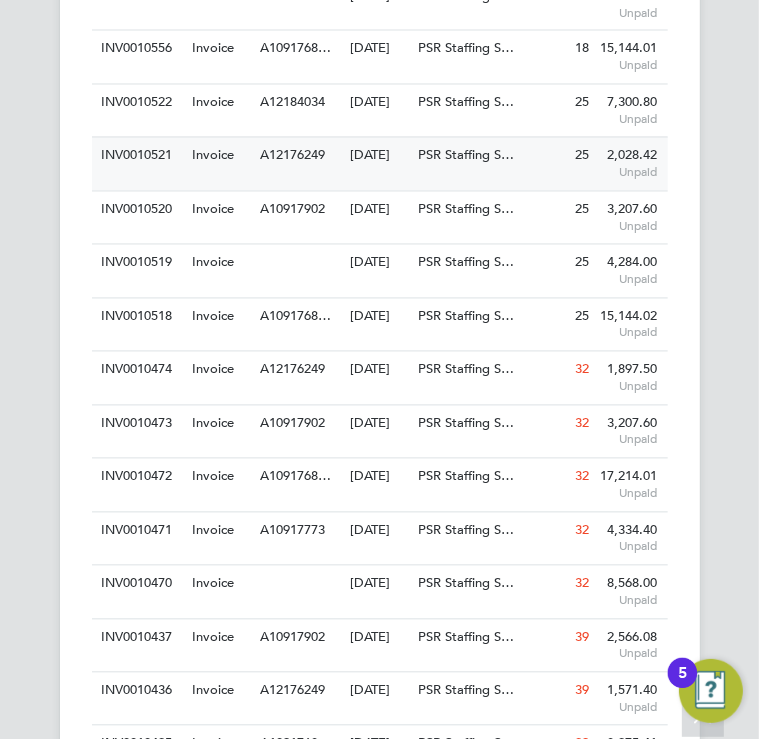 click on "[DATE]" 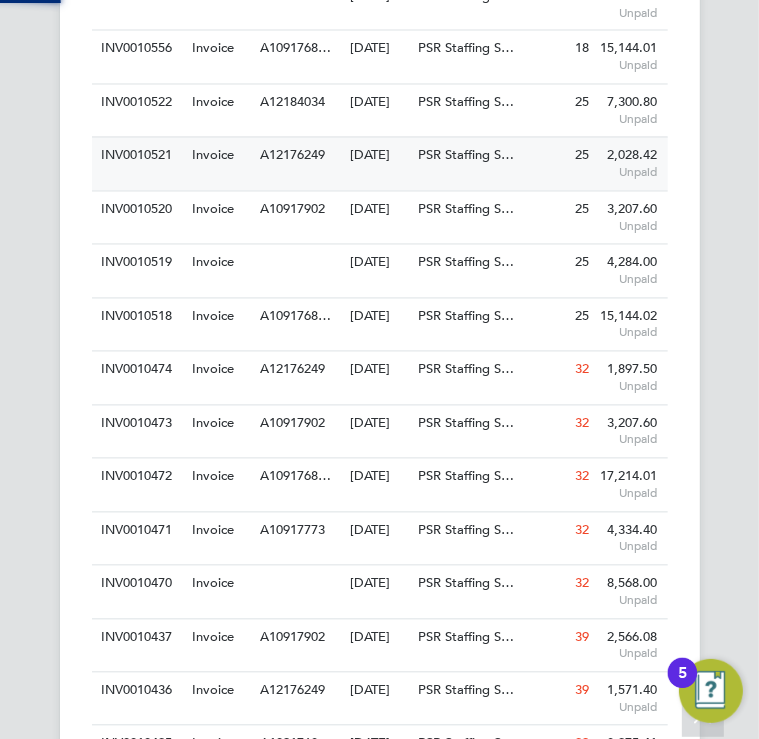 scroll, scrollTop: 0, scrollLeft: 0, axis: both 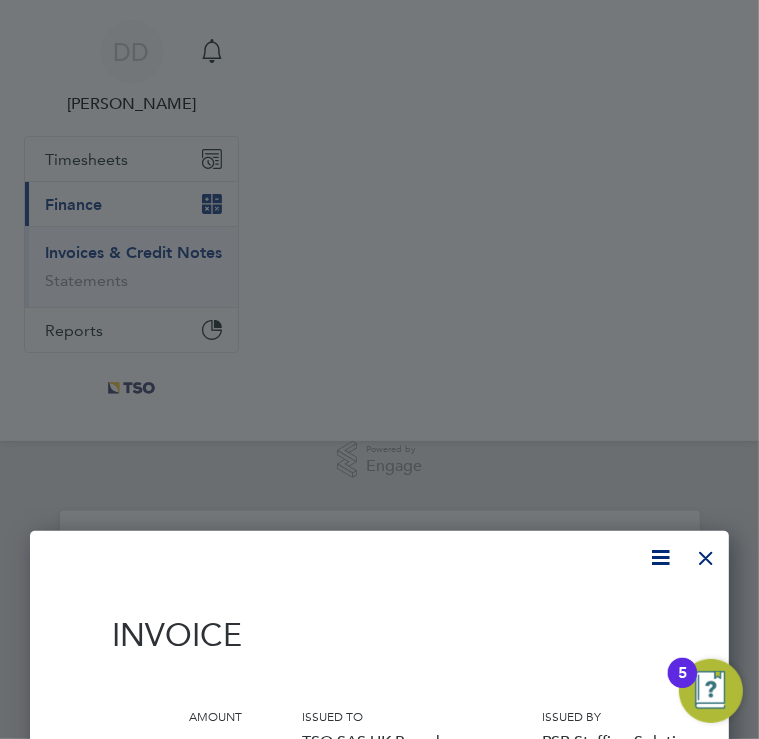 click on "Invoice" at bounding box center [472, 630] 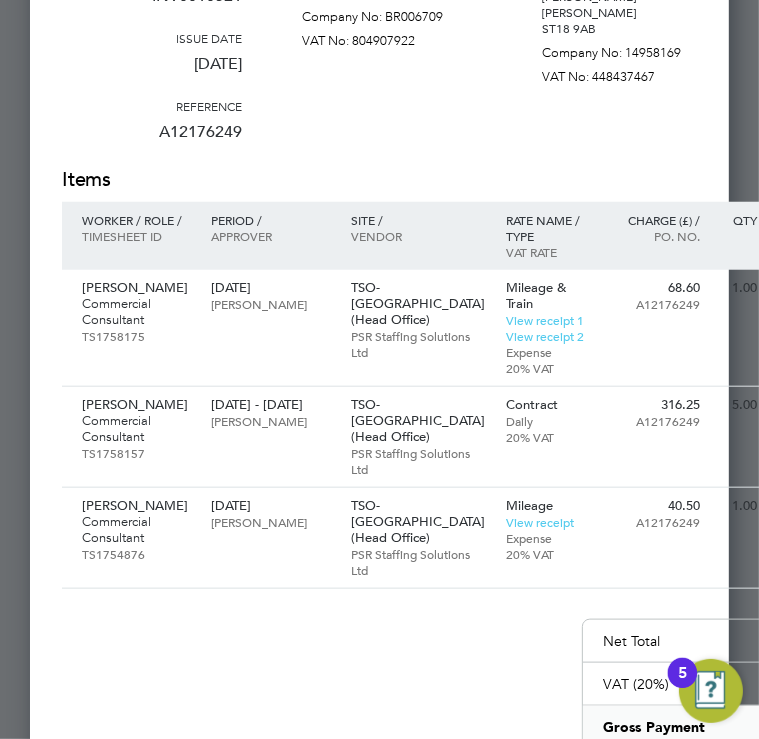 scroll, scrollTop: 840, scrollLeft: 0, axis: vertical 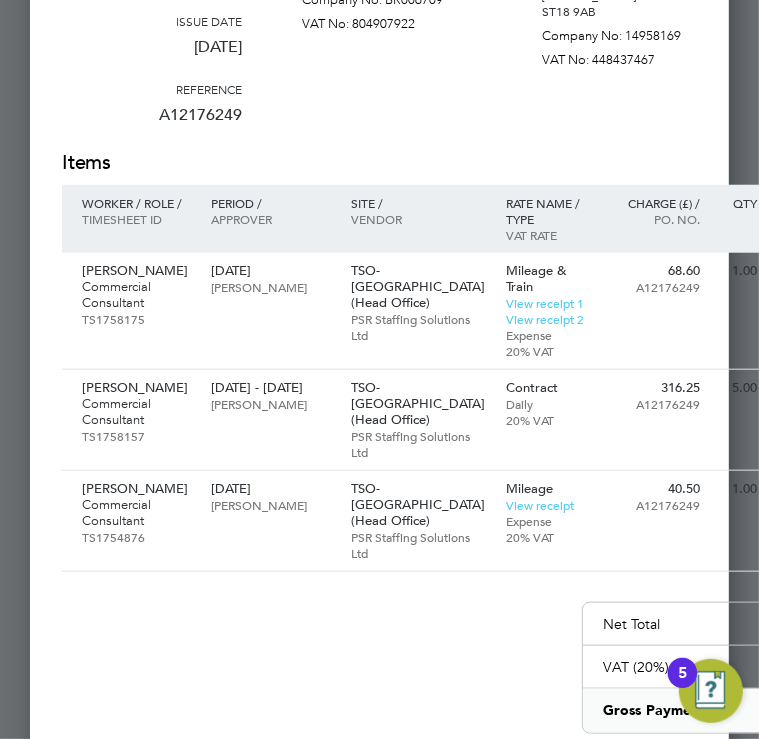 click on "Invoice
Amount
£2,028.42
Invoice number
INV0010521
Issue date
[DATE]
Reference
A12176249
Issued to
TSO SAS UK Branch
[STREET_ADDRESS]
Company No: BR006709
VAT No: 804907922
Issued by
PSR Staffing Solutions Ltd
Prospect [STREET_ADDRESS][PERSON_NAME][PERSON_NAME]
Company No: 14958169
VAT No: 448437467
Items
Worker / Role / Period /" at bounding box center [472, 312] 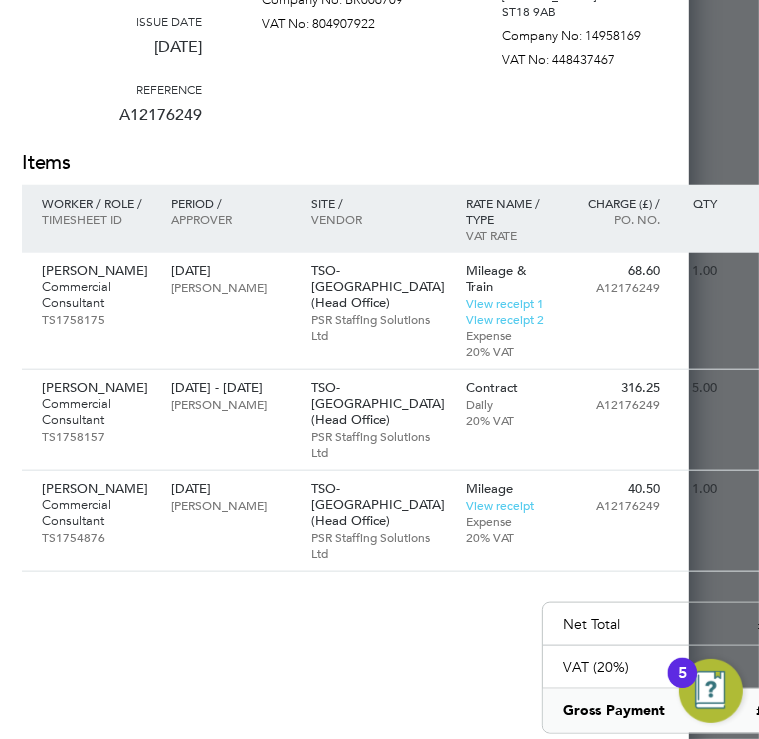 scroll, scrollTop: 840, scrollLeft: 123, axis: both 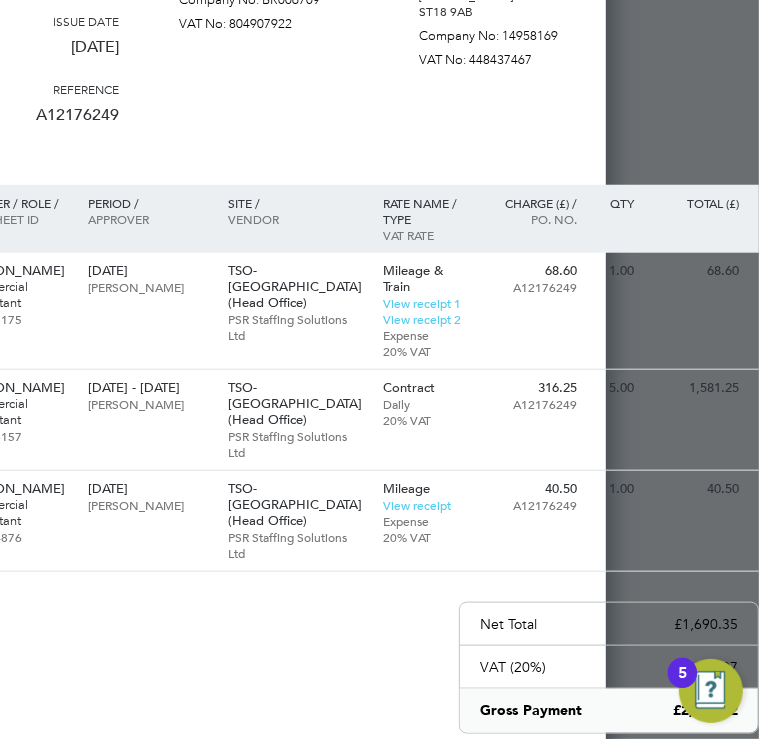 click on "Issued to
TSO SAS UK Branch
[STREET_ADDRESS]
Company No: BR006709
VAT No: 804907922" at bounding box center [269, 8] 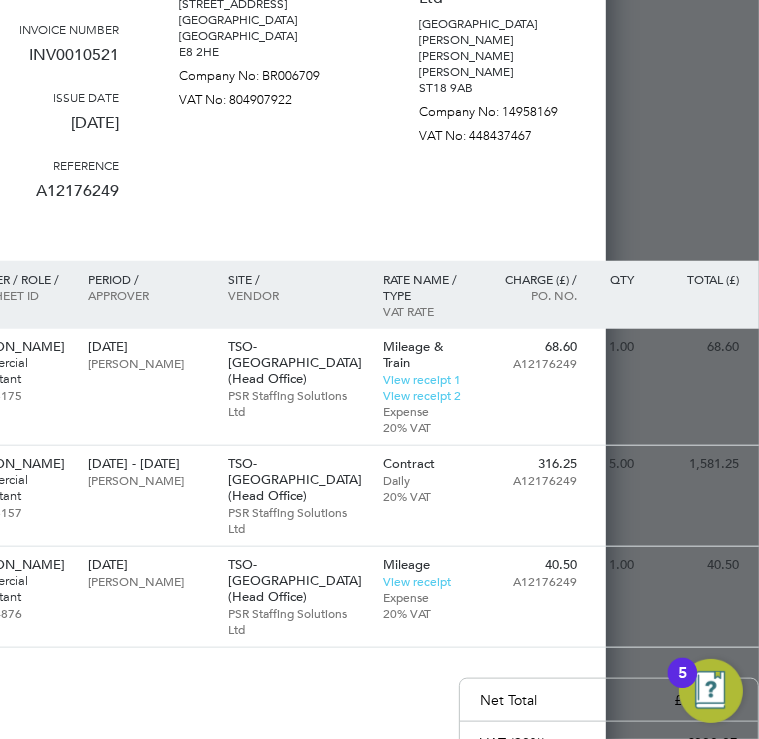 scroll, scrollTop: 760, scrollLeft: 123, axis: both 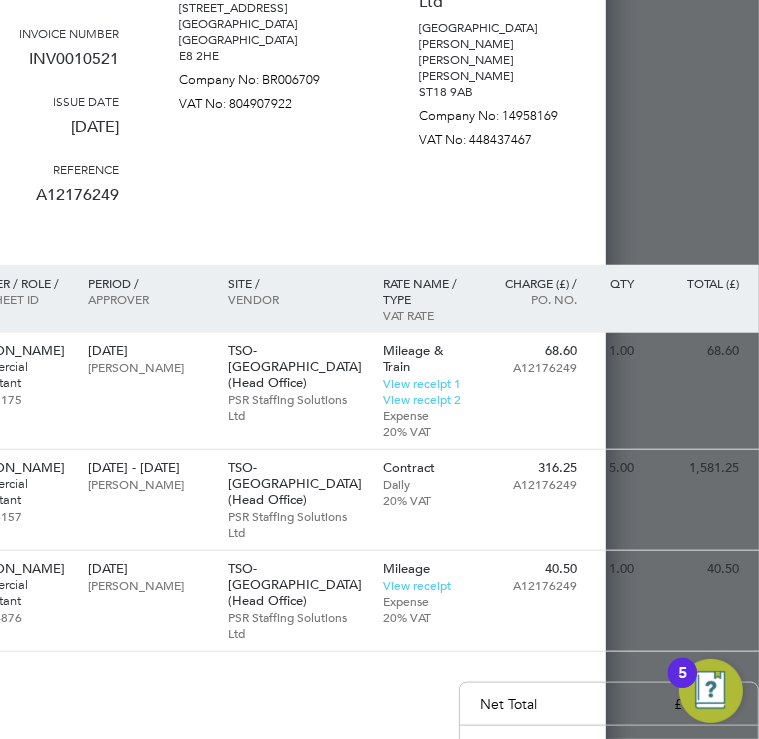click on "Amount
£2,028.42
Invoice number
INV0010521
Issue date
[DATE]
Reference
A12176249
Issued to
TSO SAS UK Branch
[STREET_ADDRESS]
Company No: BR006709
VAT No: 804907922
Issued by
PSR Staffing Solutions Ltd
Prospect [STREET_ADDRESS][PERSON_NAME][PERSON_NAME]
Company No: 14958169
VAT No: 448437467" at bounding box center (349, 88) 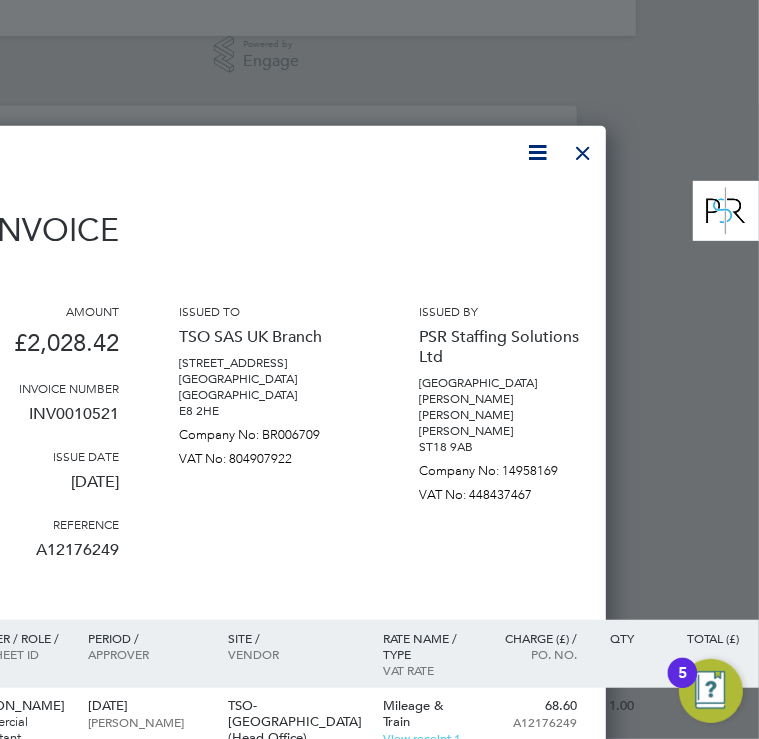 scroll, scrollTop: 400, scrollLeft: 123, axis: both 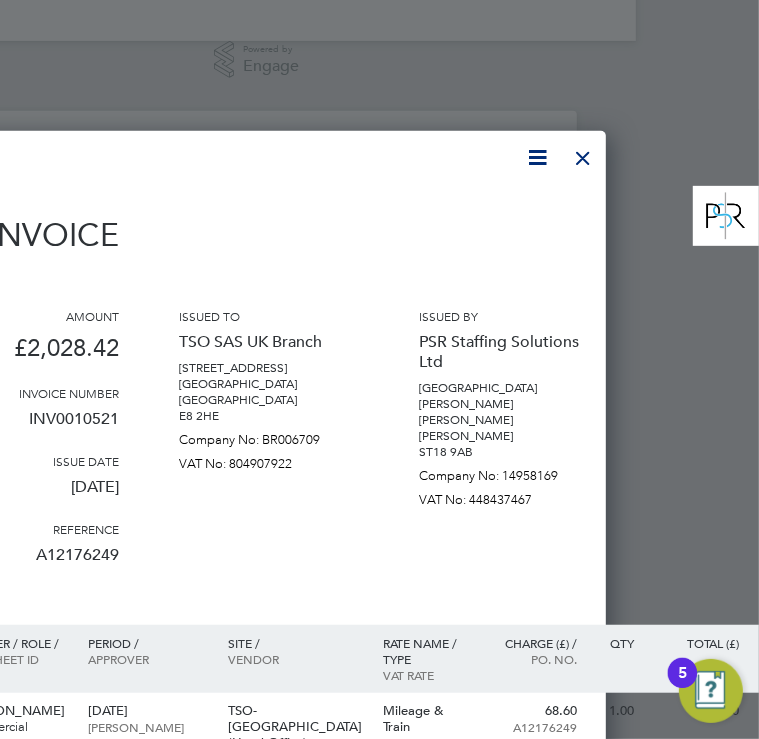 click at bounding box center [583, 153] 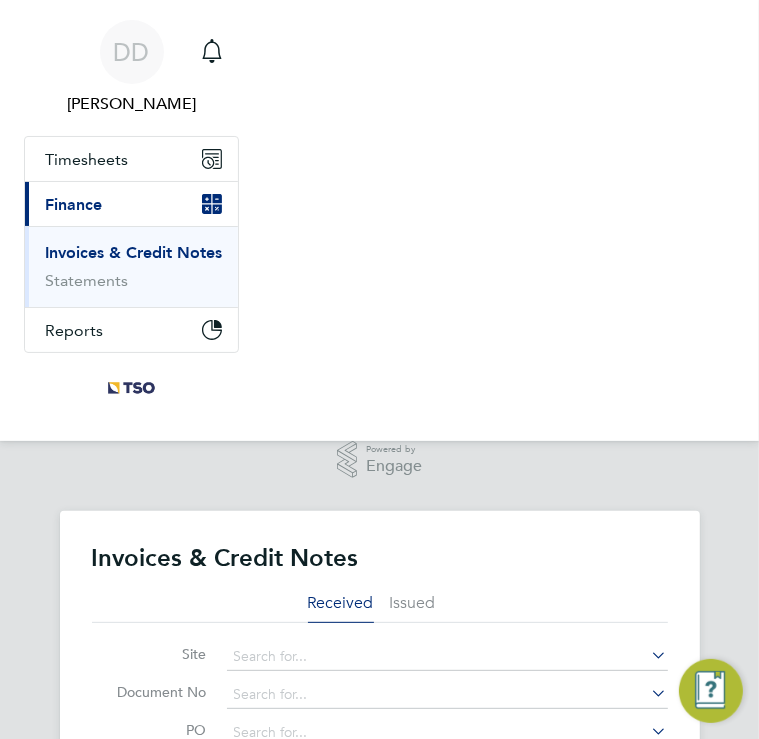 scroll, scrollTop: 0, scrollLeft: 0, axis: both 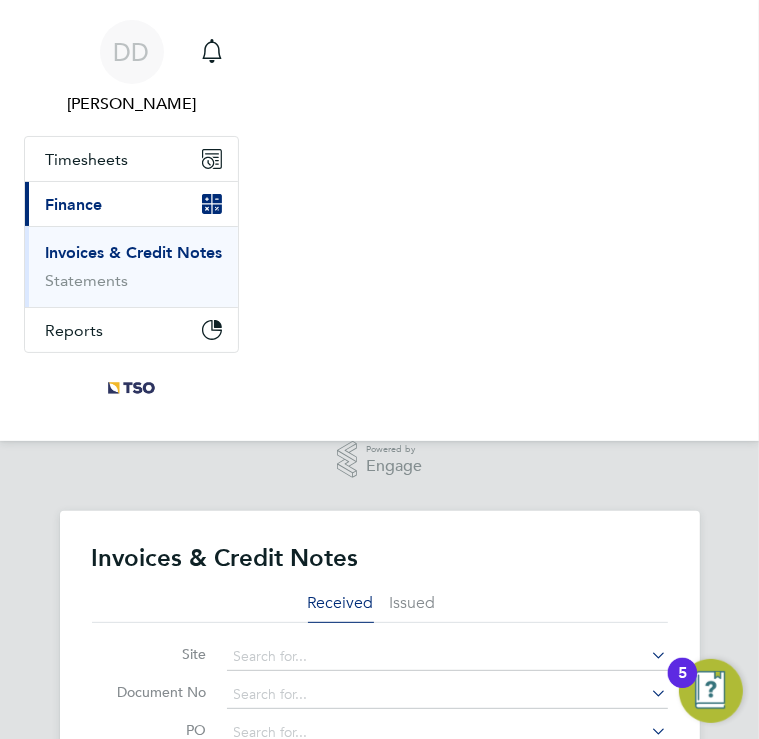 click on "DD   [PERSON_NAME]   Notifications
Applications:   Timesheets
Timesheets   Expenses   Current page:   Finance
Invoices & Credit Notes   Statements   Reports
CIS Reports" at bounding box center (379, 220) 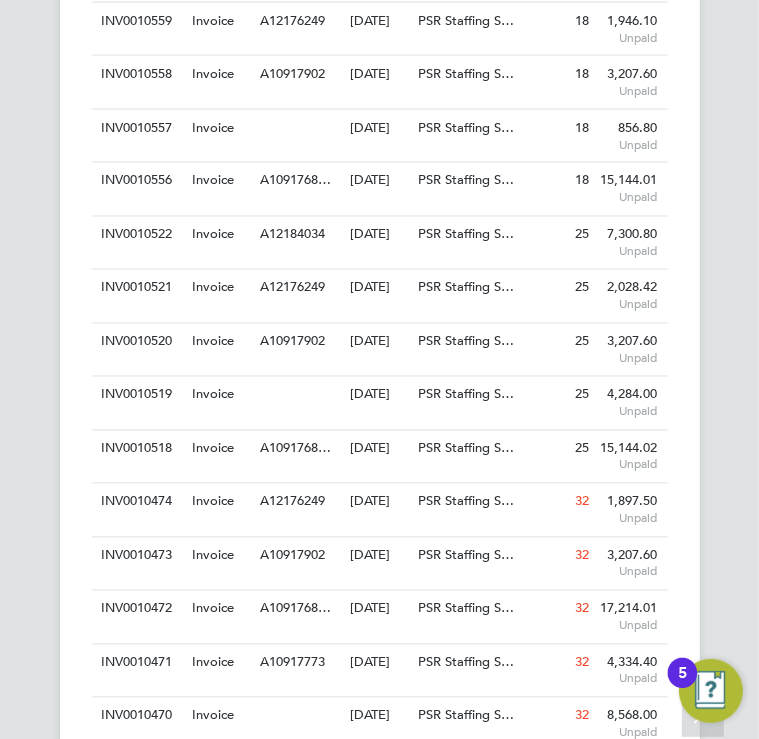 scroll, scrollTop: 1720, scrollLeft: 0, axis: vertical 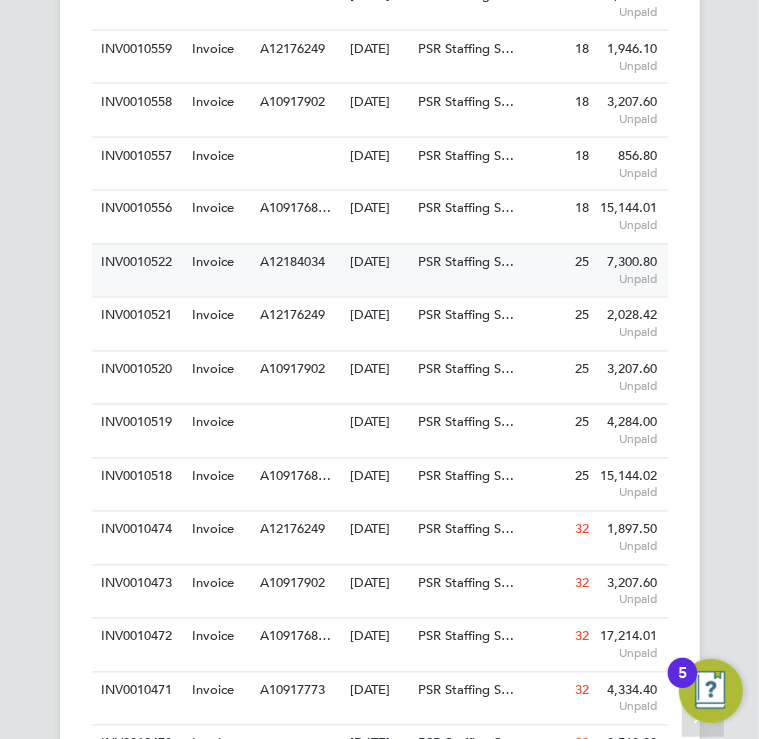 click on "[DATE]" 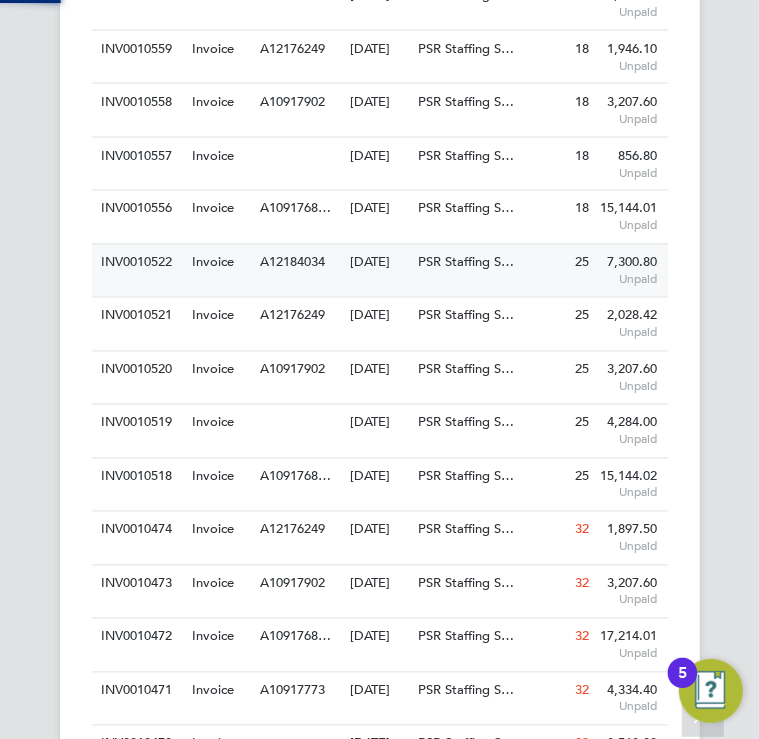 scroll, scrollTop: 0, scrollLeft: 0, axis: both 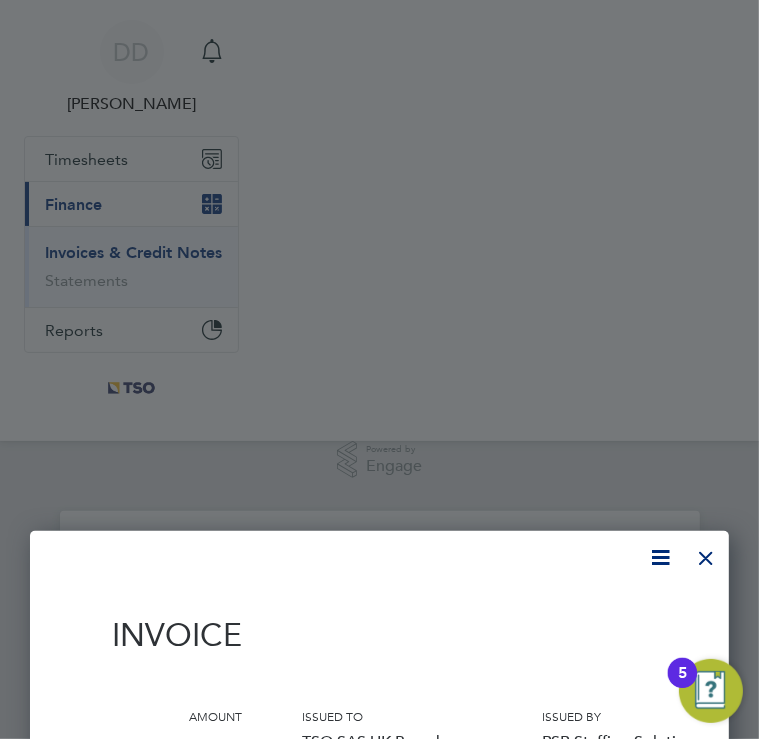 click on "Invoice" at bounding box center [472, 630] 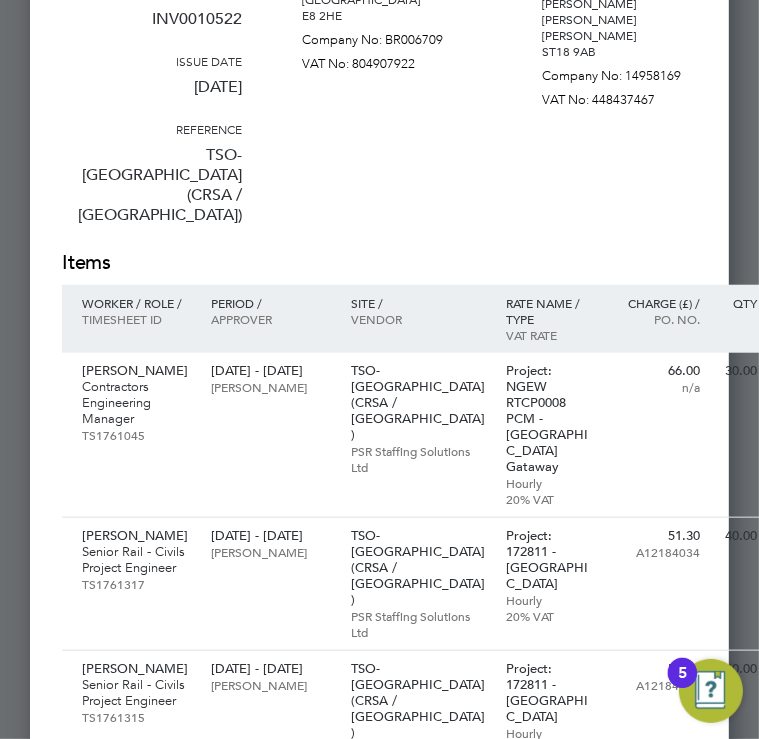 scroll, scrollTop: 880, scrollLeft: 0, axis: vertical 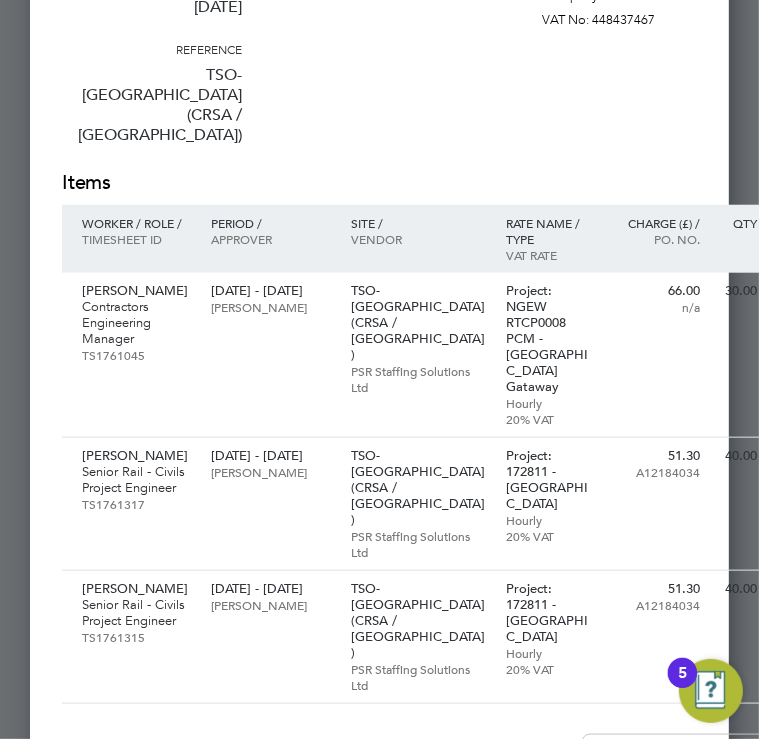click on "Issued to
TSO SAS UK Branch
[STREET_ADDRESS]
Company No: BR006709
VAT No: 804907922" at bounding box center (392, -2) 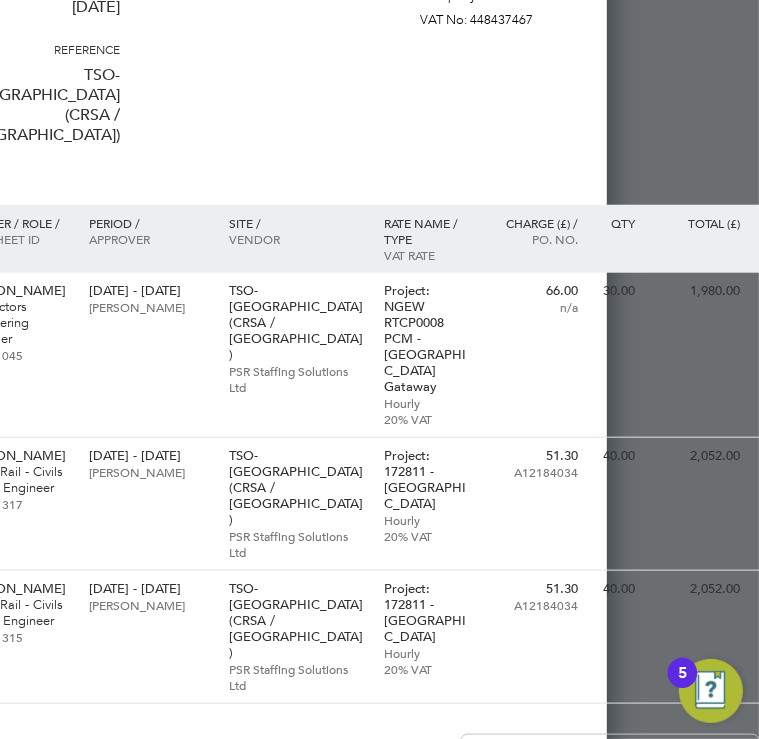 scroll, scrollTop: 880, scrollLeft: 123, axis: both 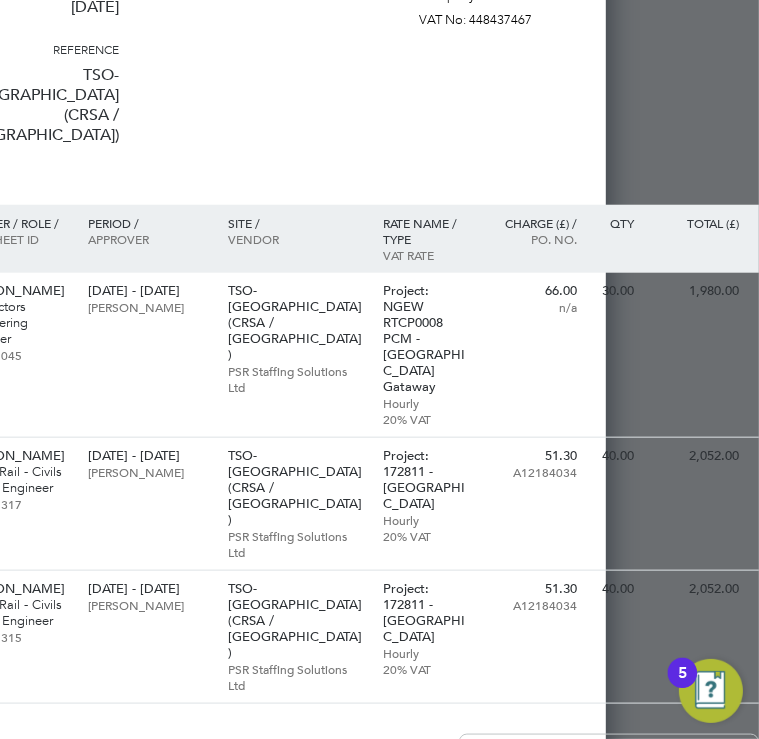 click on "Period /
Approver" at bounding box center (147, 239) 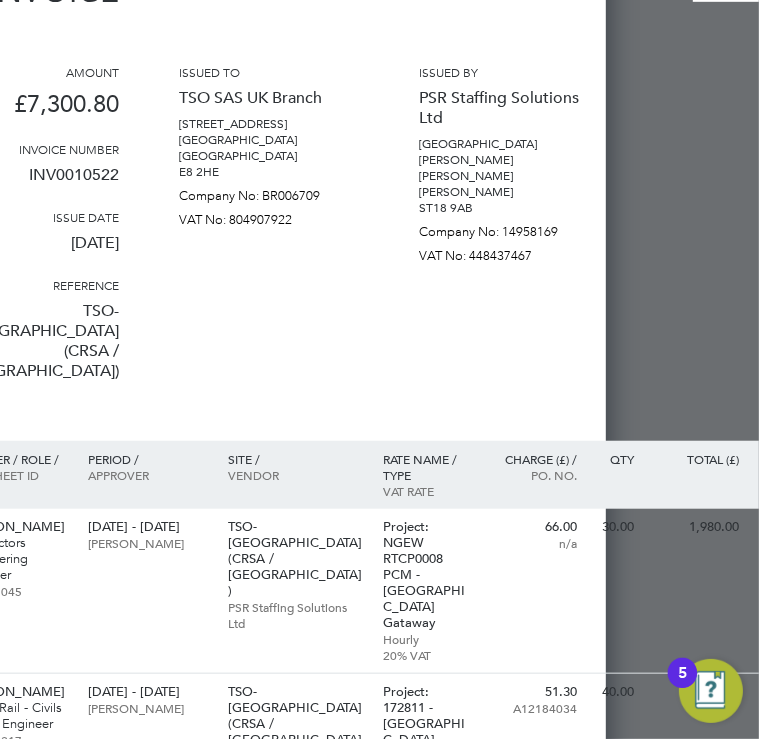 scroll, scrollTop: 560, scrollLeft: 123, axis: both 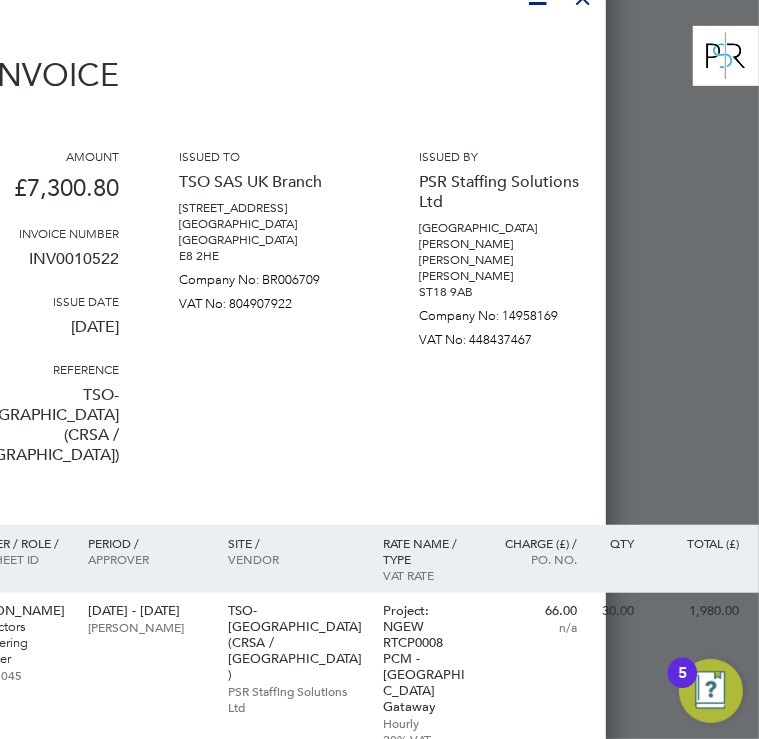 click on "Issued to" at bounding box center (269, 156) 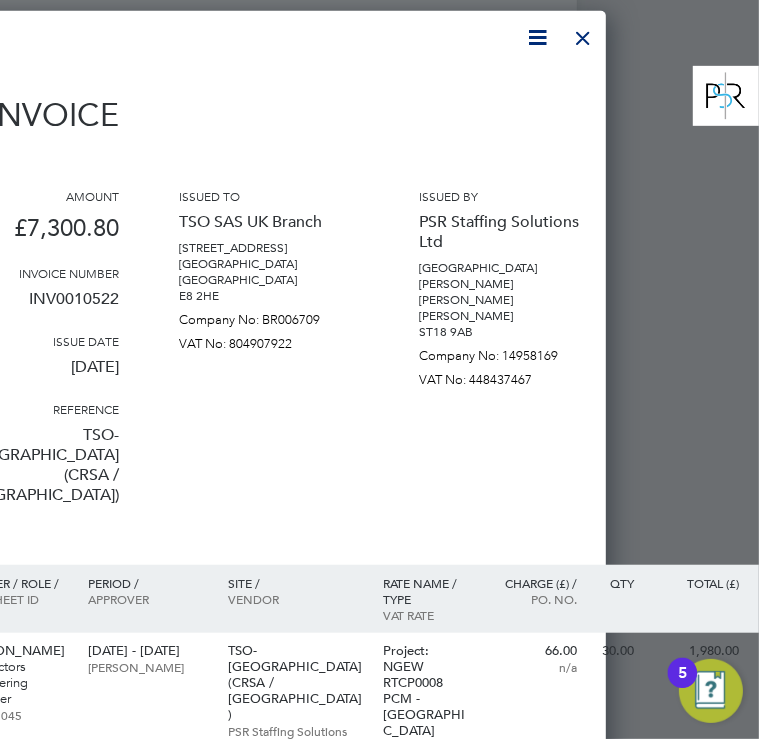 click at bounding box center (583, 33) 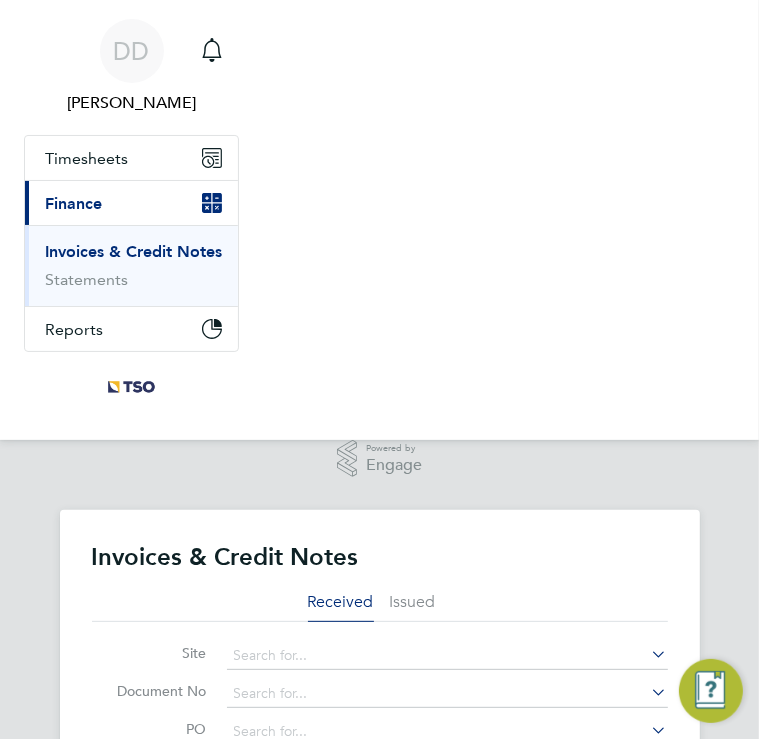 scroll, scrollTop: 0, scrollLeft: 0, axis: both 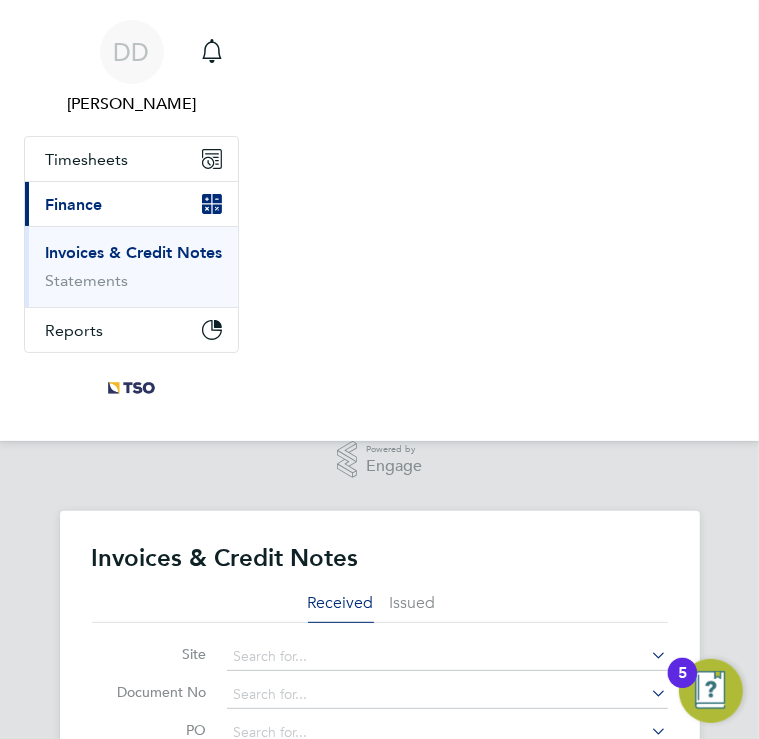 click on "DD   [PERSON_NAME]   Notifications
Applications:   Timesheets
Timesheets   Expenses   Current page:   Finance
Invoices & Credit Notes   Statements   Reports
CIS Reports" at bounding box center [379, 220] 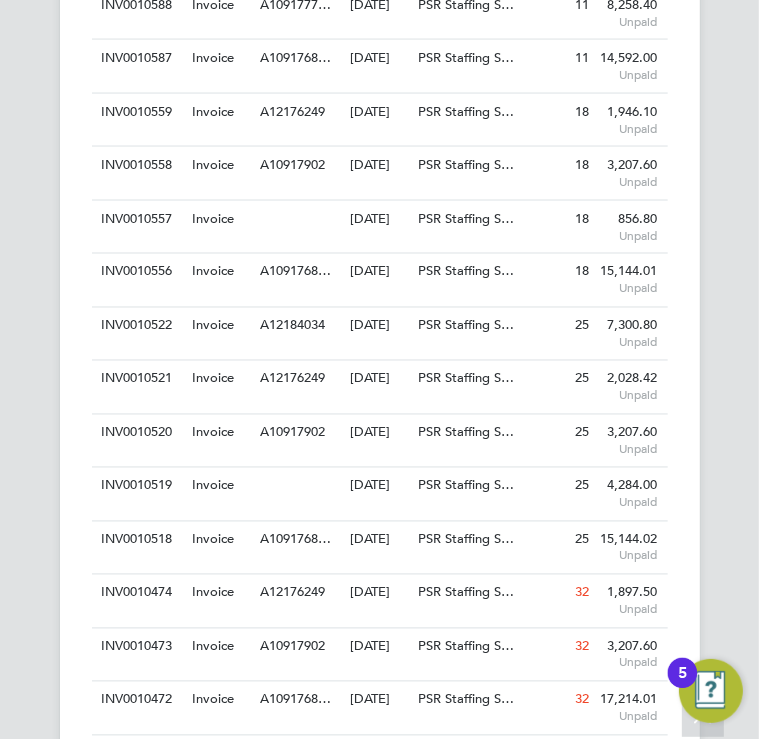 scroll, scrollTop: 1680, scrollLeft: 0, axis: vertical 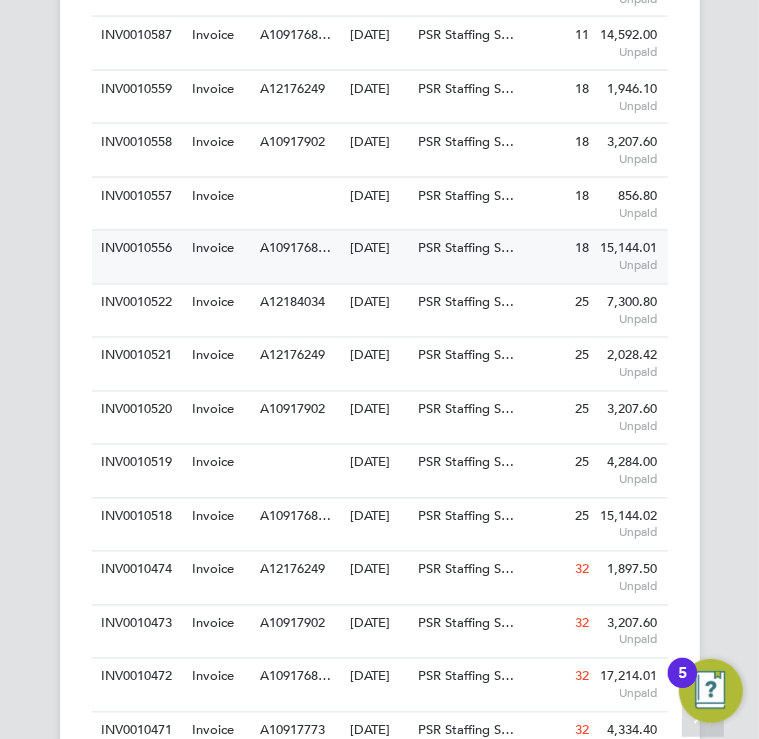 click on "A1091768…" 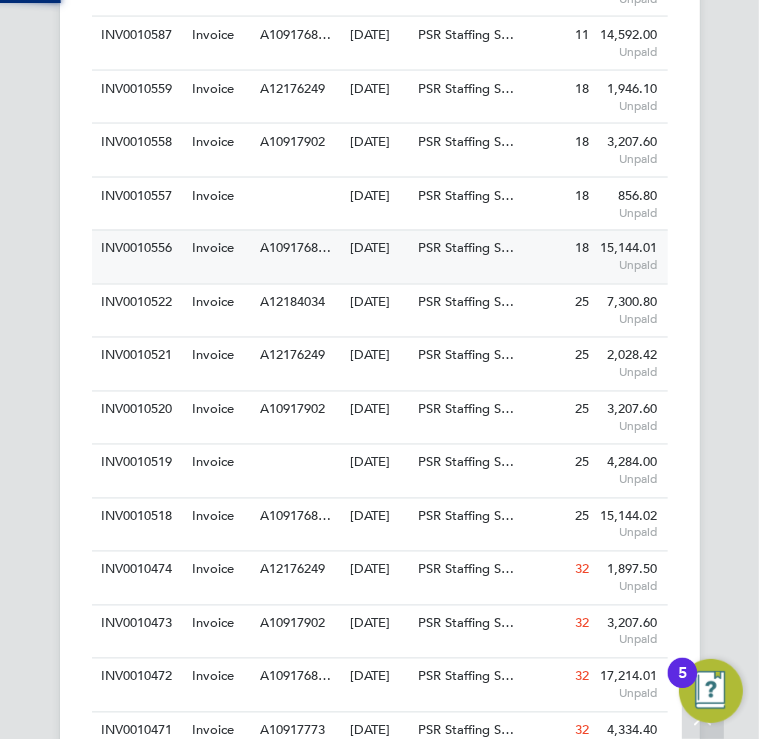 scroll, scrollTop: 0, scrollLeft: 0, axis: both 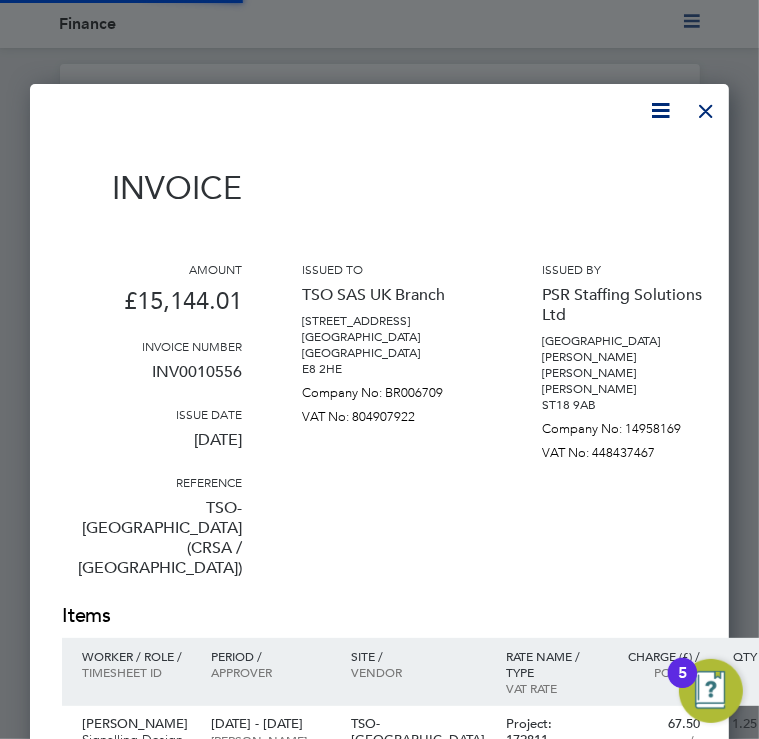 drag, startPoint x: 416, startPoint y: 522, endPoint x: 440, endPoint y: 495, distance: 36.124783 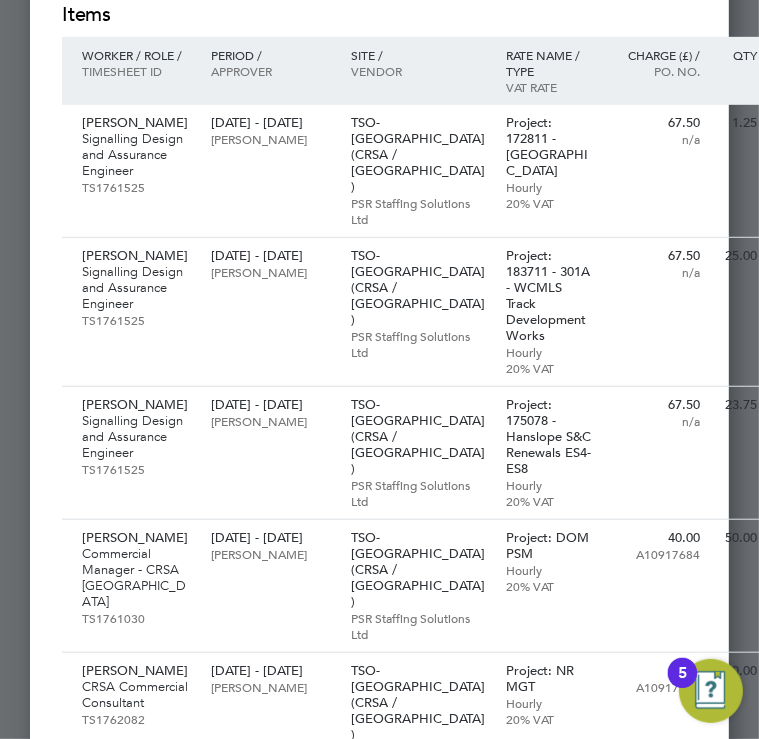 scroll, scrollTop: 560, scrollLeft: 0, axis: vertical 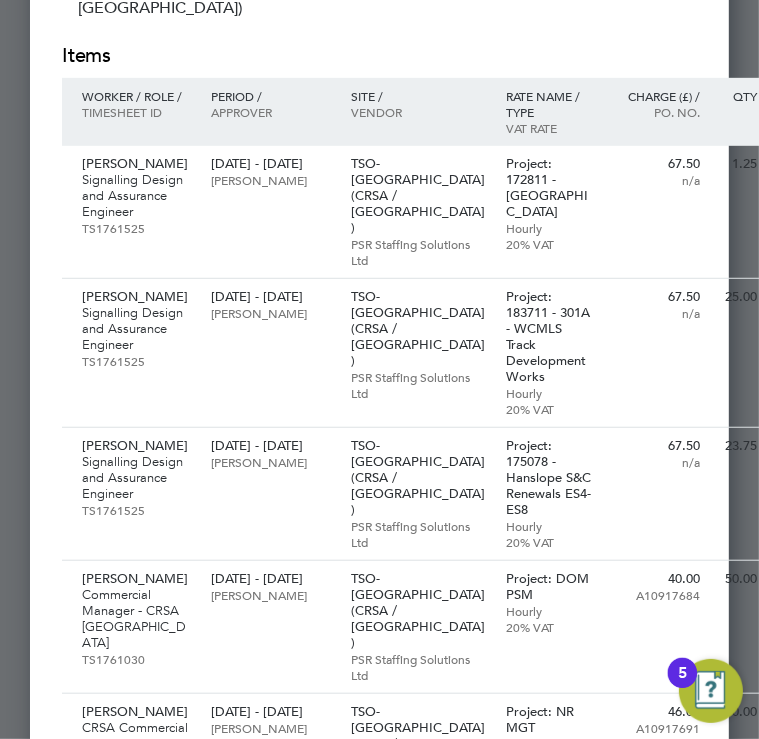 click on "Items" at bounding box center [472, 56] 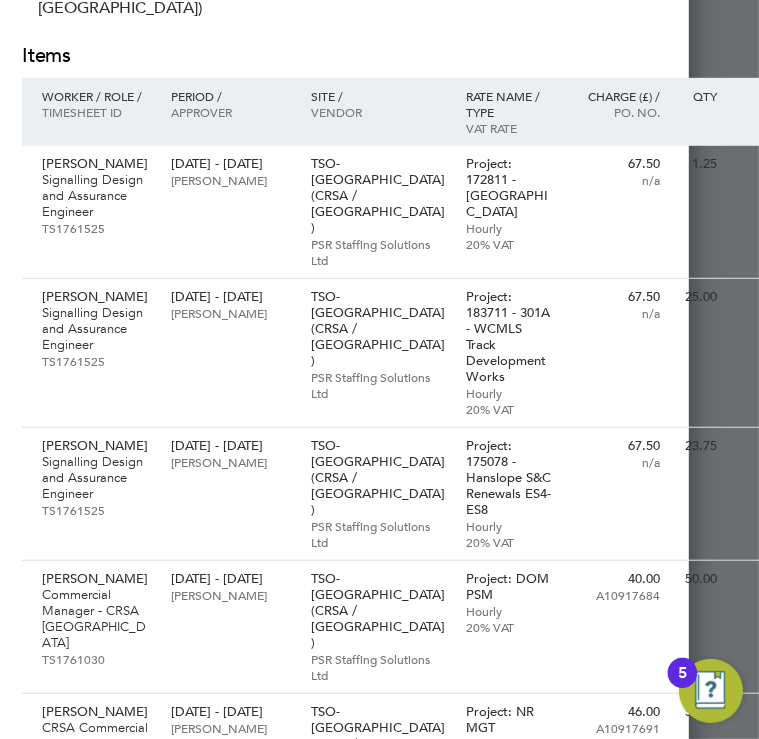 scroll, scrollTop: 560, scrollLeft: 123, axis: both 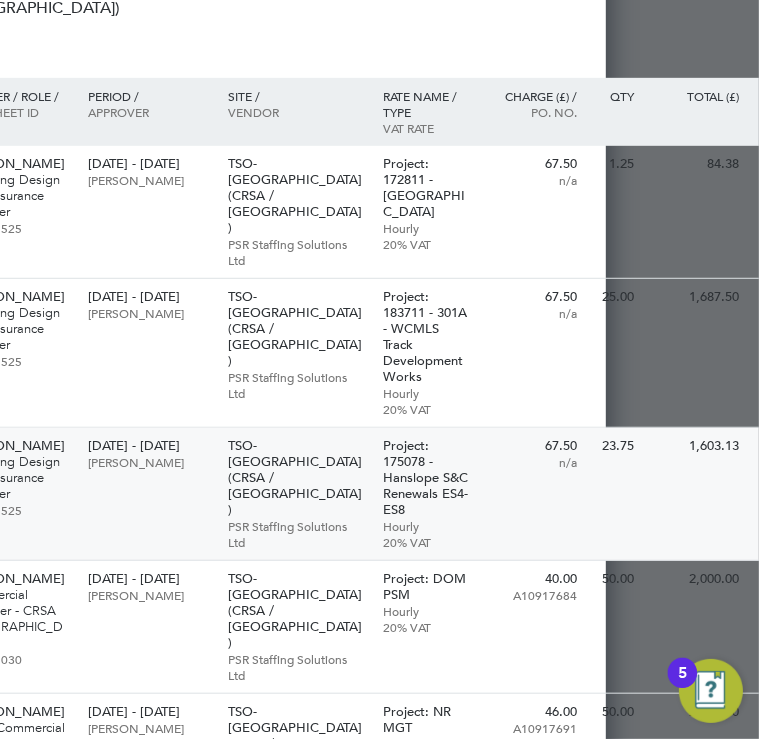 drag, startPoint x: 278, startPoint y: 505, endPoint x: 478, endPoint y: 435, distance: 211.8962 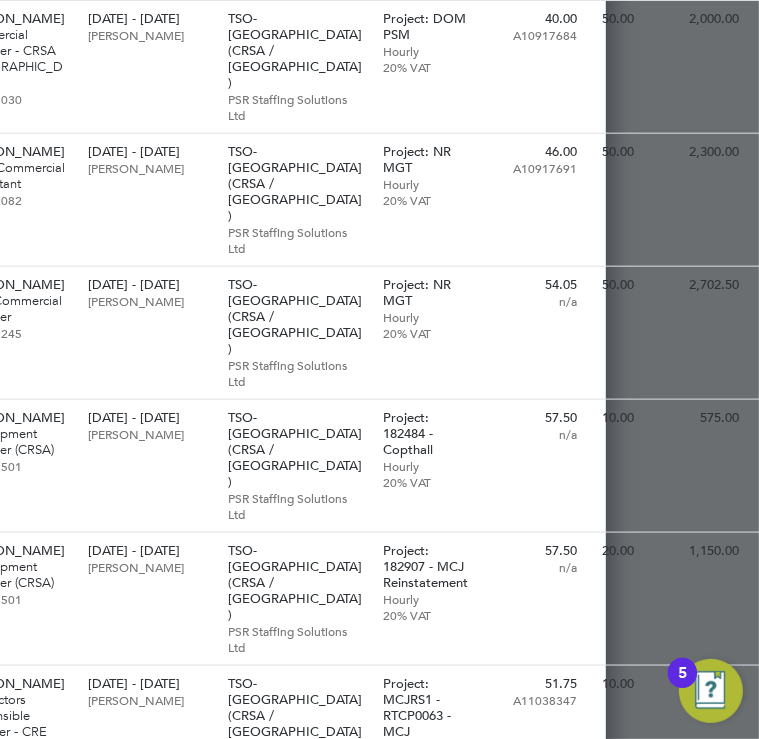 scroll, scrollTop: 1080, scrollLeft: 123, axis: both 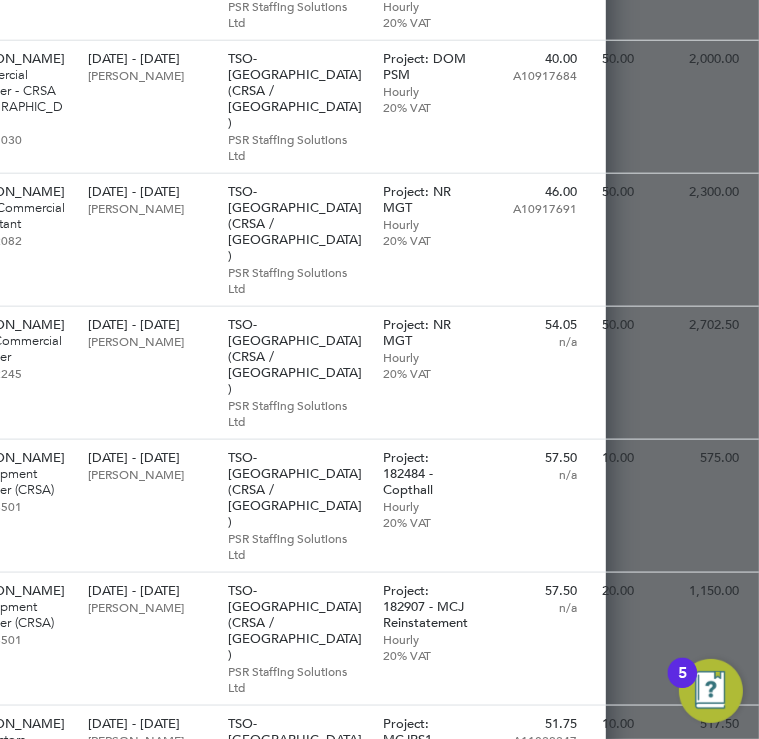 click on "Invoice
Amount
£15,144.01
Invoice number
INV0010556
Issue date
[DATE]
Reference
TSO-[GEOGRAPHIC_DATA] (CRSA / [GEOGRAPHIC_DATA])
Issued to
TSO SAS UK Branch
[STREET_ADDRESS]
Company No: BR006709
VAT No: 804907922
Issued by
PSR Staffing Solutions Ltd
Prospect [STREET_ADDRESS][PERSON_NAME][PERSON_NAME]
Company No: 14958169
VAT No: 448437467
Items" at bounding box center [349, 110] 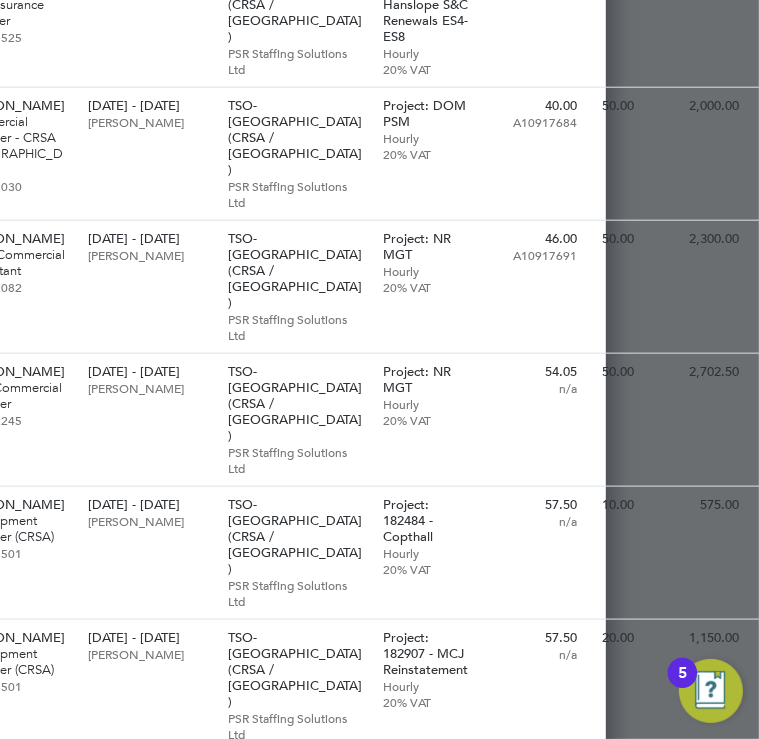 scroll, scrollTop: 1000, scrollLeft: 123, axis: both 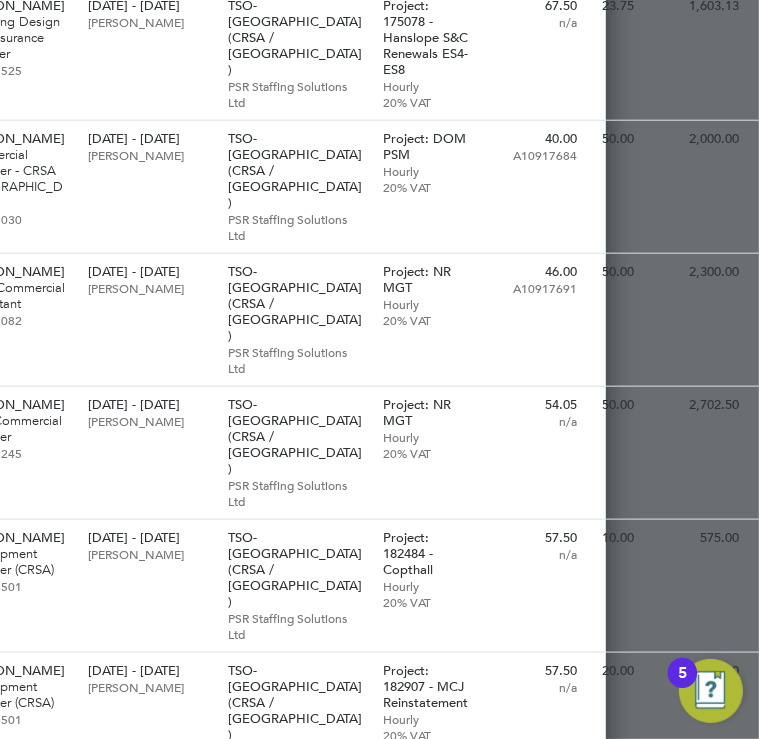 click on "Invoice
Amount
£15,144.01
Invoice number
INV0010556
Issue date
[DATE]
Reference
TSO-[GEOGRAPHIC_DATA] (CRSA / [GEOGRAPHIC_DATA])
Issued to
TSO SAS UK Branch
[STREET_ADDRESS]
Company No: BR006709
VAT No: 804907922
Issued by
PSR Staffing Solutions Ltd
Prospect [STREET_ADDRESS][PERSON_NAME][PERSON_NAME]
Company No: 14958169
VAT No: 448437467
Items" at bounding box center [349, 190] 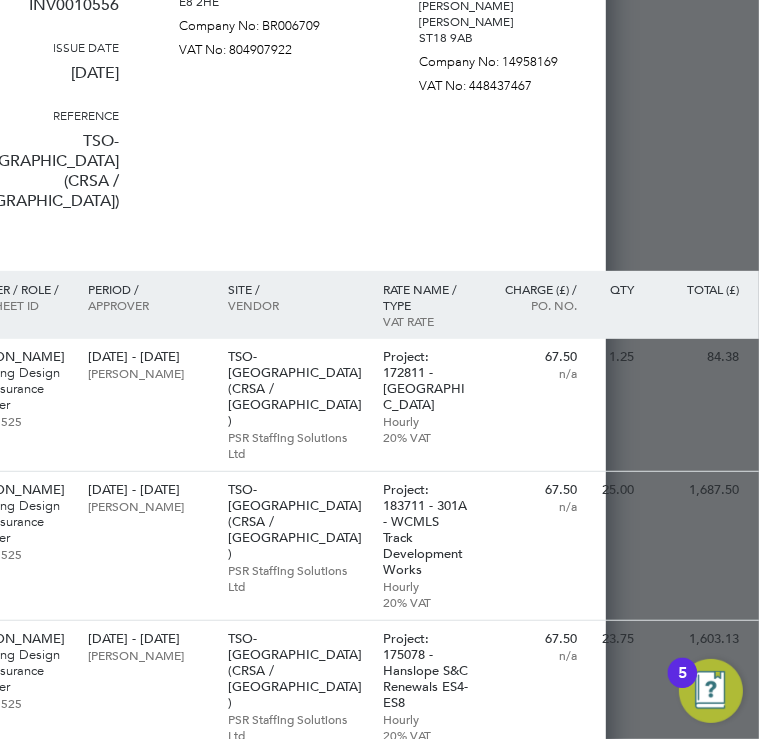 scroll, scrollTop: 360, scrollLeft: 123, axis: both 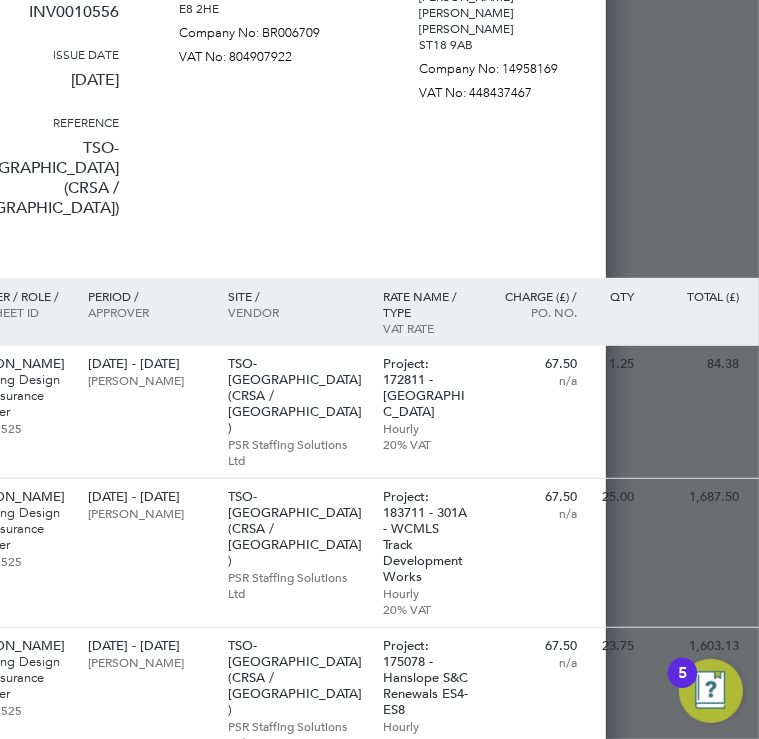 click on "Issued by
PSR Staffing Solutions Ltd
[GEOGRAPHIC_DATA] [PERSON_NAME][STREET_ADDRESS][PERSON_NAME]
Company No: 14958169
VAT No: 448437467" at bounding box center [509, 71] 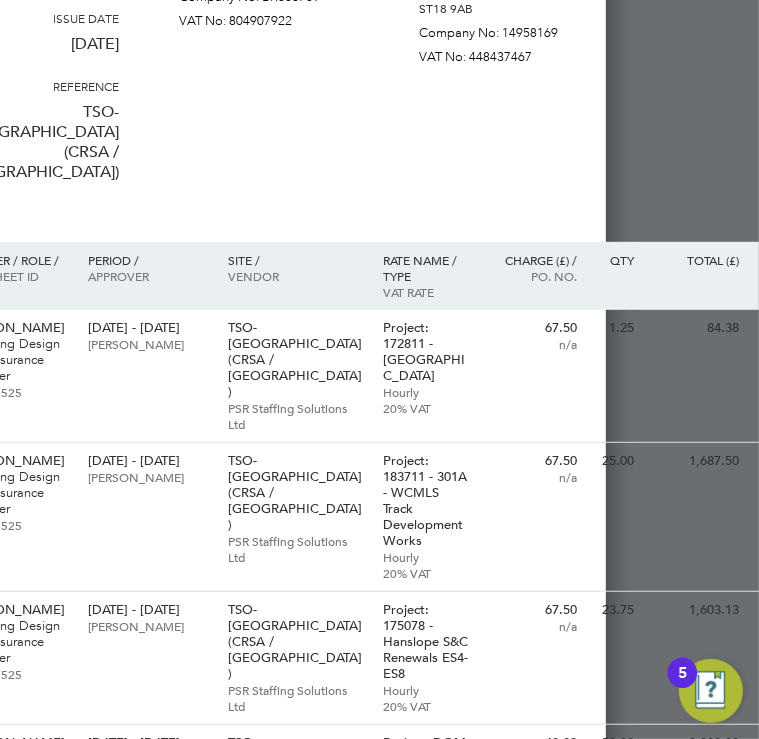 scroll, scrollTop: 400, scrollLeft: 123, axis: both 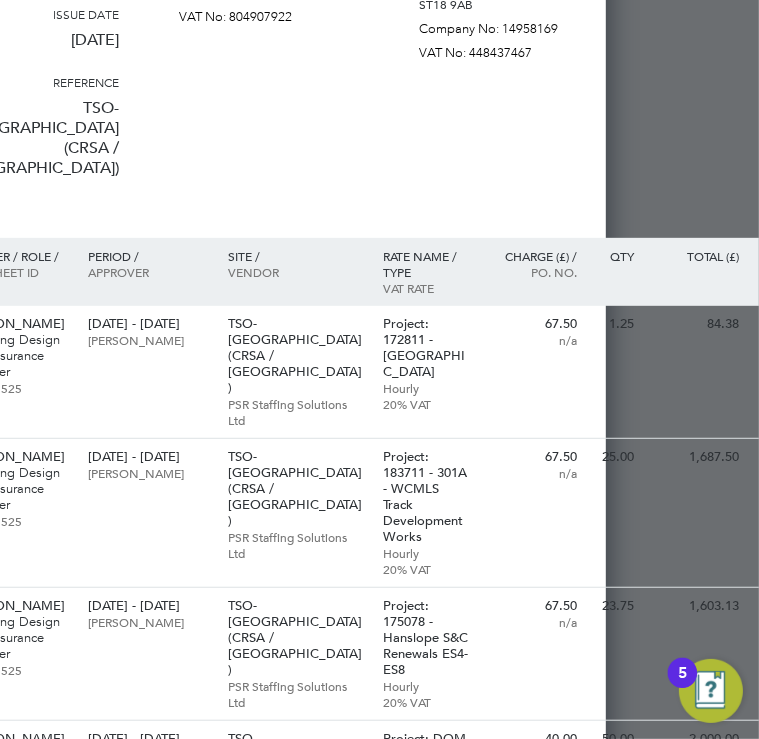 click on "Issued to
TSO SAS UK Branch
[STREET_ADDRESS]
Company No: BR006709
VAT No: 804907922" at bounding box center (269, 31) 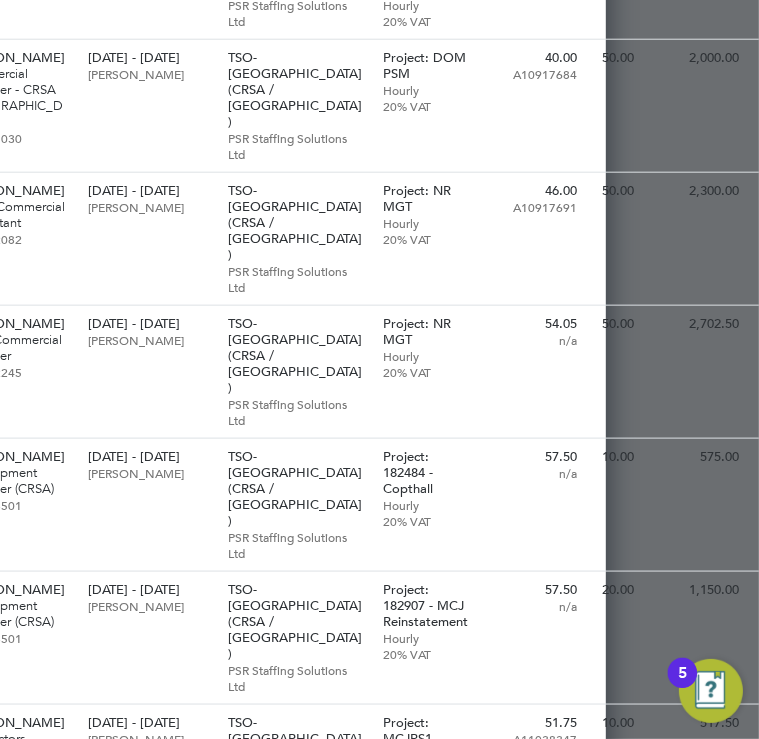 scroll, scrollTop: 1120, scrollLeft: 123, axis: both 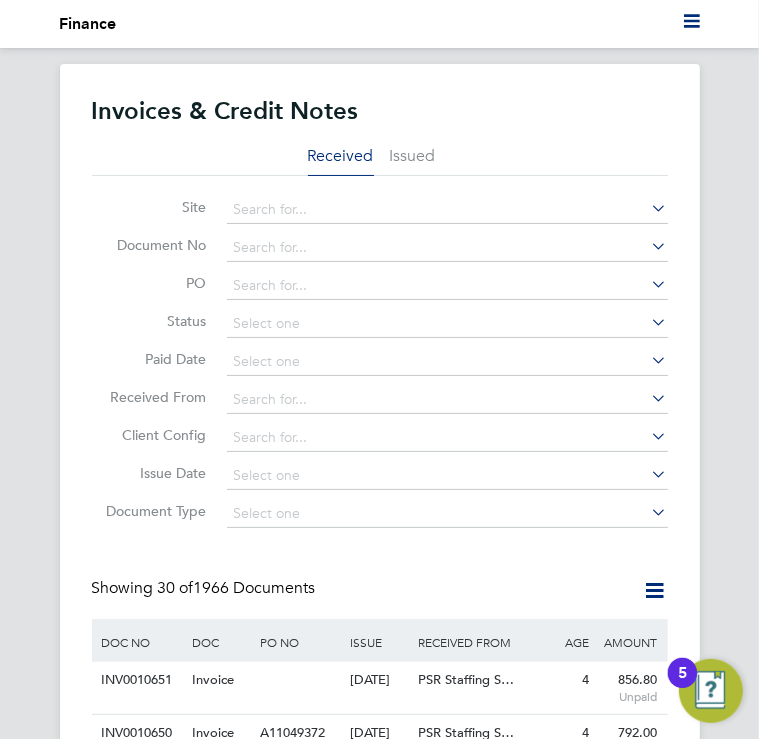click on "Invoices & Credit Notes Received Issued Site   Document No   PO   Status   Paid Date   Issued To   Received From   Client Config   Issue Date   Document Type   Showing   30 of  1966 Documents DOC NO DOC TYPE PO NO ISSUE DATE ISSUED TO RECEIVED FROM AGE (DAYS) AMOUNT (£) INV0010651   Invoice     [DATE] TSO SAS UK Branch PSR Staffing S… 4 856.80  Unpaid INV0010650   Invoice A11049372   [DATE] TSO SAS UK Branch PSR Staffing S… 4 792.00  Unpaid INV0010649   Invoice A12176249   [DATE] TSO SAS UK Branch PSR Staffing S… 4 1,946.10  Unpaid INV0010648   Invoice A1091777…   [DATE] TSO SAS UK Branch PSR Staffing S… 4 2,167.20  Unpaid INV0010647   Invoice A10917902   [DATE] TSO SAS UK Branch PSR Staffing S… 4 3,207.60  Unpaid INV0010646   Invoice A1091768…   [DATE] TSO SAS UK Branch PSR Staffing S… 4 15,975.01  Unpaid INV0010592   Invoice A11049372   [DATE] TSO SAS UK Branch PSR Staffing S… 11 2,376.00  Unpaid INV0010591   Invoice A12176249   [DATE] 11 2,229.60" 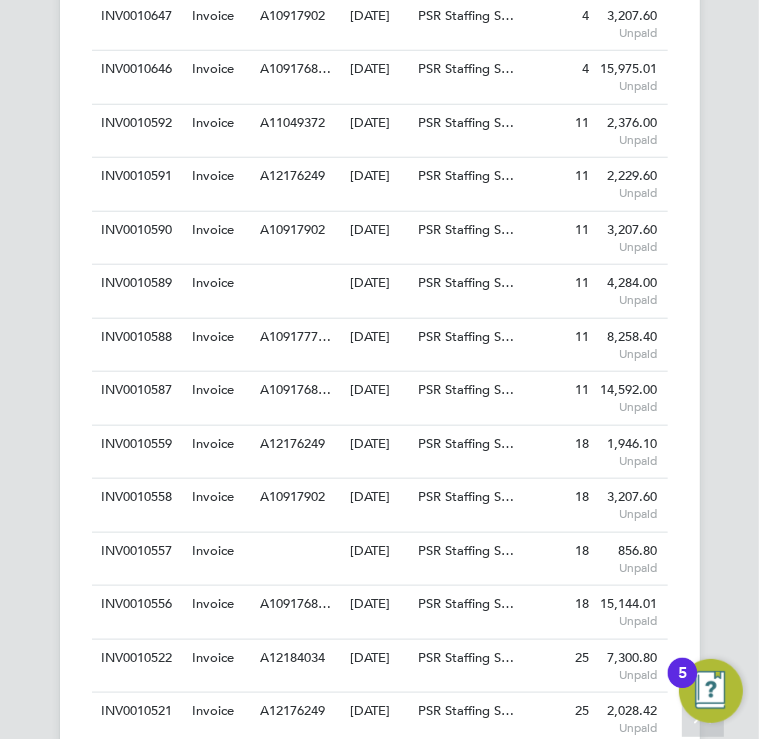 scroll, scrollTop: 880, scrollLeft: 0, axis: vertical 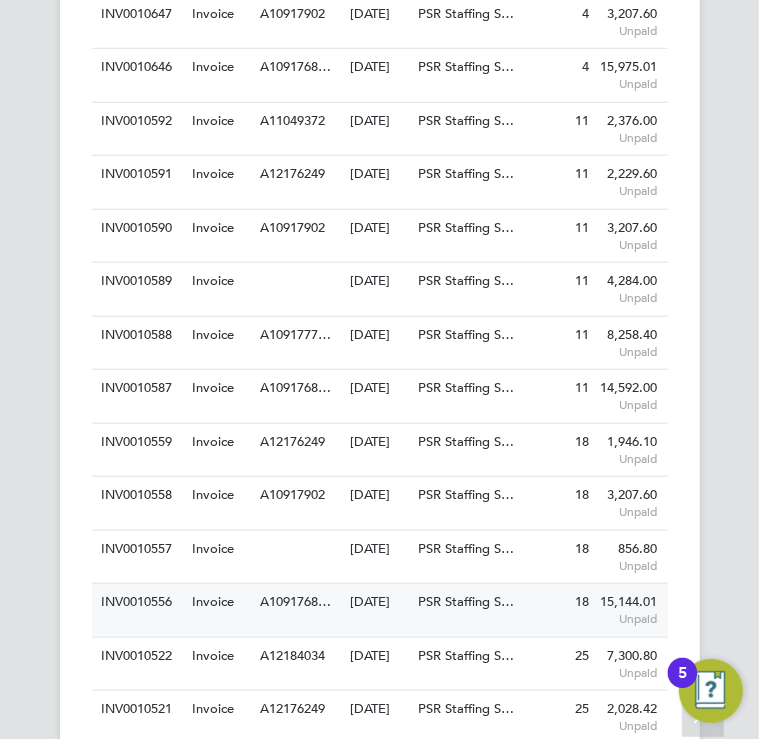 click on "[DATE]" 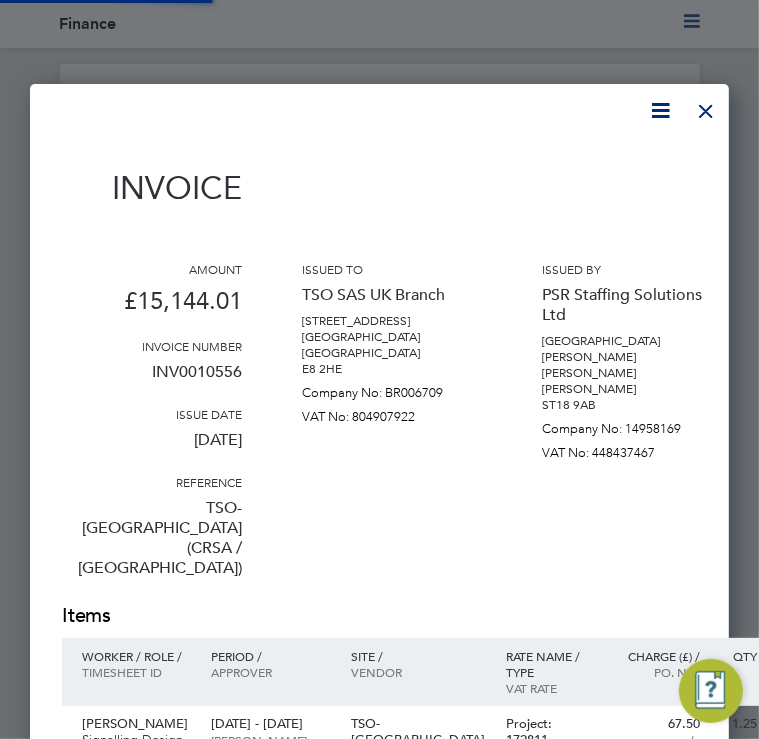 scroll, scrollTop: 10, scrollLeft: 10, axis: both 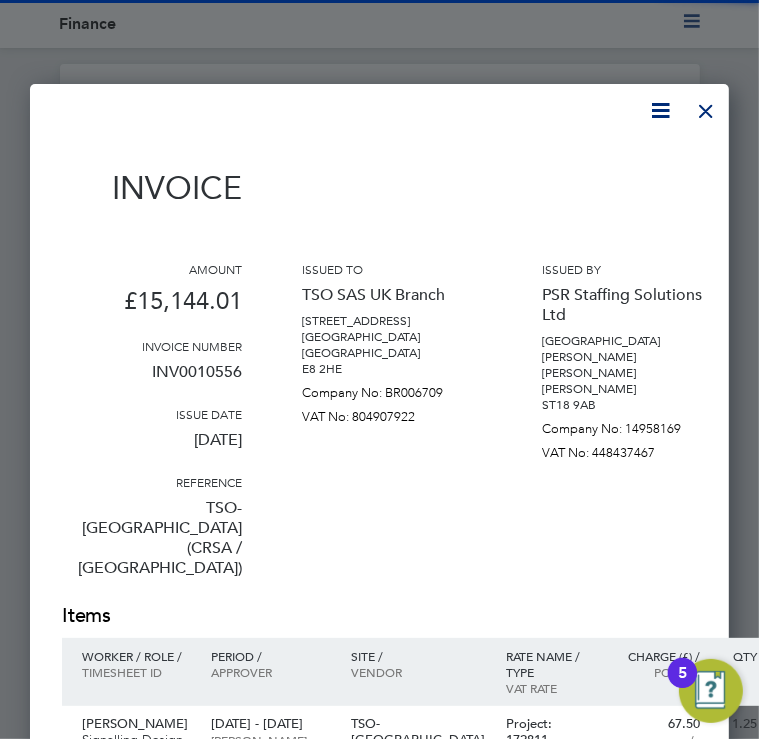 click on "Amount
£15,144.01
Invoice number
INV0010556
Issue date
[DATE]
Reference
TSO-[GEOGRAPHIC_DATA] (CRSA / [GEOGRAPHIC_DATA])
Issued to
TSO SAS UK Branch
[STREET_ADDRESS]
Company No: BR006709
VAT No: 804907922
Issued by
PSR Staffing Solutions Ltd
Prospect [STREET_ADDRESS][PERSON_NAME][PERSON_NAME]
Company No: 14958169
VAT No: 448437467" at bounding box center [472, 431] 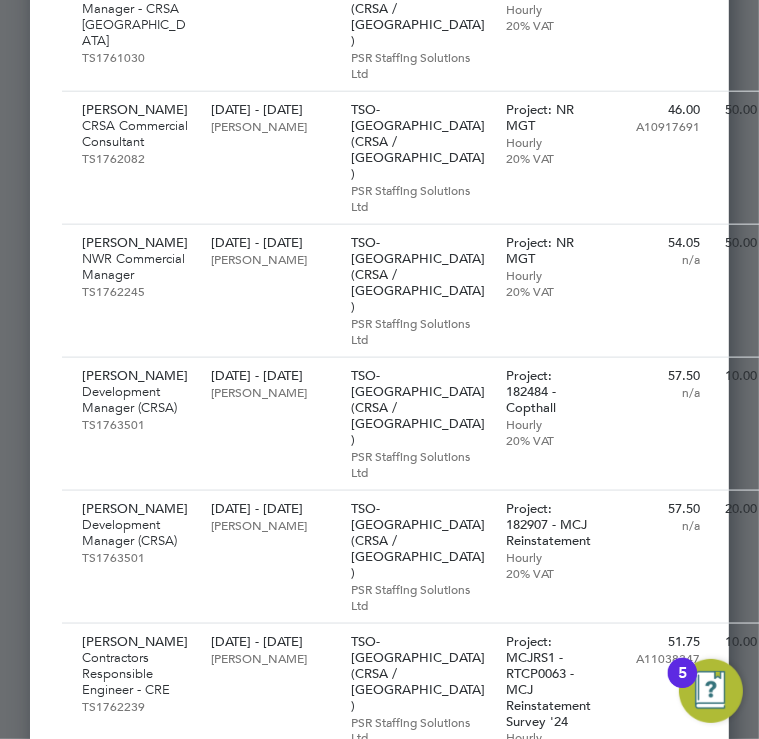 scroll, scrollTop: 1160, scrollLeft: 0, axis: vertical 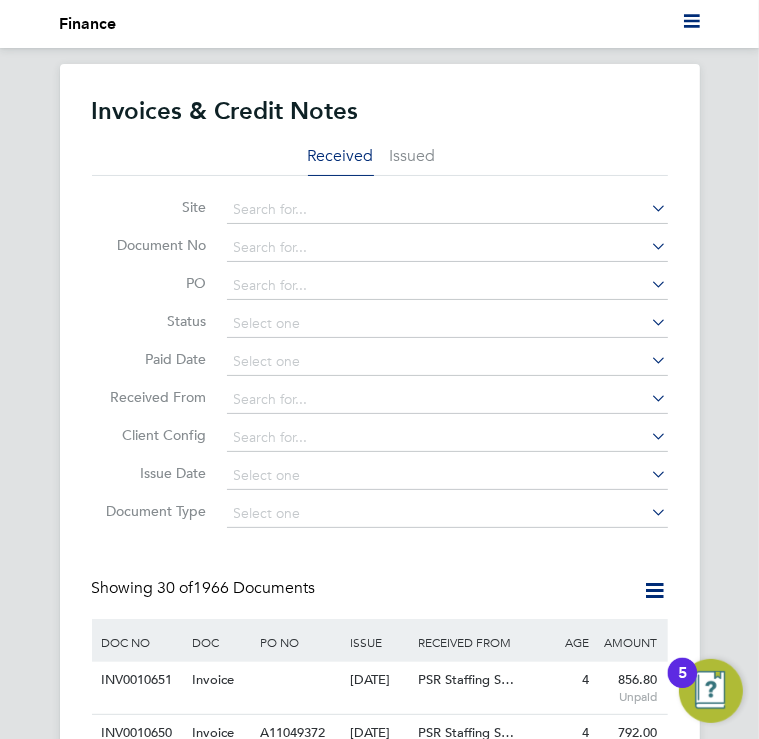 click on "Invoices & Credit Notes Received Issued Site   Document No   PO   Status   Paid Date   Issued To   Received From   Client Config   Issue Date   Document Type   Showing   30 of  1966 Documents DOC NO DOC TYPE PO NO ISSUE DATE ISSUED TO RECEIVED FROM AGE (DAYS) AMOUNT (£) INV0010651   Invoice     [DATE] TSO SAS UK Branch PSR Staffing S… 4 856.80  Unpaid INV0010650   Invoice A11049372   [DATE] TSO SAS UK Branch PSR Staffing S… 4 792.00  Unpaid INV0010649   Invoice A12176249   [DATE] TSO SAS UK Branch PSR Staffing S… 4 1,946.10  Unpaid INV0010648   Invoice A1091777…   [DATE] TSO SAS UK Branch PSR Staffing S… 4 2,167.20  Unpaid INV0010647   Invoice A10917902   [DATE] TSO SAS UK Branch PSR Staffing S… 4 3,207.60  Unpaid INV0010646   Invoice A1091768…   [DATE] TSO SAS UK Branch PSR Staffing S… 4 15,975.01  Unpaid INV0010592   Invoice A11049372   [DATE] TSO SAS UK Branch PSR Staffing S… 11 2,376.00  Unpaid INV0010591   Invoice A12176249   [DATE] 11 2,229.60" 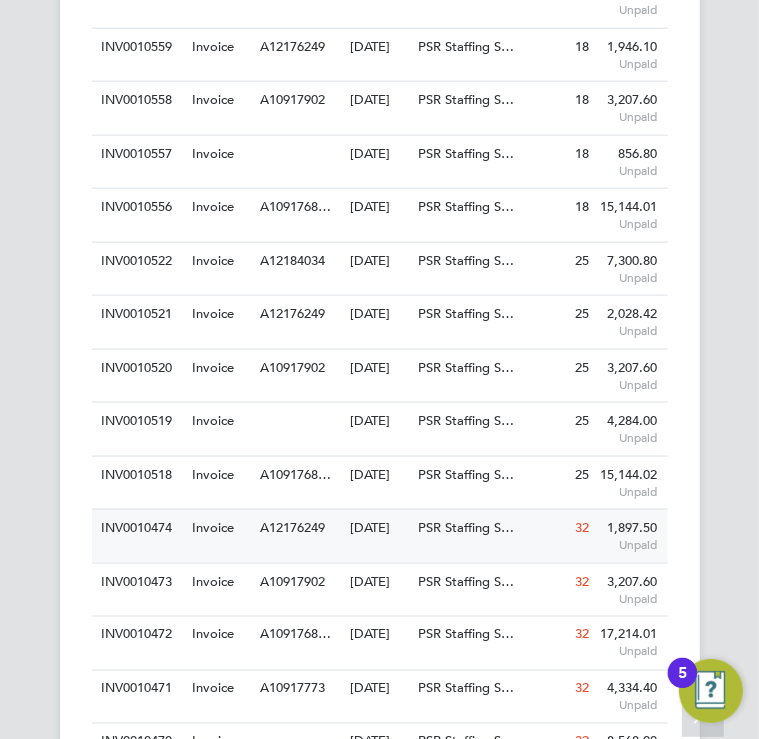 scroll, scrollTop: 1252, scrollLeft: 0, axis: vertical 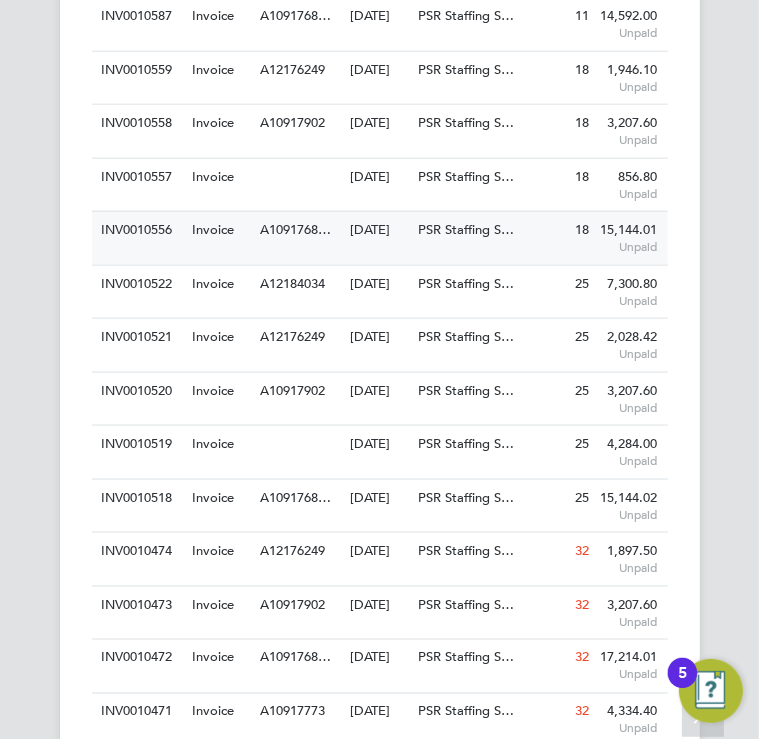 click on "[DATE]" 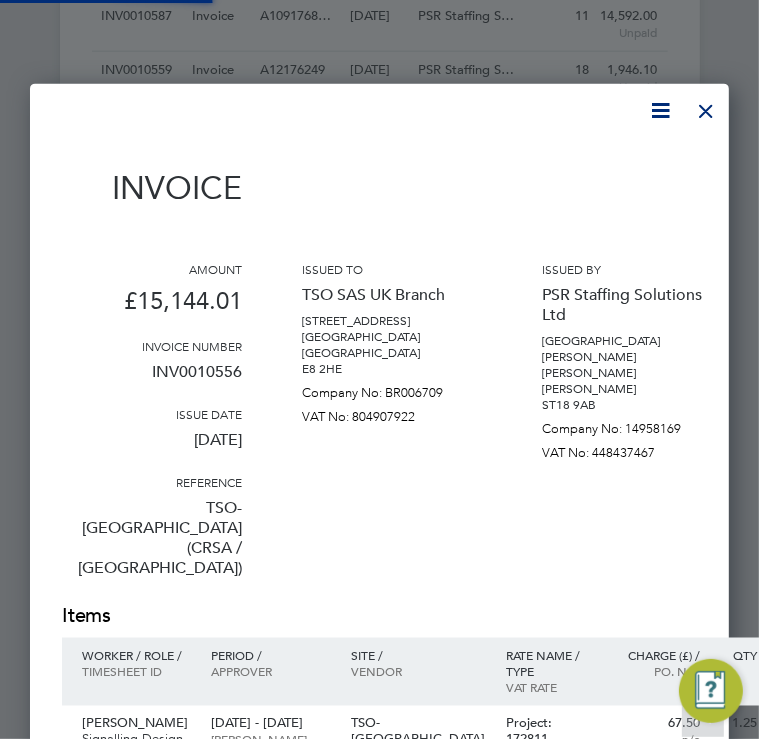 scroll, scrollTop: 10, scrollLeft: 10, axis: both 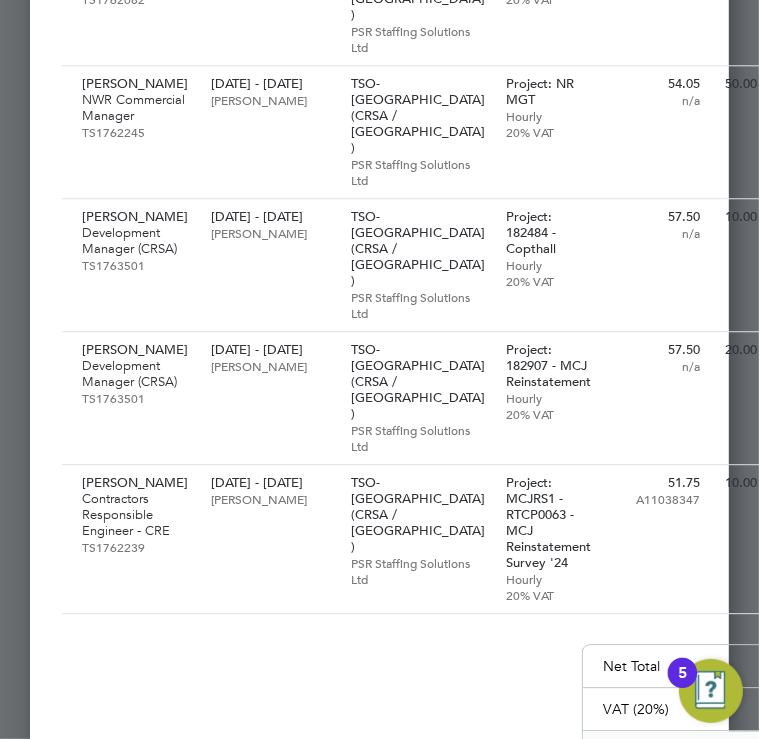 click on "Invoice
Amount
£15,144.01
Invoice number
INV0010556
Issue date
[DATE]
Reference
TSO-[GEOGRAPHIC_DATA] (CRSA / [GEOGRAPHIC_DATA])
Issued to
TSO SAS UK Branch
[STREET_ADDRESS]
Company No: BR006709
VAT No: 804907922
Issued by
PSR Staffing Solutions Ltd
Prospect [STREET_ADDRESS][PERSON_NAME][PERSON_NAME]
Company No: 14958169
VAT No: 448437467
Items" at bounding box center [472, -131] 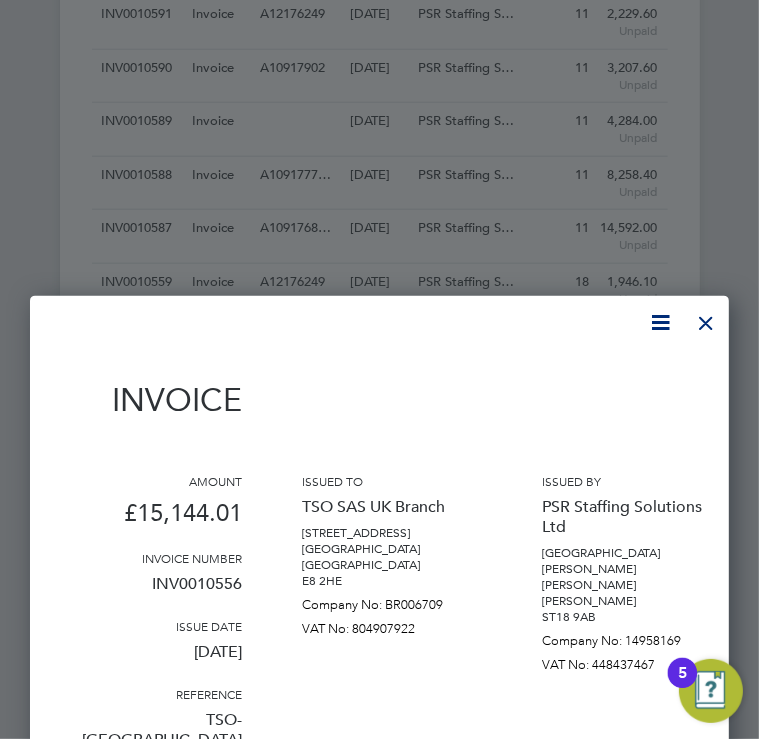 scroll, scrollTop: 973, scrollLeft: 0, axis: vertical 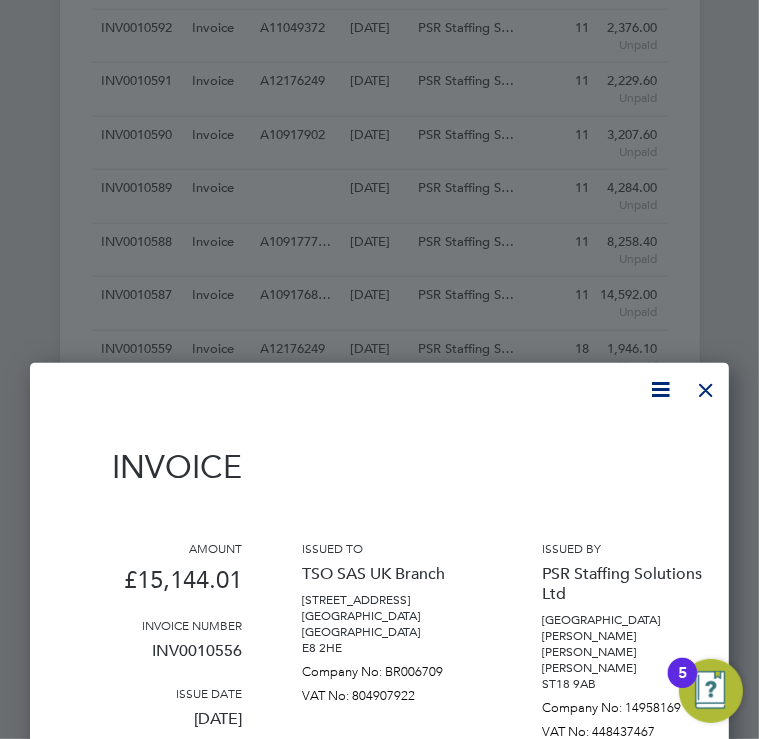 click at bounding box center [706, 385] 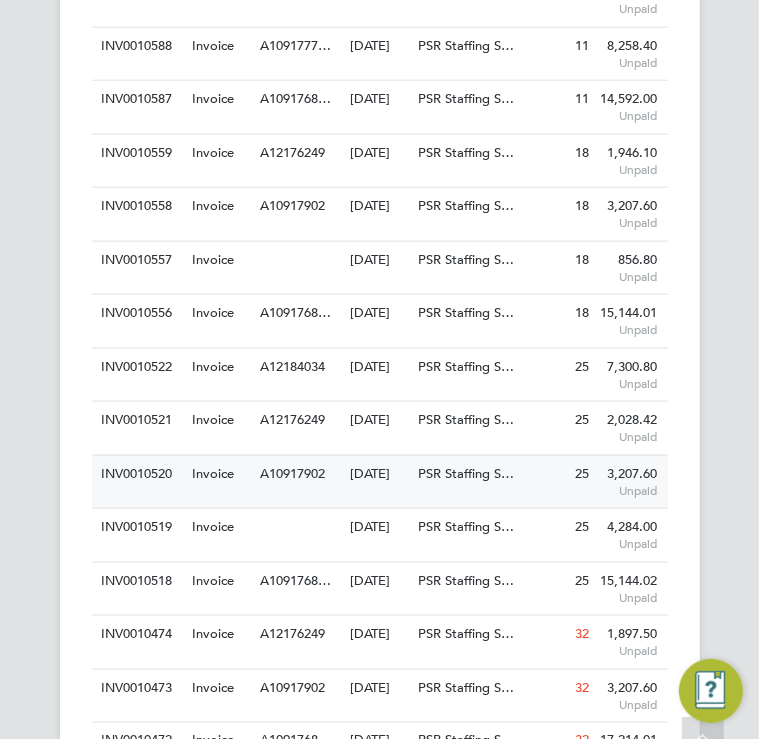 scroll, scrollTop: 1252, scrollLeft: 0, axis: vertical 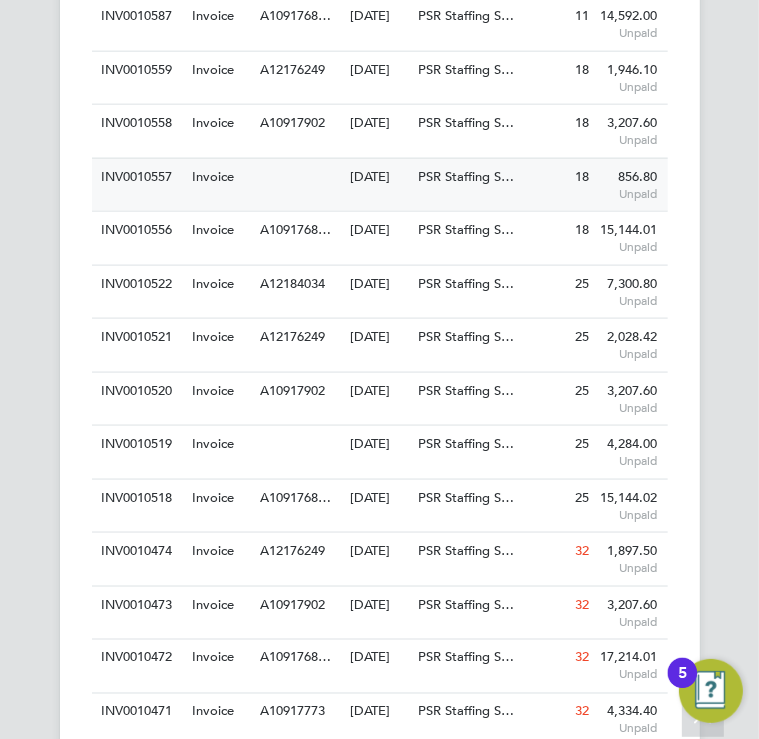 click 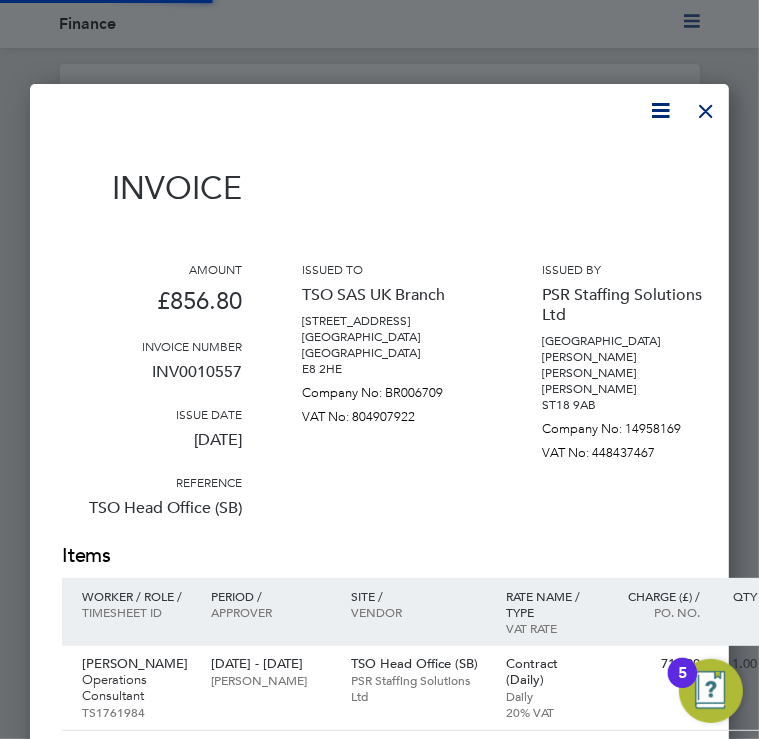 scroll, scrollTop: 9, scrollLeft: 10, axis: both 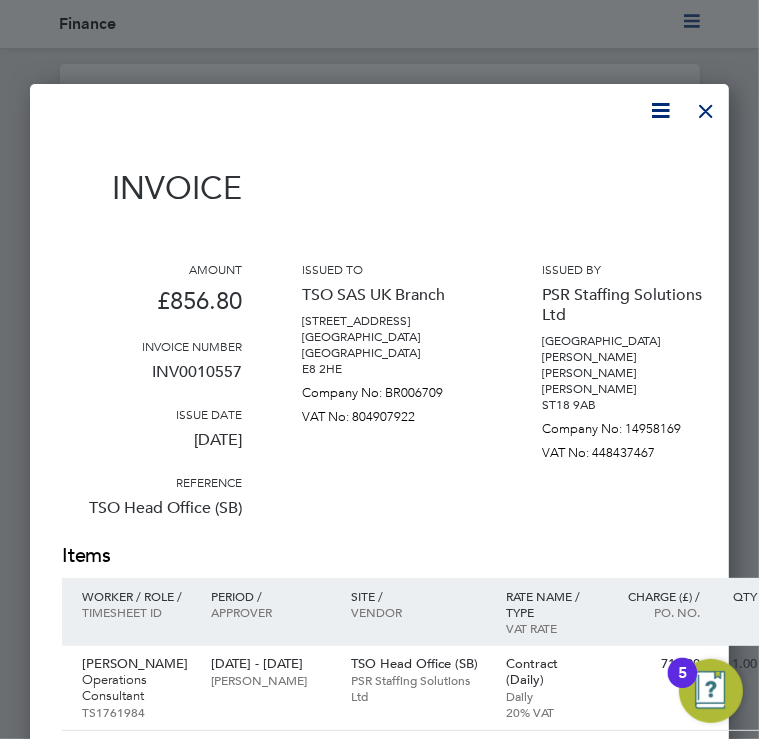 click at bounding box center [706, 106] 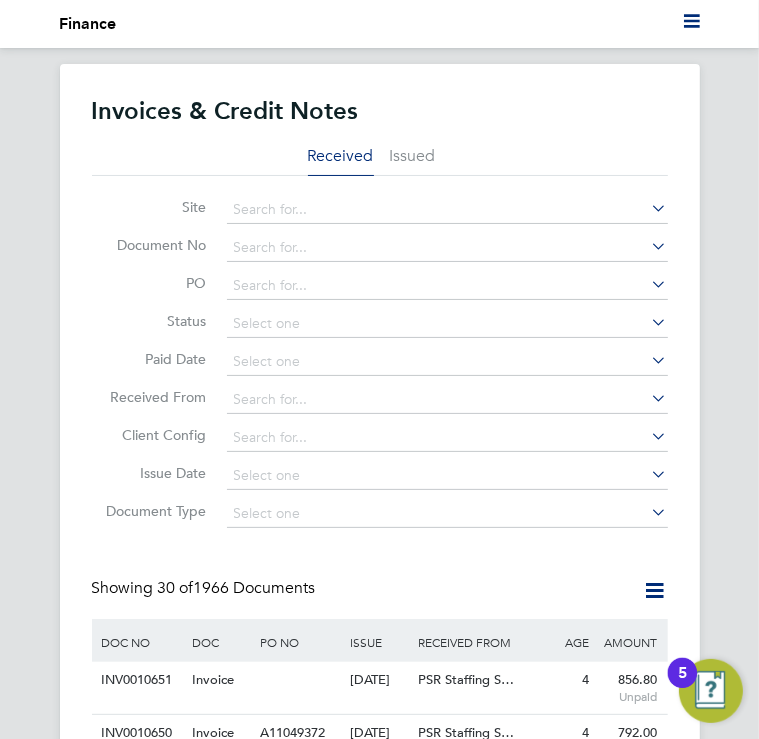 click on "Invoices & Credit Notes Received Issued Site   Document No   PO   Status   Paid Date   Issued To   Received From   Client Config   Issue Date   Document Type   Showing   30 of  1966 Documents DOC NO DOC TYPE PO NO ISSUE DATE ISSUED TO RECEIVED FROM AGE (DAYS) AMOUNT (£) INV0010651   Invoice     [DATE] TSO SAS UK Branch PSR Staffing S… 4 856.80  Unpaid INV0010650   Invoice A11049372   [DATE] TSO SAS UK Branch PSR Staffing S… 4 792.00  Unpaid INV0010649   Invoice A12176249   [DATE] TSO SAS UK Branch PSR Staffing S… 4 1,946.10  Unpaid INV0010648   Invoice A1091777…   [DATE] TSO SAS UK Branch PSR Staffing S… 4 2,167.20  Unpaid INV0010647   Invoice A10917902   [DATE] TSO SAS UK Branch PSR Staffing S… 4 3,207.60  Unpaid INV0010646   Invoice A1091768…   [DATE] TSO SAS UK Branch PSR Staffing S… 4 15,975.01  Unpaid INV0010592   Invoice A11049372   [DATE] TSO SAS UK Branch PSR Staffing S… 11 2,376.00  Unpaid INV0010591   Invoice A12176249   [DATE] 11 2,229.60" 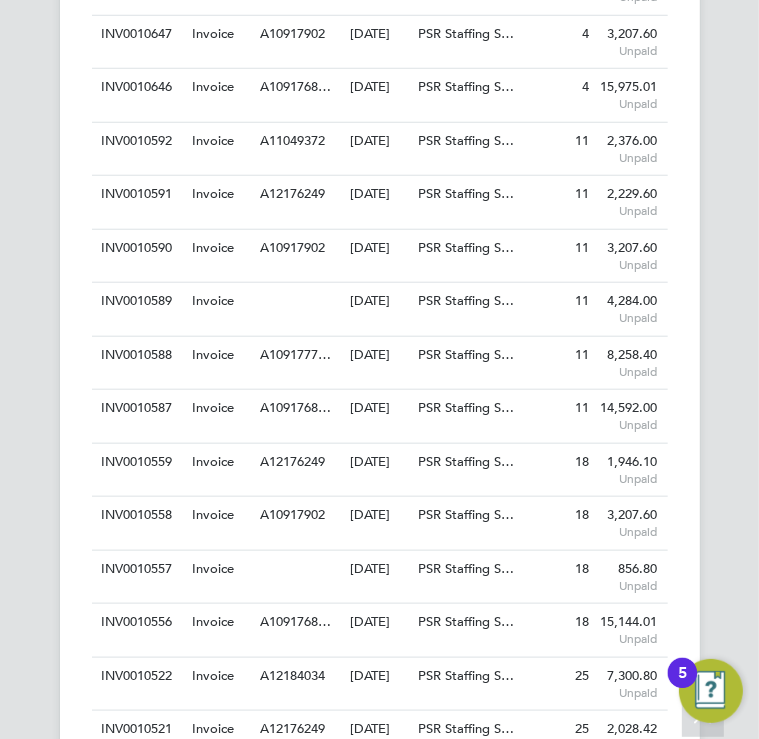 scroll, scrollTop: 920, scrollLeft: 0, axis: vertical 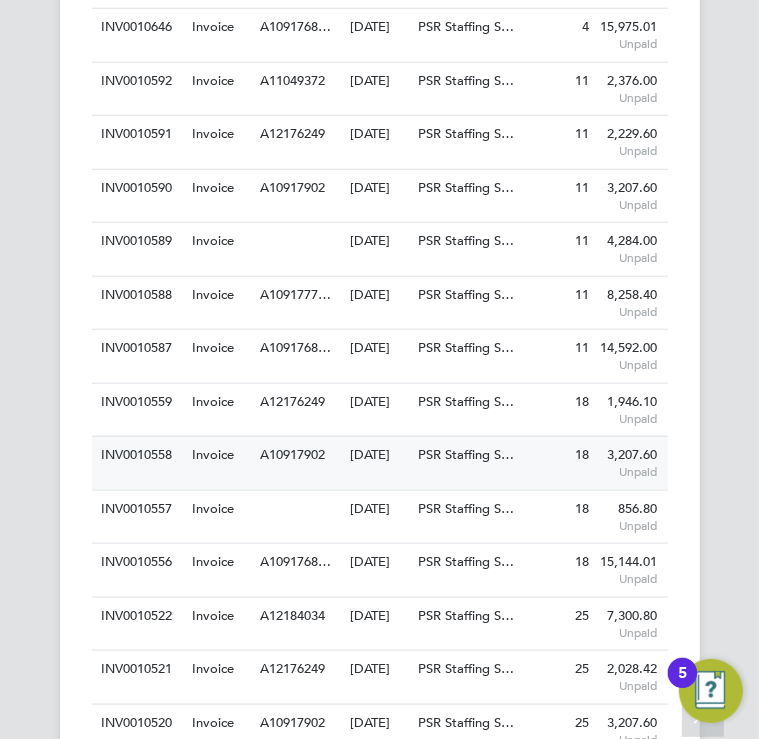 click on "A10917902" 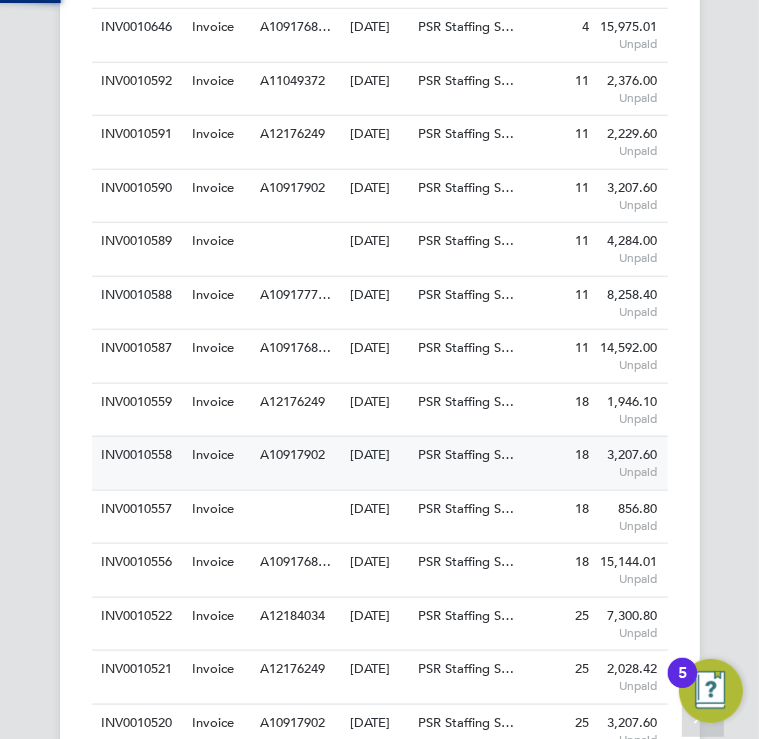scroll, scrollTop: 0, scrollLeft: 0, axis: both 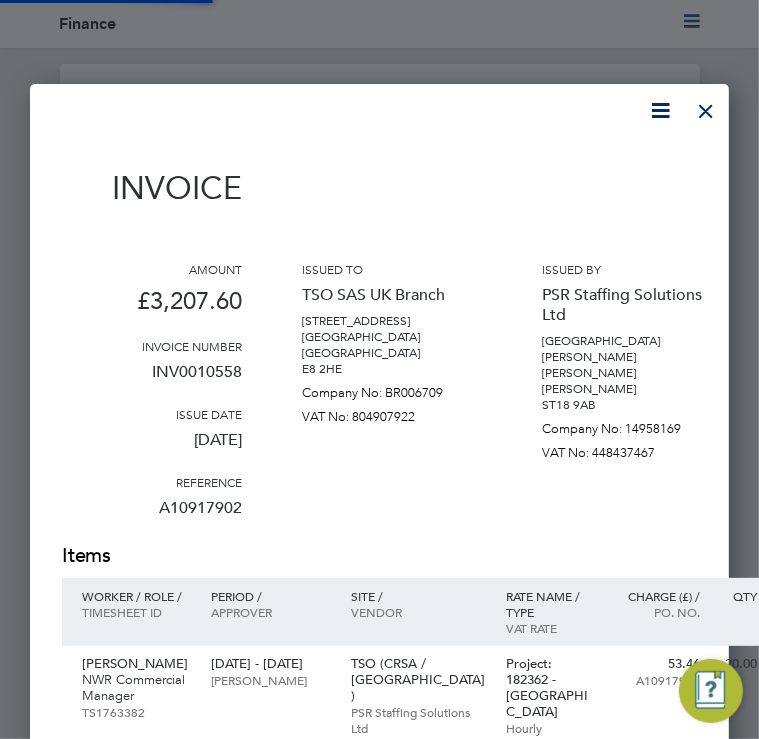 click on "Issued to
TSO SAS UK Branch
[STREET_ADDRESS]
Company No: BR006709
VAT No: 804907922" at bounding box center (392, 401) 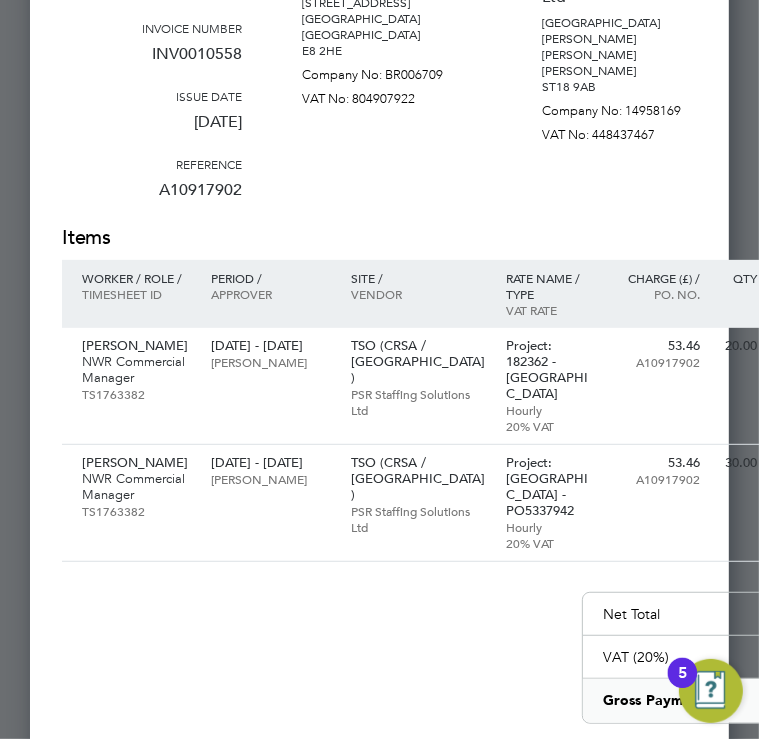 scroll, scrollTop: 320, scrollLeft: 0, axis: vertical 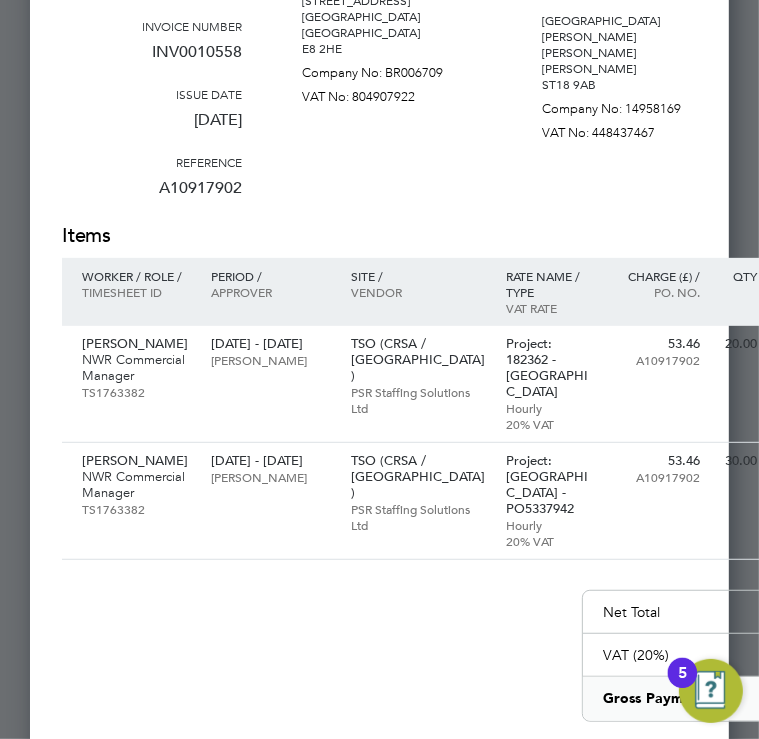 click on "Invoice
Amount
£3,207.60
Invoice number
INV0010558
Issue date
[DATE]
Reference
A10917902
Issued to
TSO SAS UK Branch
[STREET_ADDRESS]
Company No: BR006709
VAT No: 804907922
Issued by
PSR Staffing Solutions Ltd
Prospect [STREET_ADDRESS][PERSON_NAME][PERSON_NAME]
Company No: 14958169
VAT No: 448437467
Items
Worker / Role / Period /" at bounding box center (472, 343) 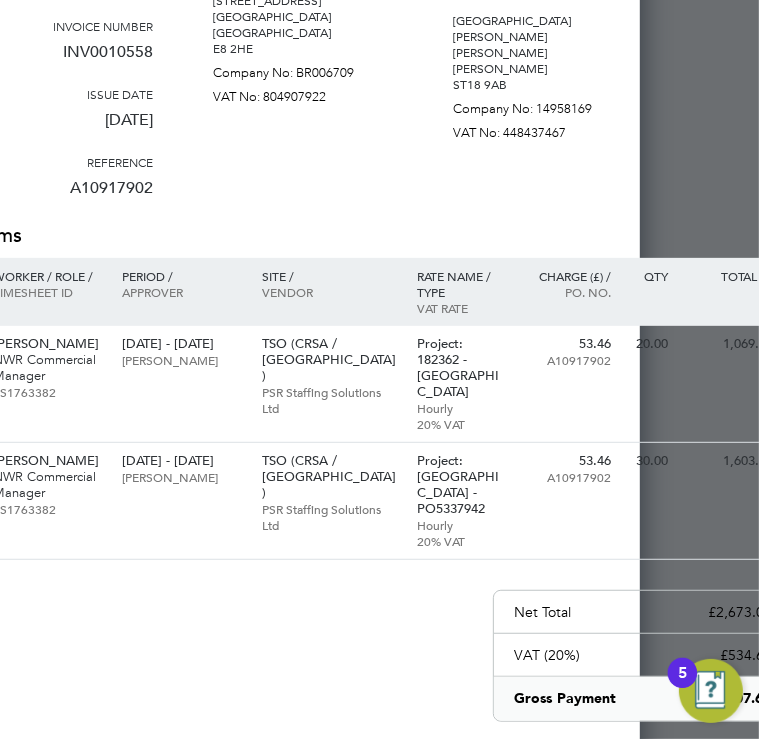 scroll, scrollTop: 320, scrollLeft: 123, axis: both 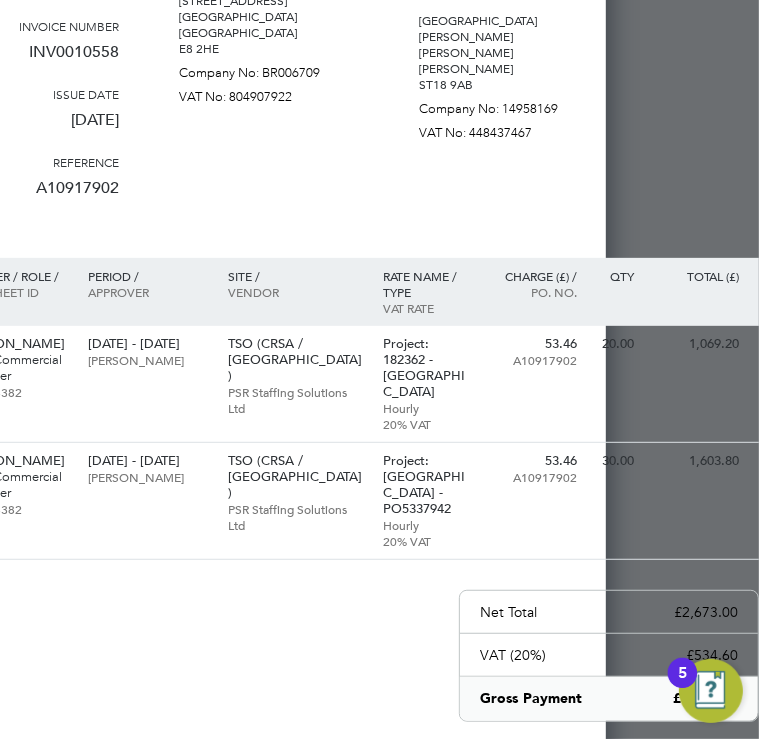 click on "Issued by
PSR Staffing Solutions Ltd
[GEOGRAPHIC_DATA] [PERSON_NAME][STREET_ADDRESS][PERSON_NAME]
Company No: 14958169
VAT No: 448437467" at bounding box center (509, 81) 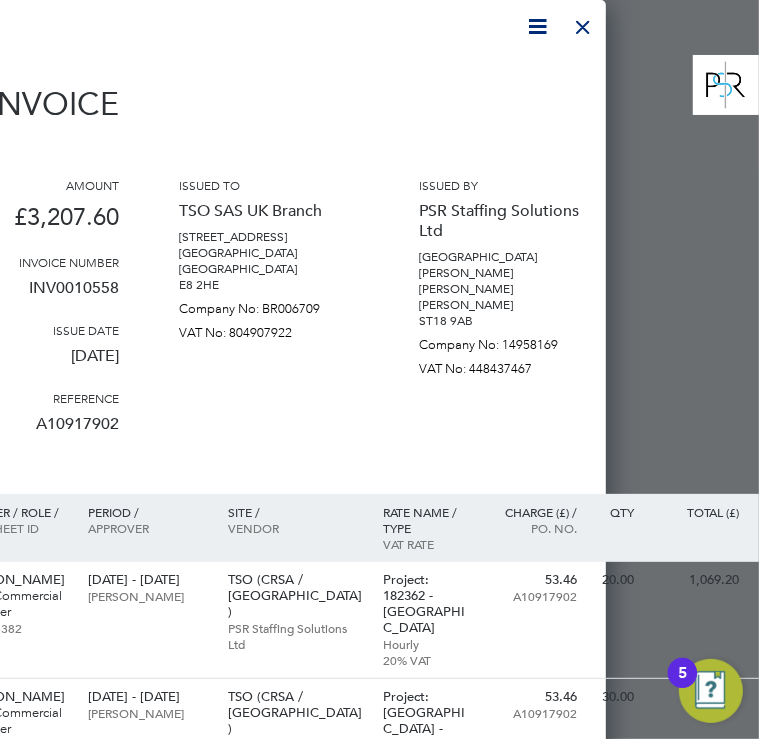 scroll, scrollTop: 0, scrollLeft: 123, axis: horizontal 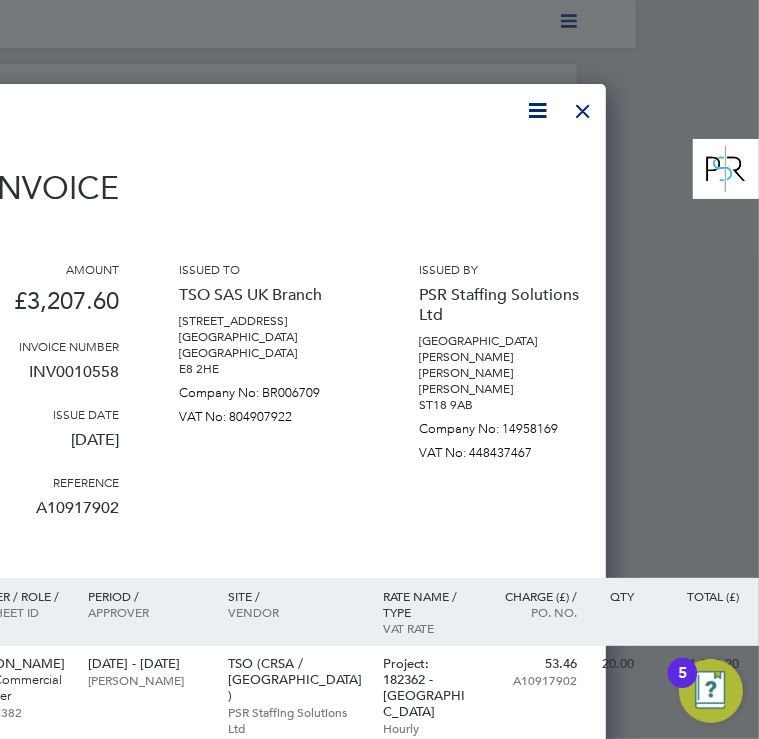 click on "PSR Staffing Solutions Ltd" at bounding box center [509, 305] 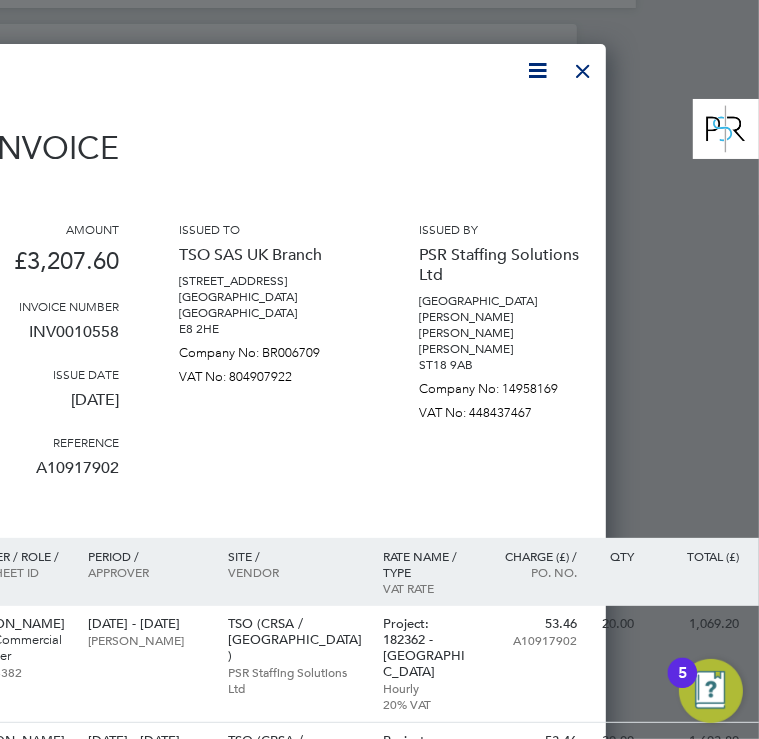 click at bounding box center [583, 66] 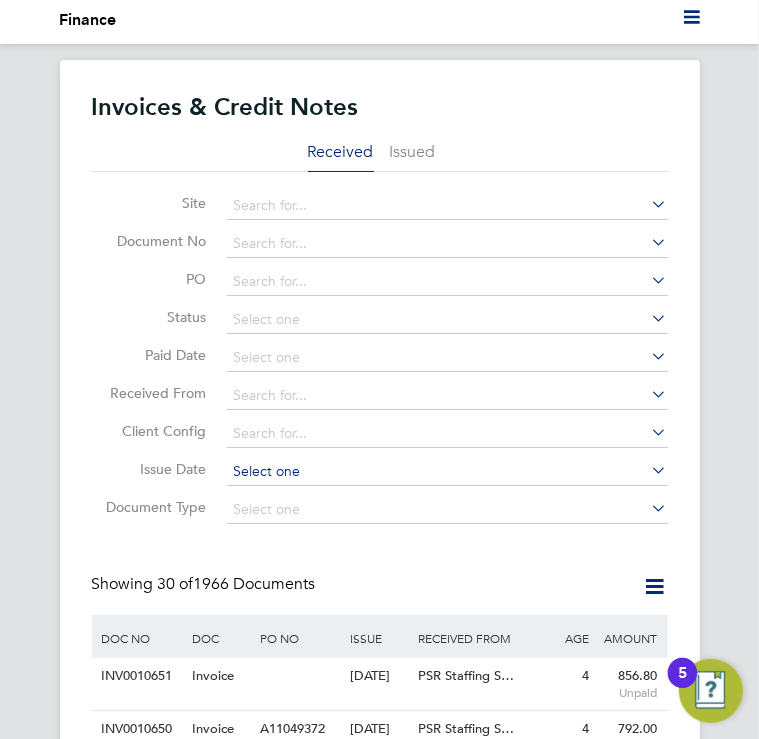 scroll, scrollTop: 0, scrollLeft: 0, axis: both 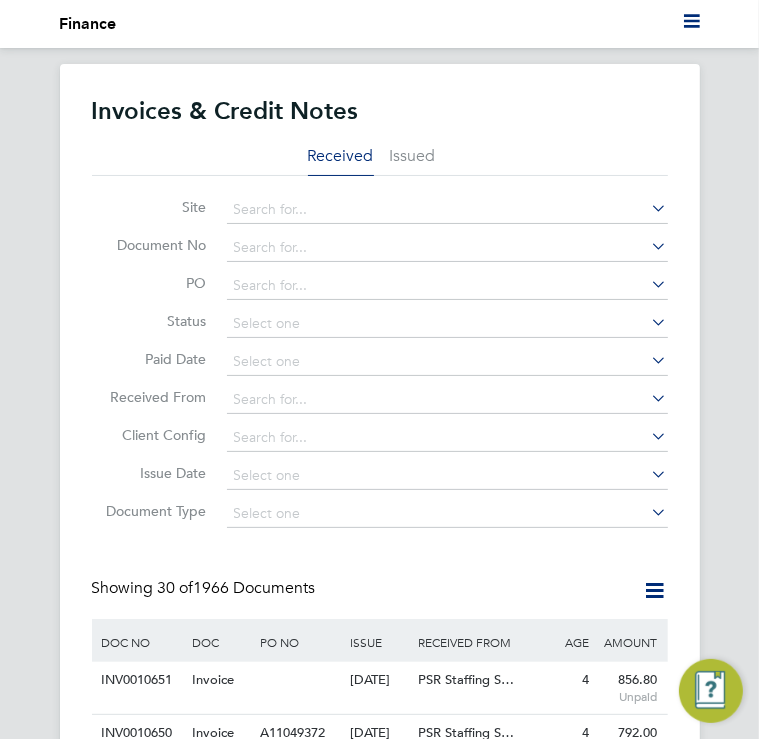 click on "Showing   30 of  1966 Documents" 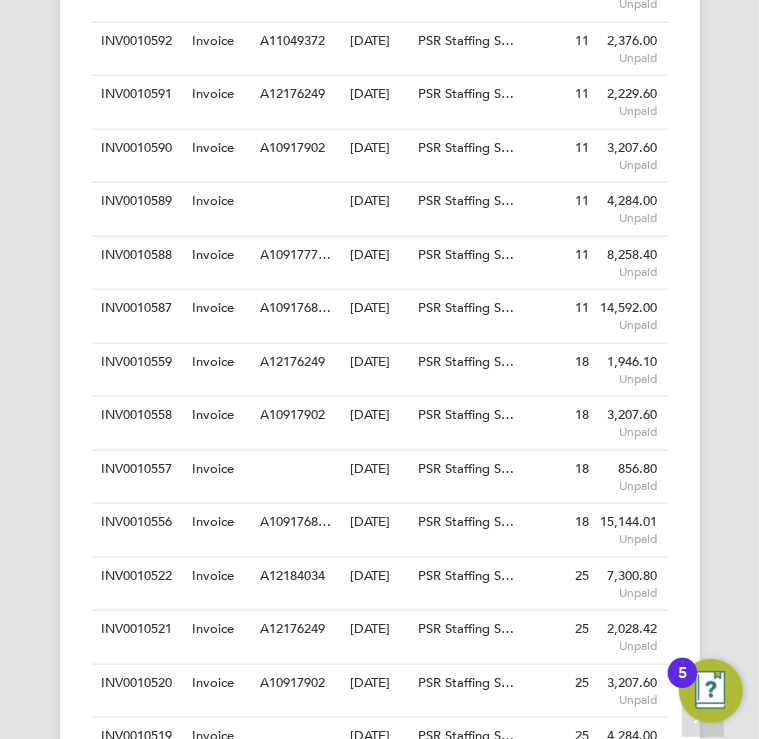 scroll, scrollTop: 920, scrollLeft: 0, axis: vertical 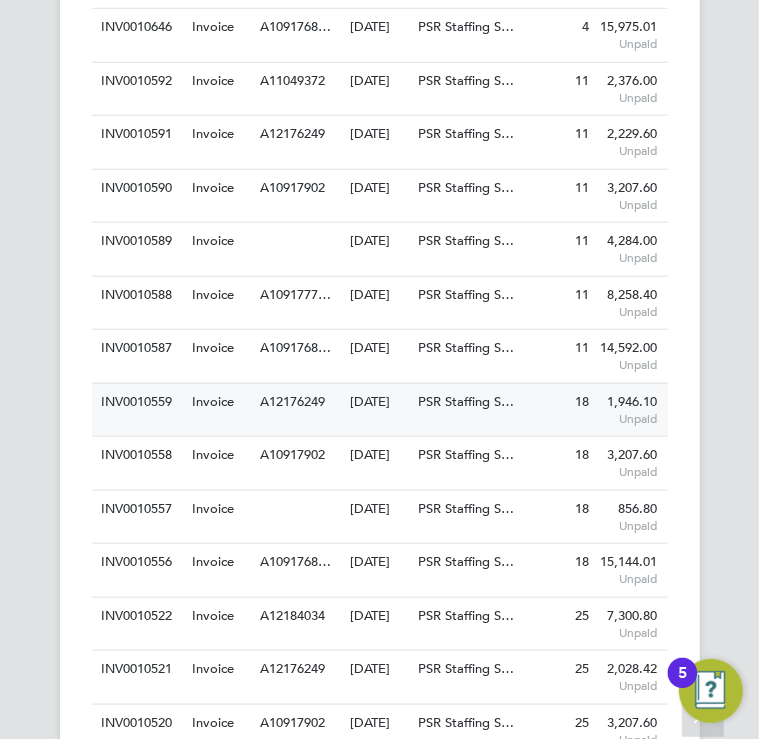 click on "[DATE]" 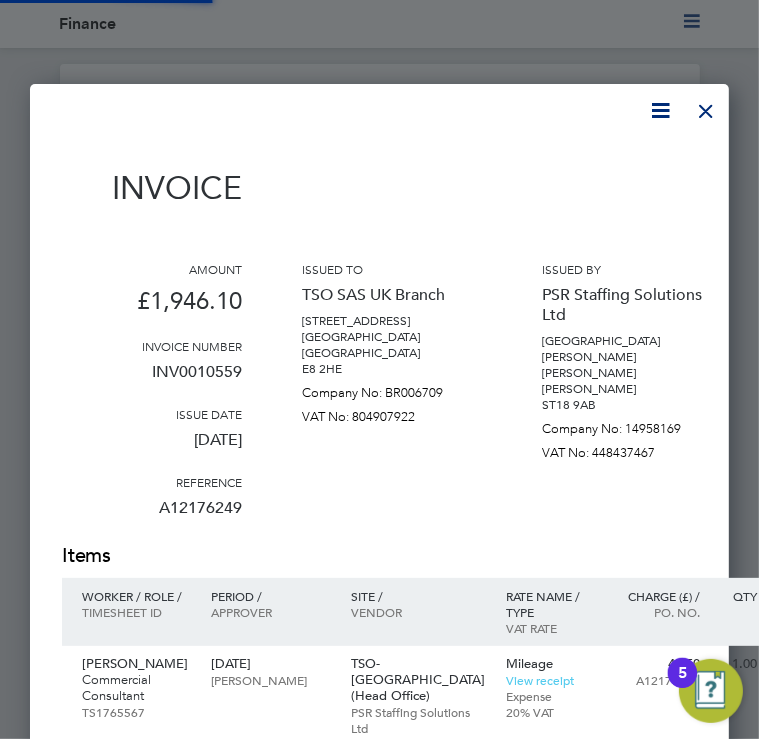 scroll, scrollTop: 10, scrollLeft: 10, axis: both 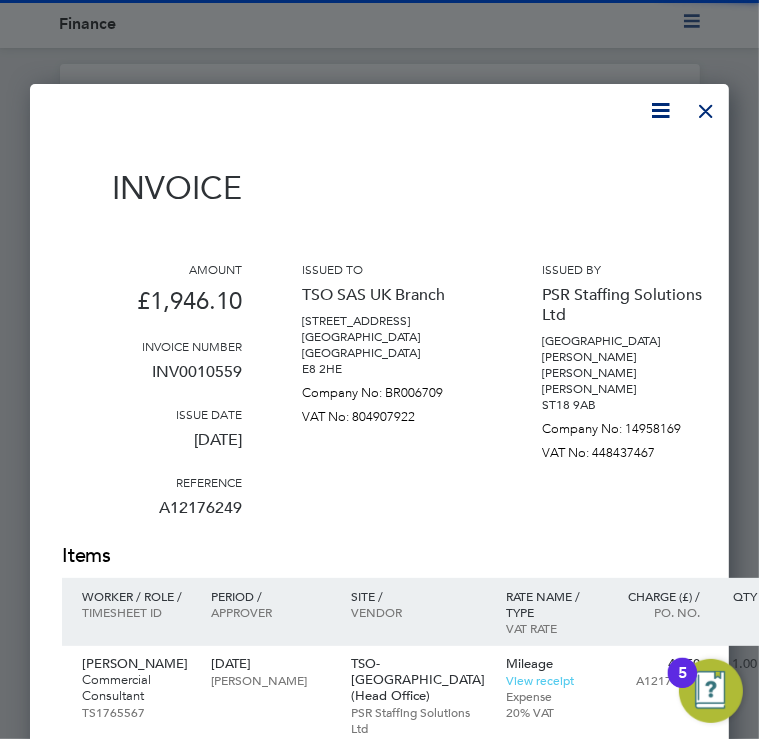 click on "Invoice
Amount
£1,946.10
Invoice number
INV0010559
Issue date
[DATE]
Reference
A12176249
Issued to
TSO SAS UK Branch
[STREET_ADDRESS]
Company No: BR006709
VAT No: 804907922
Issued by
PSR Staffing Solutions Ltd
Prospect [STREET_ADDRESS][PERSON_NAME][PERSON_NAME]
Company No: 14958169
VAT No: 448437467
Items
Worker / Role / Period /" at bounding box center (472, 647) 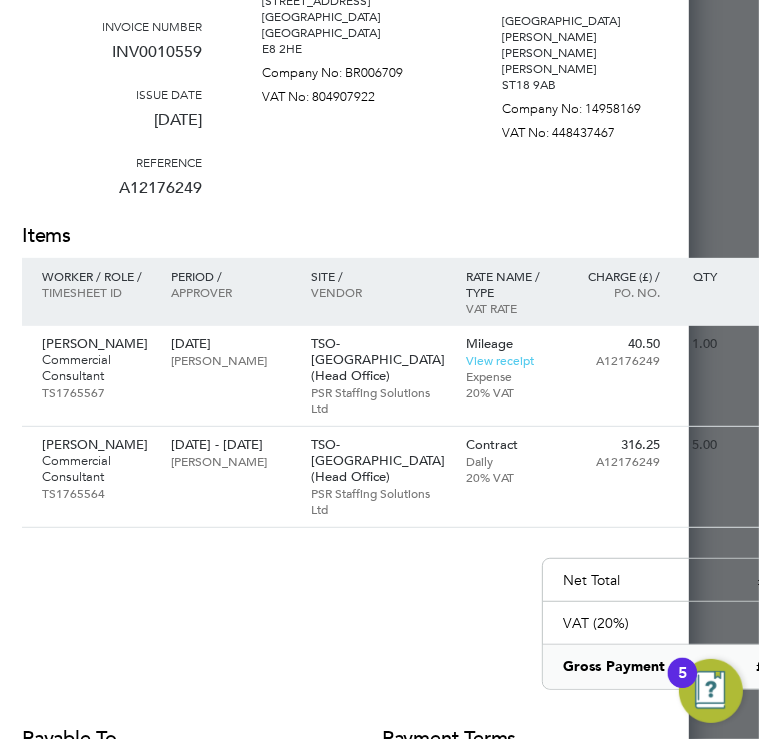 scroll, scrollTop: 320, scrollLeft: 123, axis: both 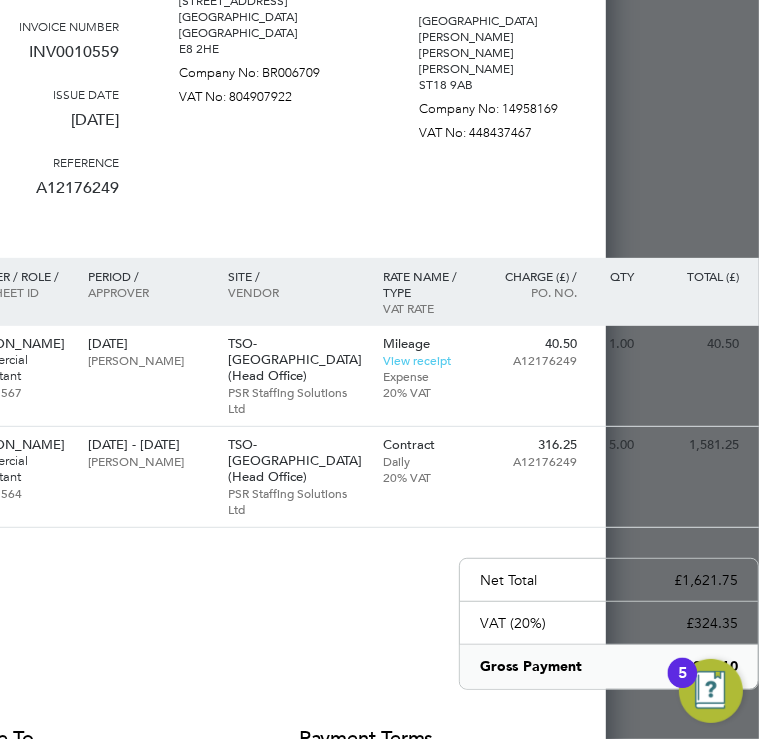 click on "Issued by
PSR Staffing Solutions Ltd
[GEOGRAPHIC_DATA] [PERSON_NAME][STREET_ADDRESS][PERSON_NAME]
Company No: 14958169
VAT No: 448437467" at bounding box center [509, 81] 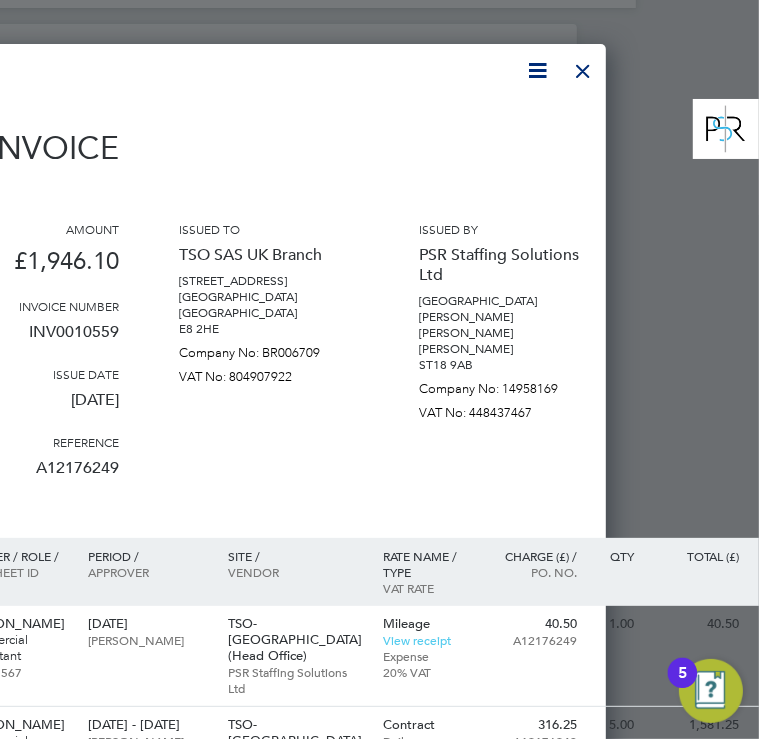 click at bounding box center (583, 66) 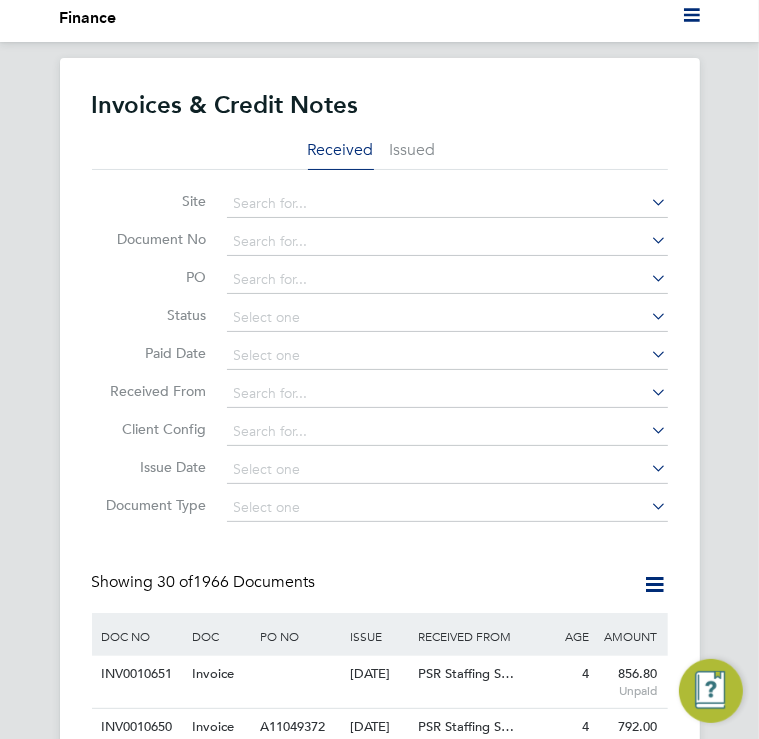 scroll, scrollTop: 0, scrollLeft: 0, axis: both 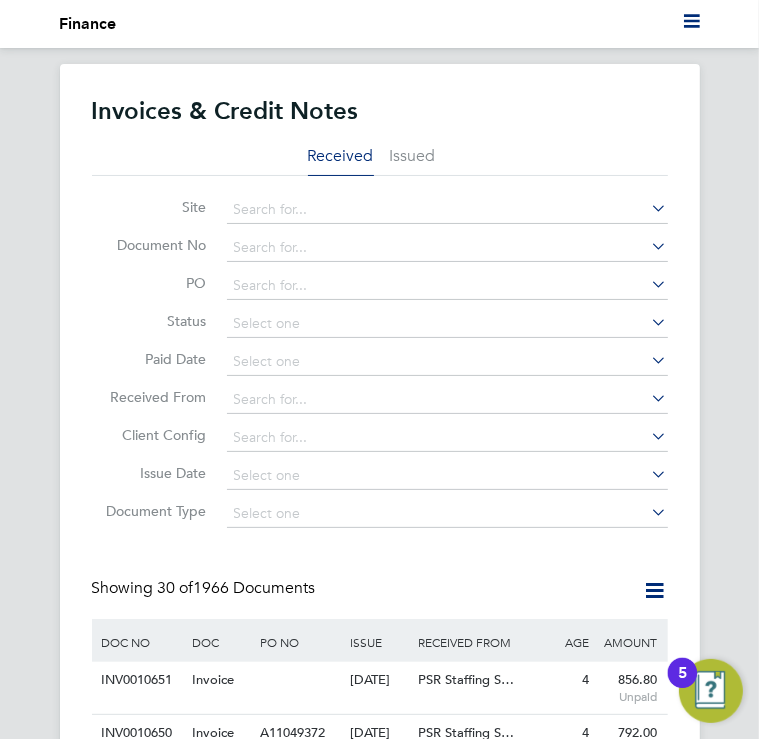 click on "Showing   30 of  1966 Documents" 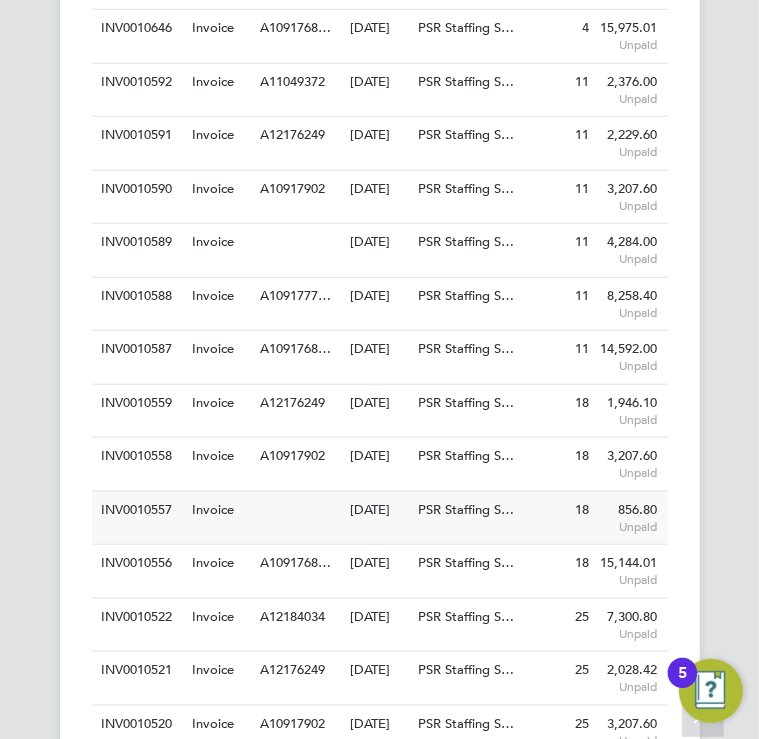 scroll, scrollTop: 920, scrollLeft: 0, axis: vertical 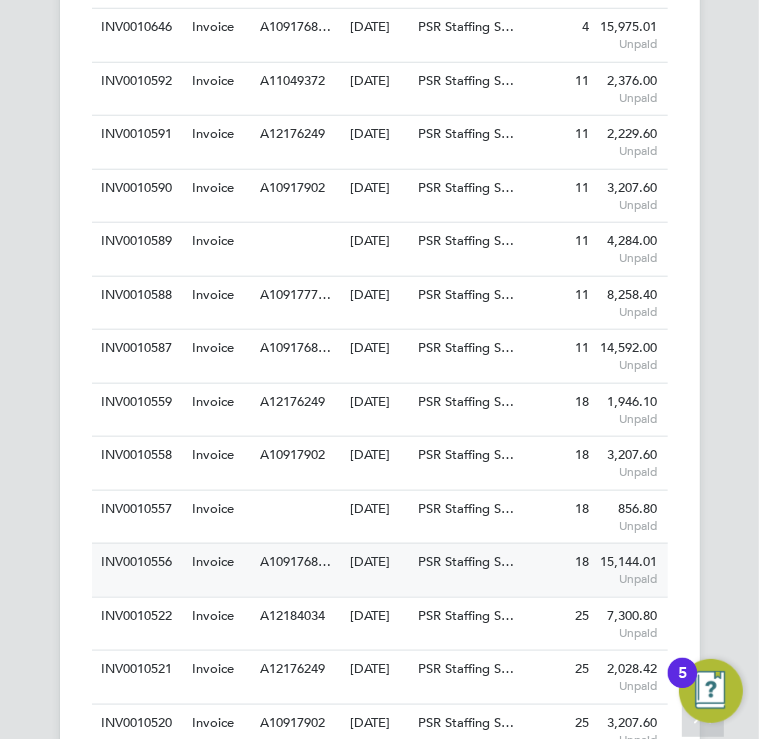 click on "INV0010556   Invoice A1091768…   [DATE] TSO SAS UK Branch PSR Staffing S… 18 15,144.01  Unpaid" 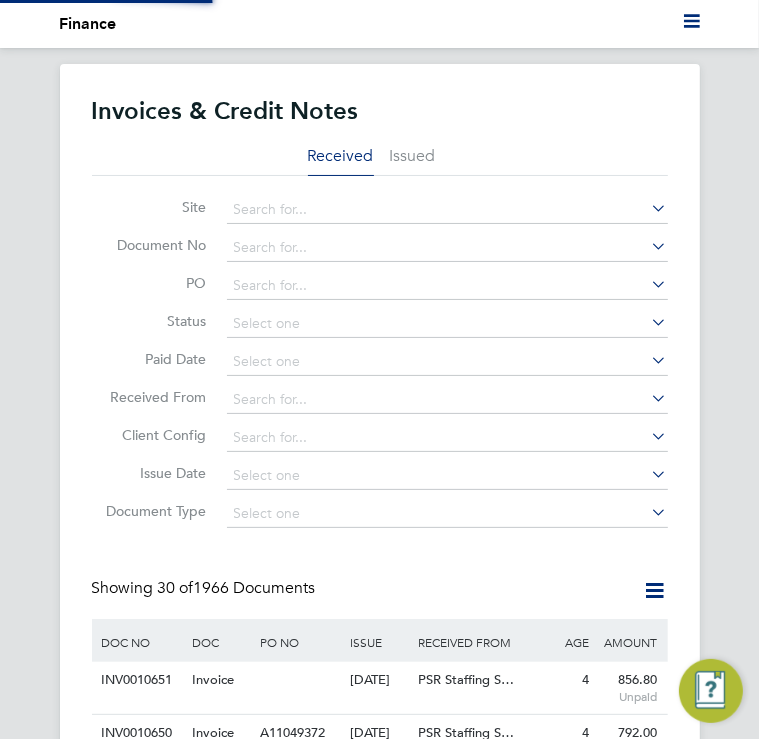 scroll, scrollTop: 10, scrollLeft: 10, axis: both 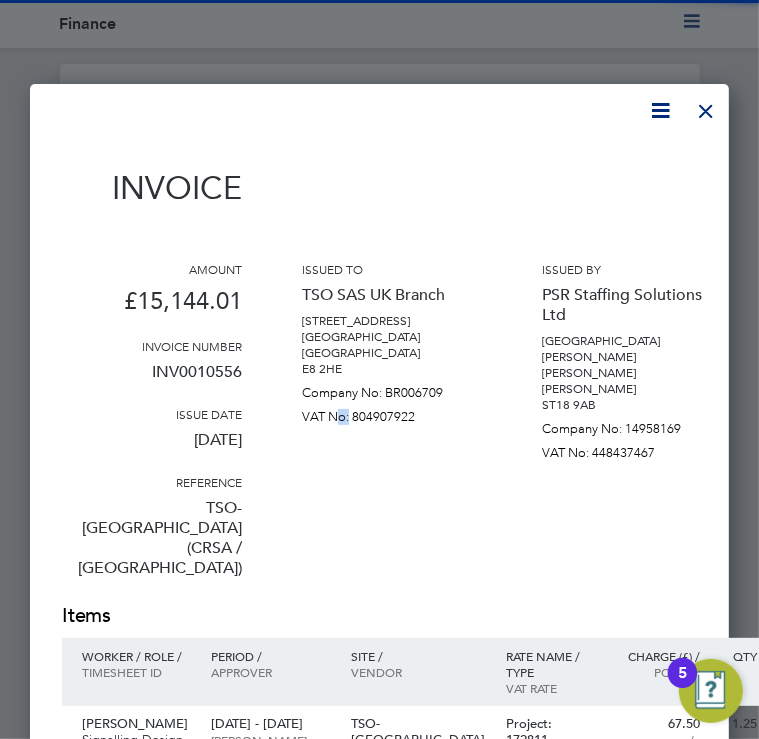 click on "Issued to
TSO SAS UK Branch
[STREET_ADDRESS]
Company No: BR006709
VAT No: 804907922" at bounding box center [392, 431] 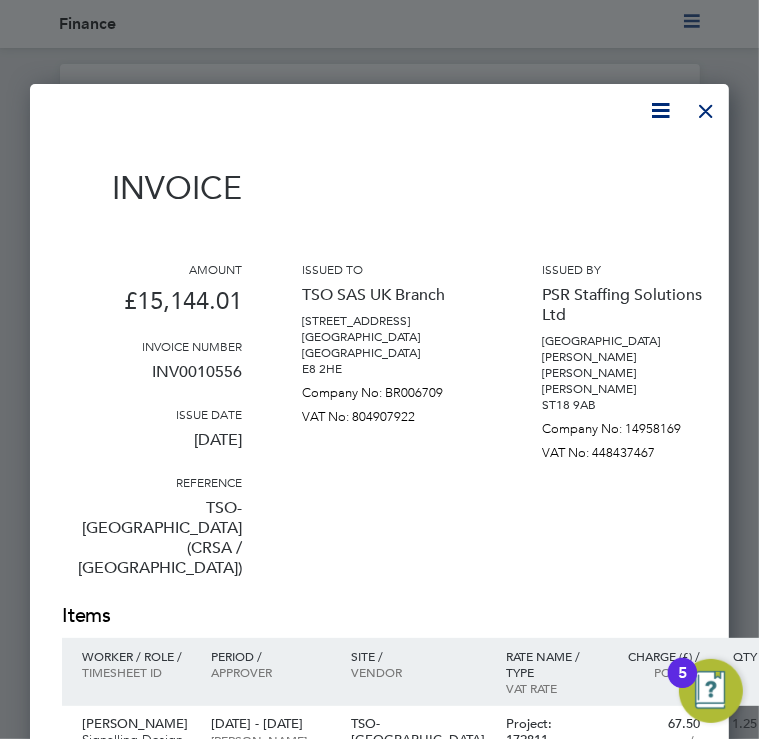 drag, startPoint x: 349, startPoint y: 471, endPoint x: 300, endPoint y: 567, distance: 107.78219 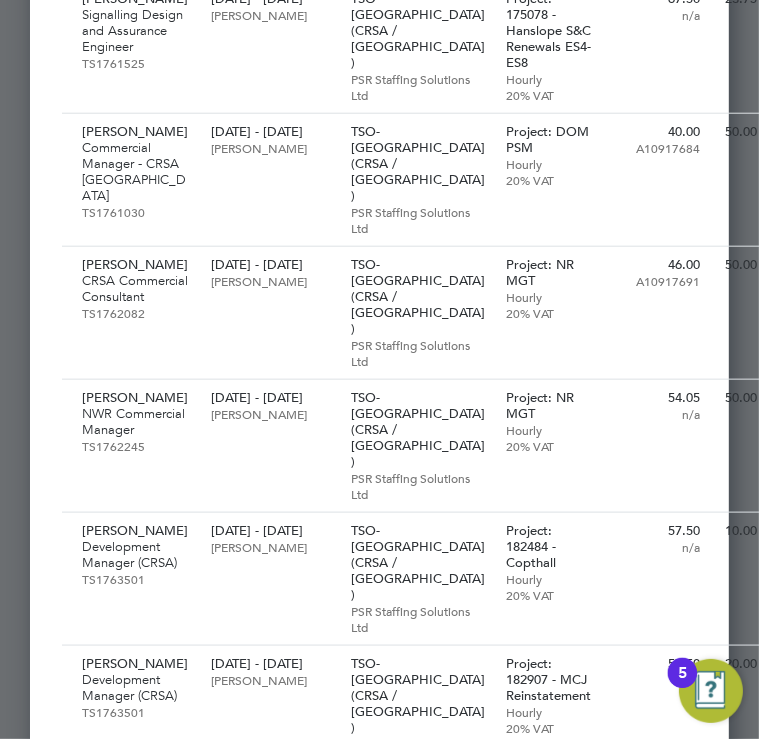 scroll, scrollTop: 1000, scrollLeft: 0, axis: vertical 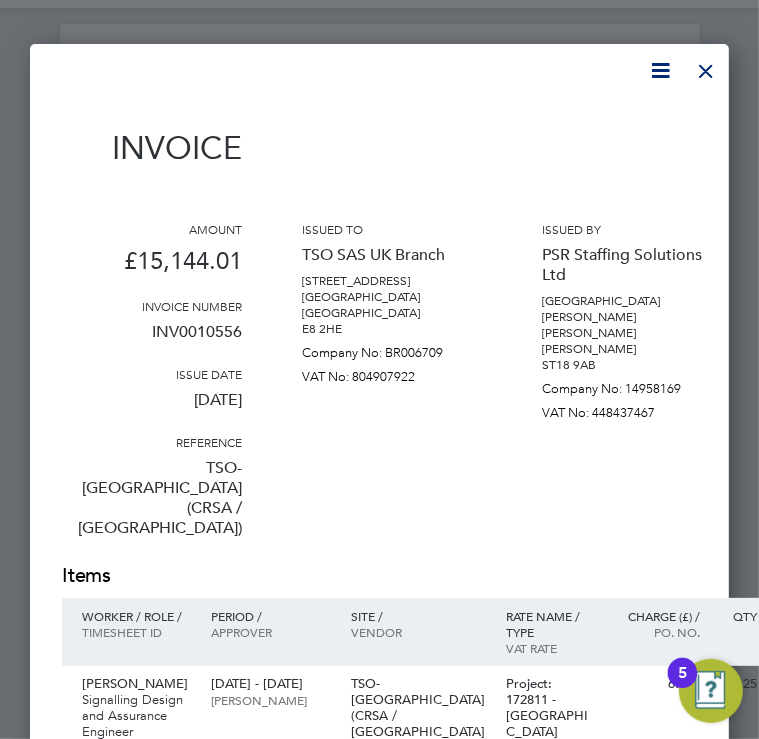 drag, startPoint x: 300, startPoint y: 567, endPoint x: 698, endPoint y: 67, distance: 639.06494 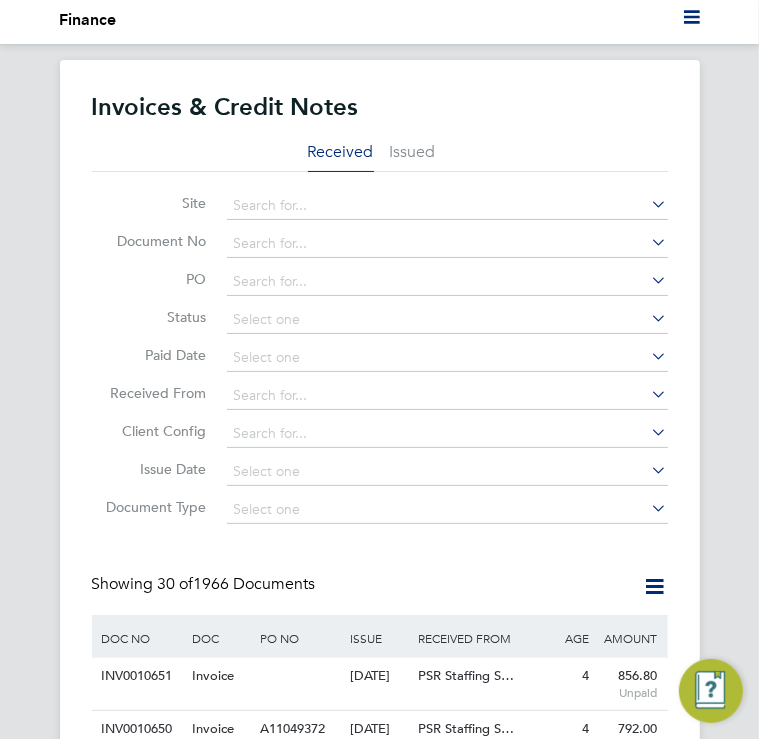 scroll, scrollTop: 0, scrollLeft: 0, axis: both 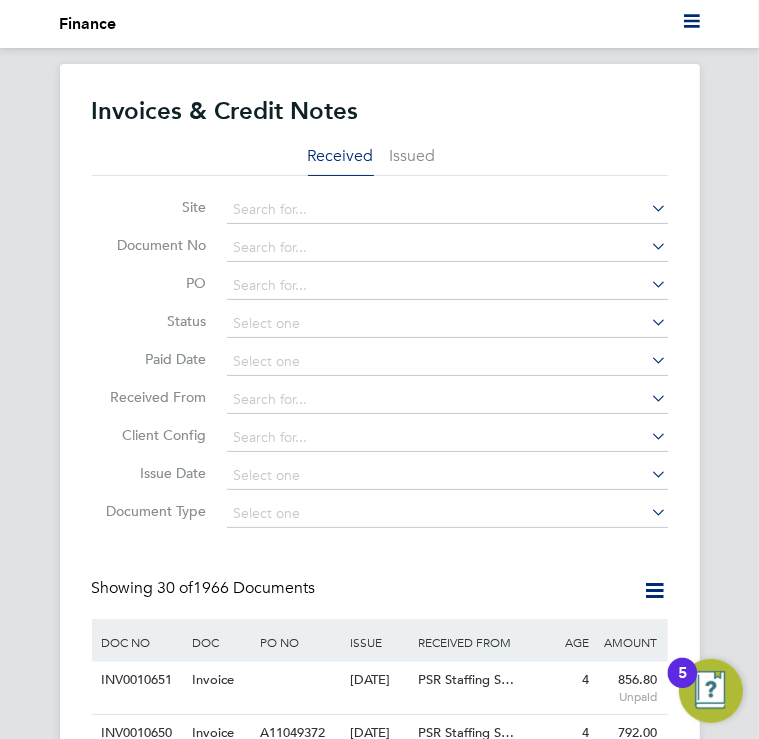 click on "Invoices & Credit Notes Received Issued Site   Document No   PO   Status   Paid Date   Issued To   Received From   Client Config   Issue Date   Document Type   Showing   30 of  1966 Documents DOC NO DOC TYPE PO NO ISSUE DATE ISSUED TO RECEIVED FROM AGE (DAYS) AMOUNT (£) INV0010651   Invoice     [DATE] TSO SAS UK Branch PSR Staffing S… 4 856.80  Unpaid INV0010650   Invoice A11049372   [DATE] TSO SAS UK Branch PSR Staffing S… 4 792.00  Unpaid INV0010649   Invoice A12176249   [DATE] TSO SAS UK Branch PSR Staffing S… 4 1,946.10  Unpaid INV0010648   Invoice A1091777…   [DATE] TSO SAS UK Branch PSR Staffing S… 4 2,167.20  Unpaid INV0010647   Invoice A10917902   [DATE] TSO SAS UK Branch PSR Staffing S… 4 3,207.60  Unpaid INV0010646   Invoice A1091768…   [DATE] TSO SAS UK Branch PSR Staffing S… 4 15,975.01  Unpaid INV0010592   Invoice A11049372   [DATE] TSO SAS UK Branch PSR Staffing S… 11 2,376.00  Unpaid INV0010591   Invoice A12176249   [DATE] 11 2,229.60" 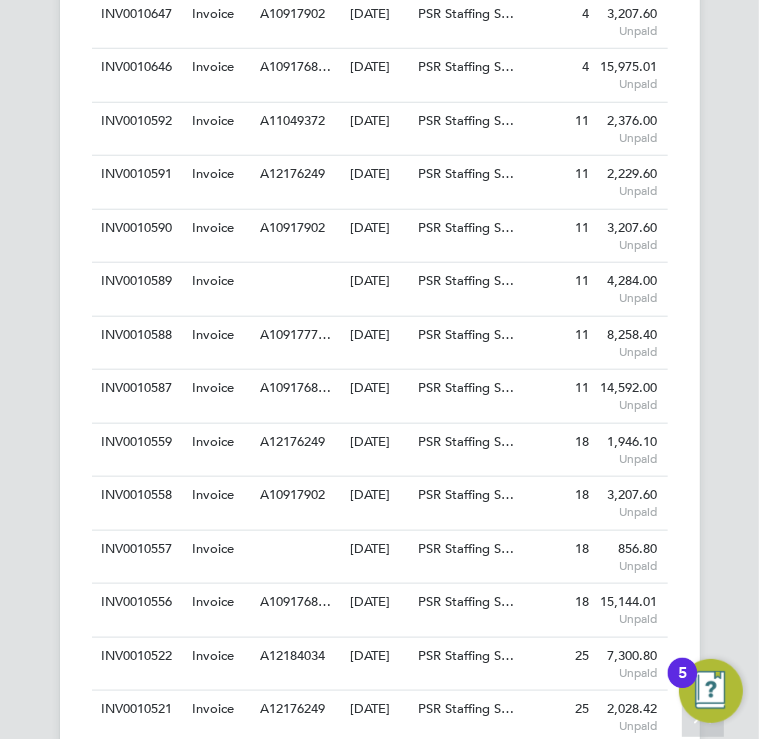 scroll, scrollTop: 920, scrollLeft: 0, axis: vertical 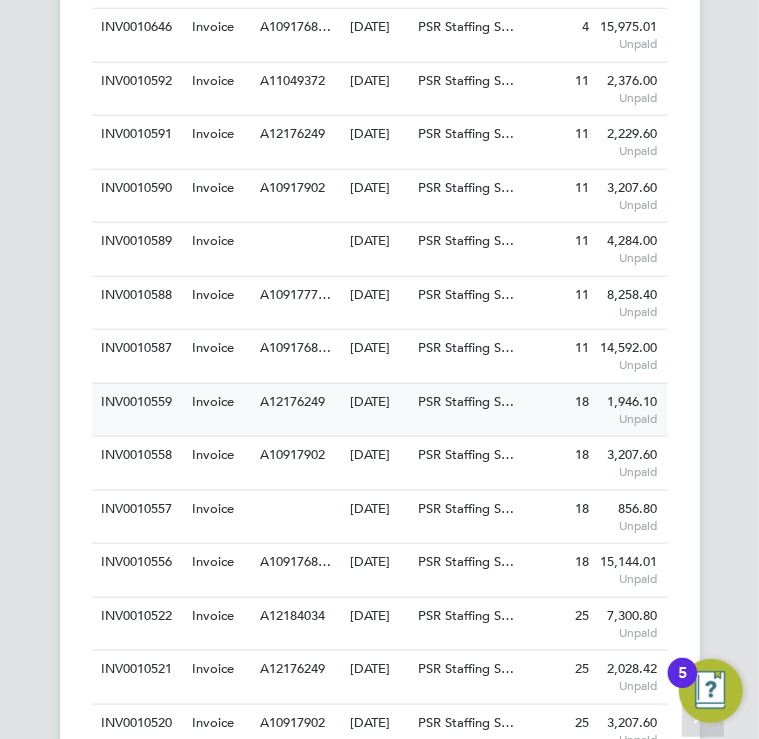 click on "A12176249" 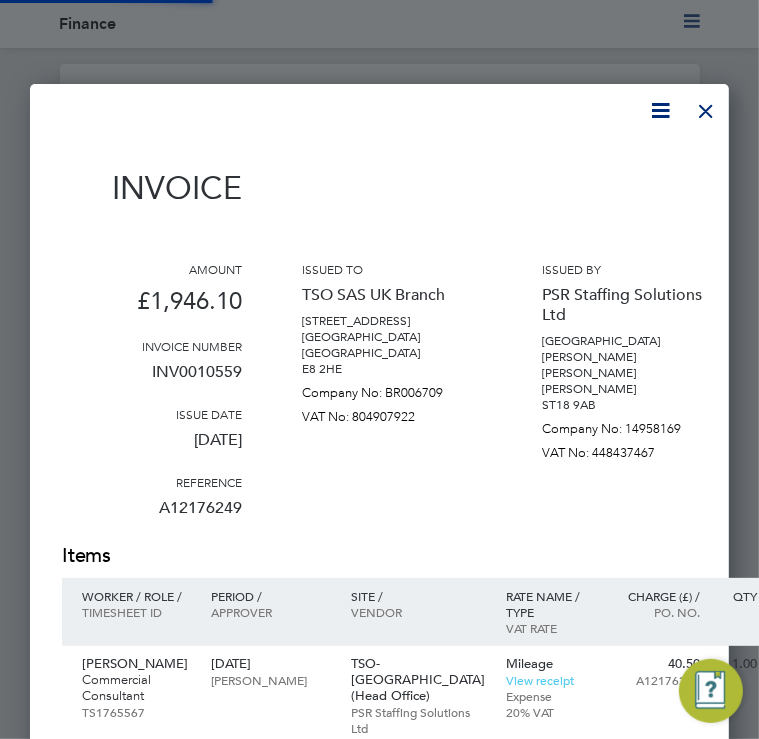 scroll, scrollTop: 10, scrollLeft: 10, axis: both 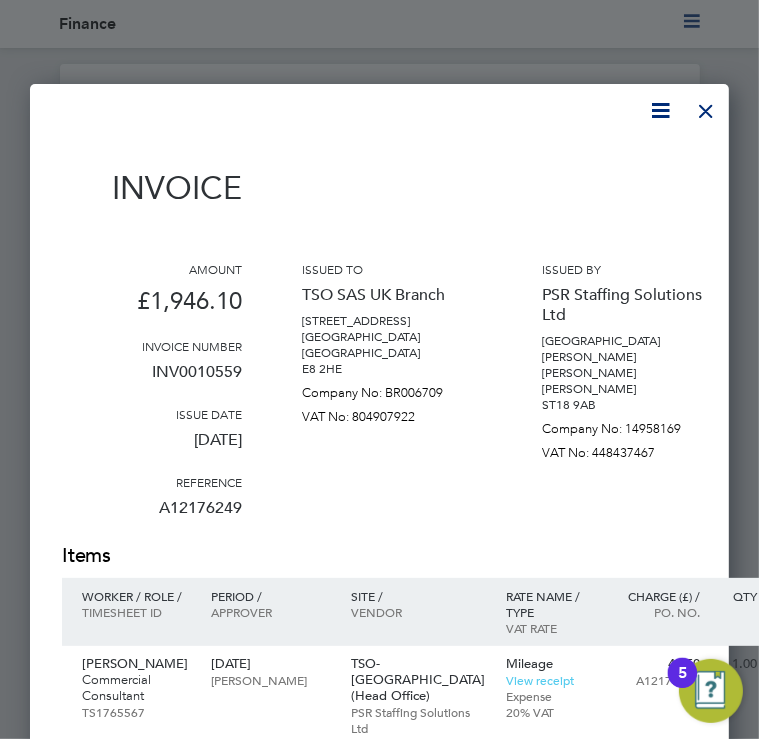 click at bounding box center (706, 106) 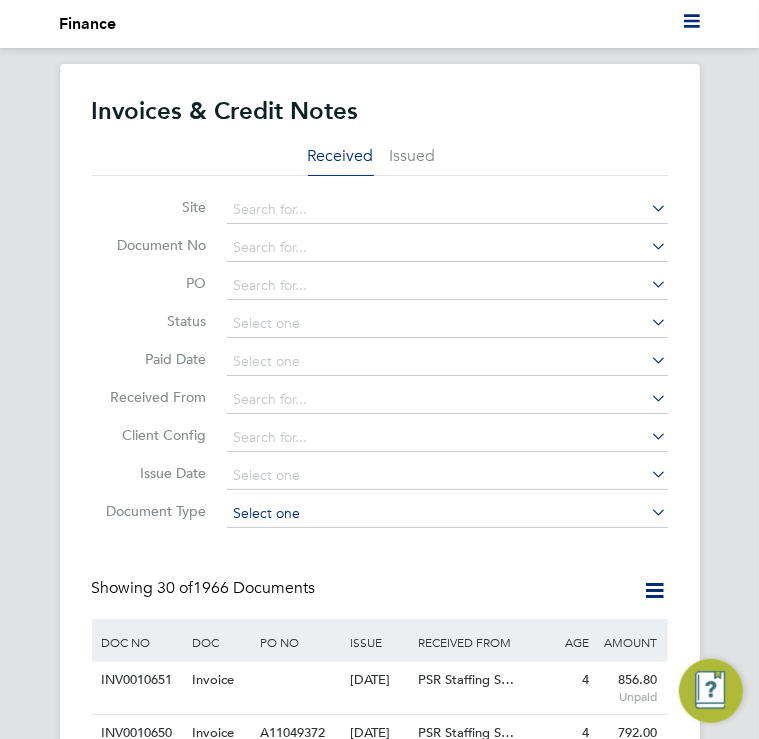 click 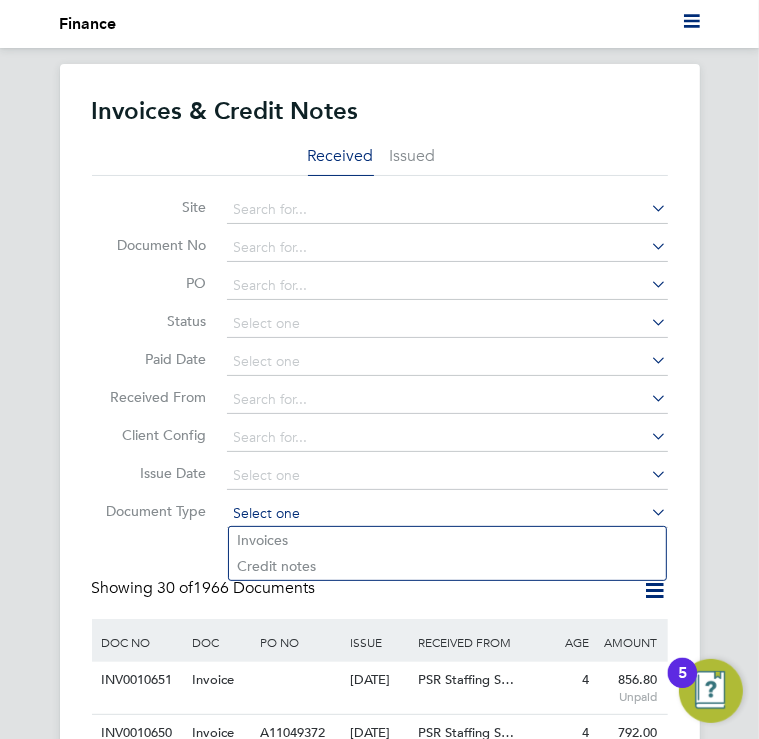 scroll, scrollTop: 40, scrollLeft: 0, axis: vertical 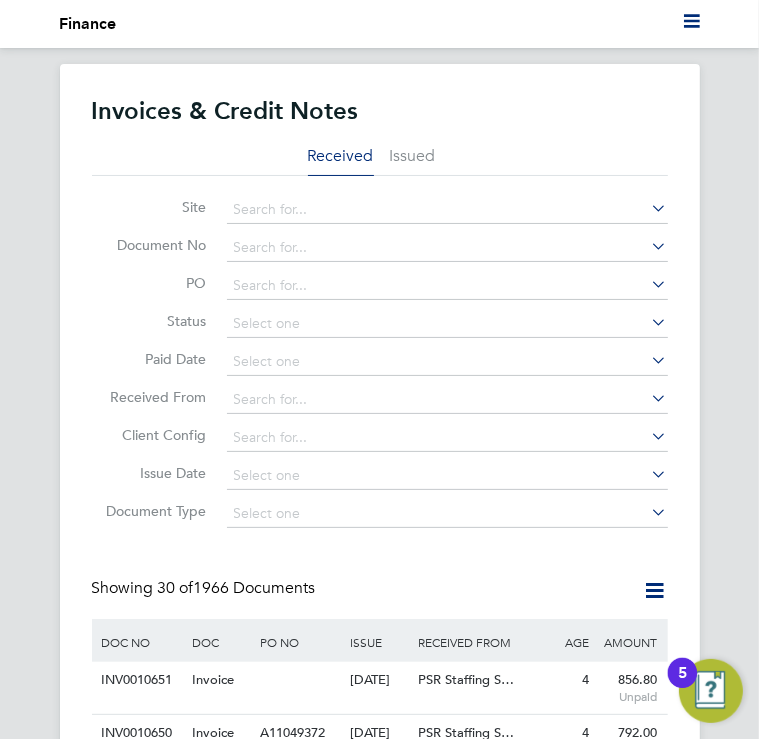 click on "Showing   30 of  1966 Documents" 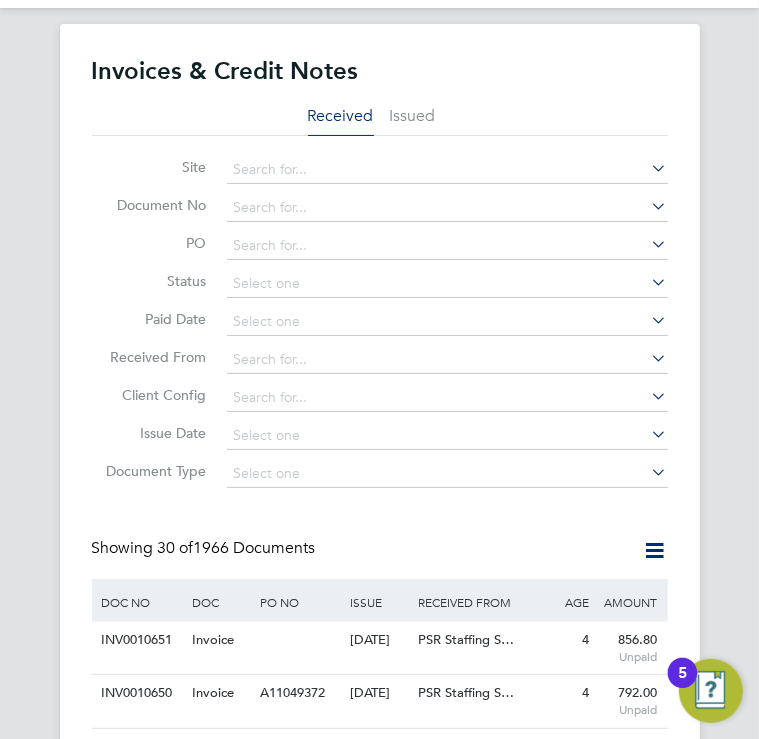 click on "Invoices & Credit Notes Received Issued Site   Document No   PO   Status   Paid Date   Issued To   Received From   Client Config   Issue Date   Document Type   Showing   30 of  1966 Documents DOC NO DOC TYPE PO NO ISSUE DATE ISSUED TO RECEIVED FROM AGE (DAYS) AMOUNT (£) INV0010651   Invoice     [DATE] TSO SAS UK Branch PSR Staffing S… 4 856.80  Unpaid INV0010650   Invoice A11049372   [DATE] TSO SAS UK Branch PSR Staffing S… 4 792.00  Unpaid INV0010649   Invoice A12176249   [DATE] TSO SAS UK Branch PSR Staffing S… 4 1,946.10  Unpaid INV0010648   Invoice A1091777…   [DATE] TSO SAS UK Branch PSR Staffing S… 4 2,167.20  Unpaid INV0010647   Invoice A10917902   [DATE] TSO SAS UK Branch PSR Staffing S… 4 3,207.60  Unpaid INV0010646   Invoice A1091768…   [DATE] TSO SAS UK Branch PSR Staffing S… 4 15,975.01  Unpaid INV0010592   Invoice A11049372   [DATE] TSO SAS UK Branch PSR Staffing S… 11 2,376.00  Unpaid INV0010591   Invoice A12176249   [DATE] 11 2,229.60" 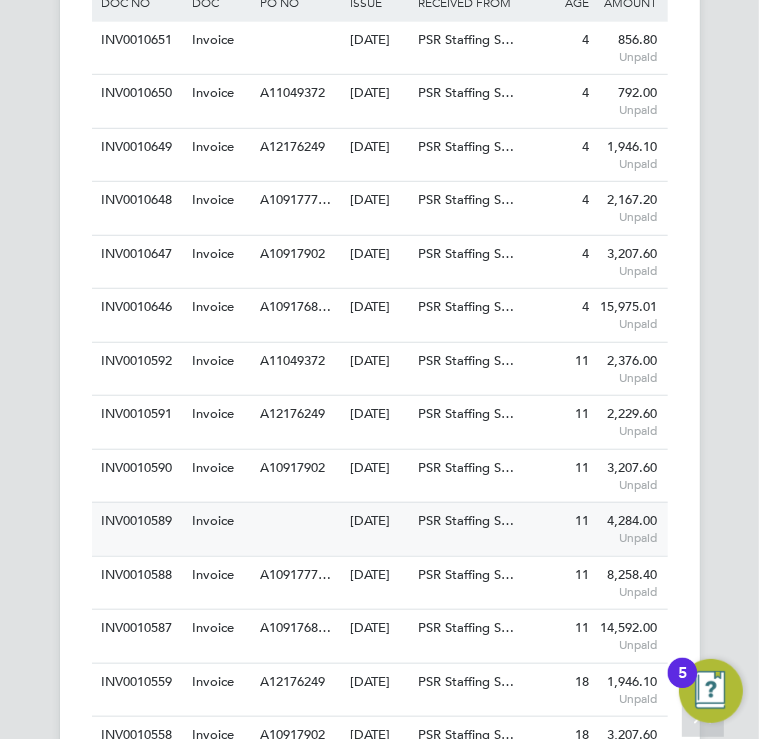 click on "[DATE]" 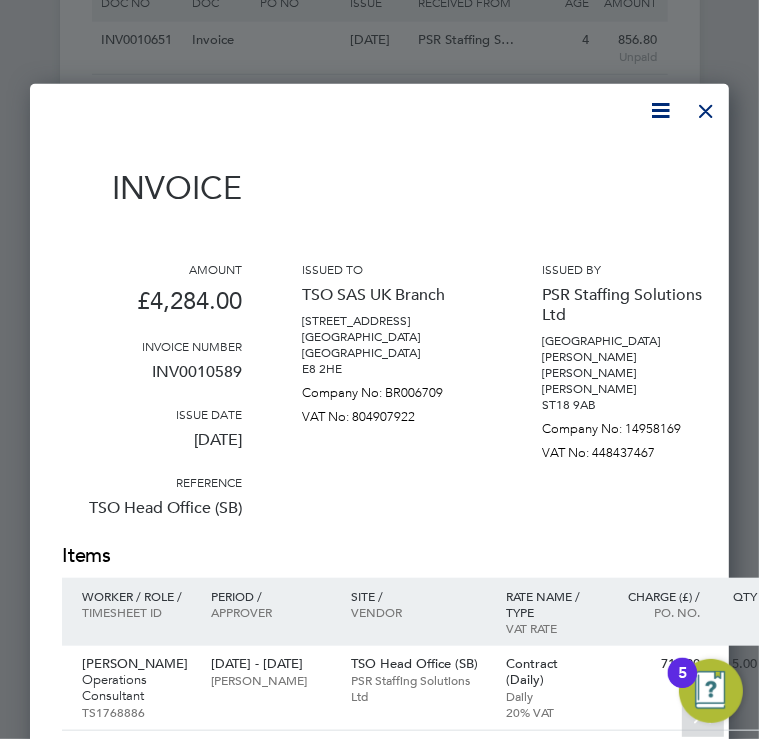 click at bounding box center (706, 106) 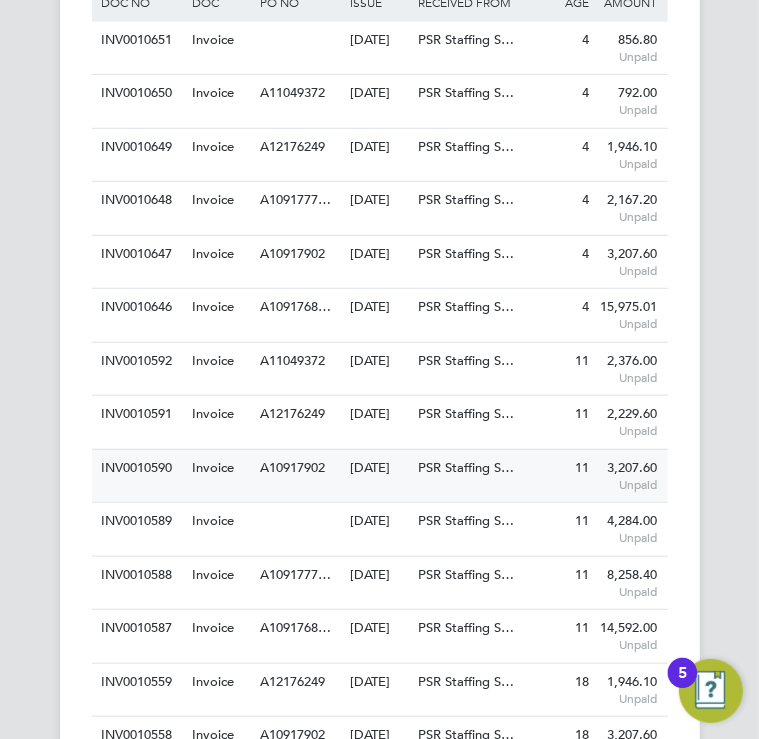 click on "[DATE]" 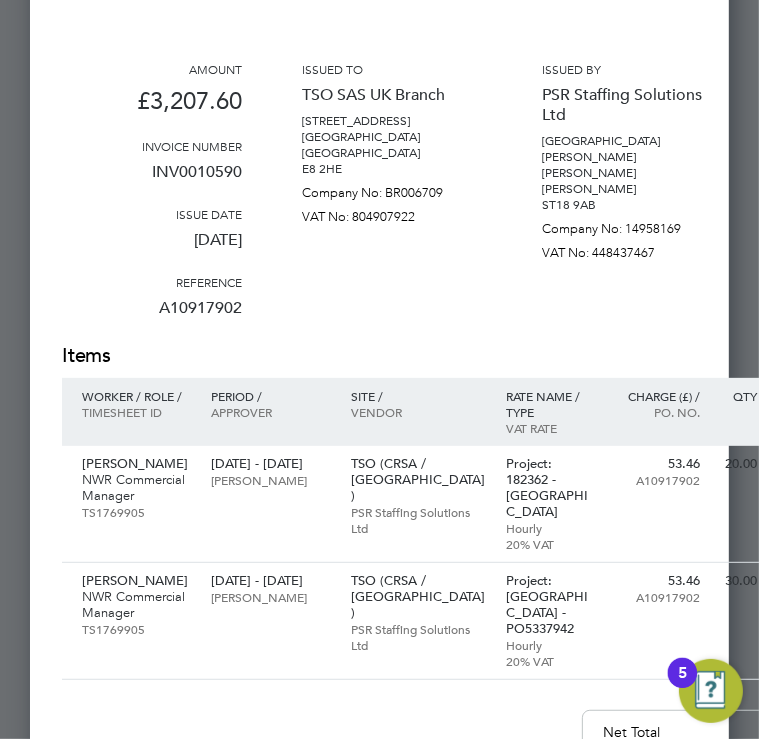 click on "VAT No: 804907922" at bounding box center [392, 213] 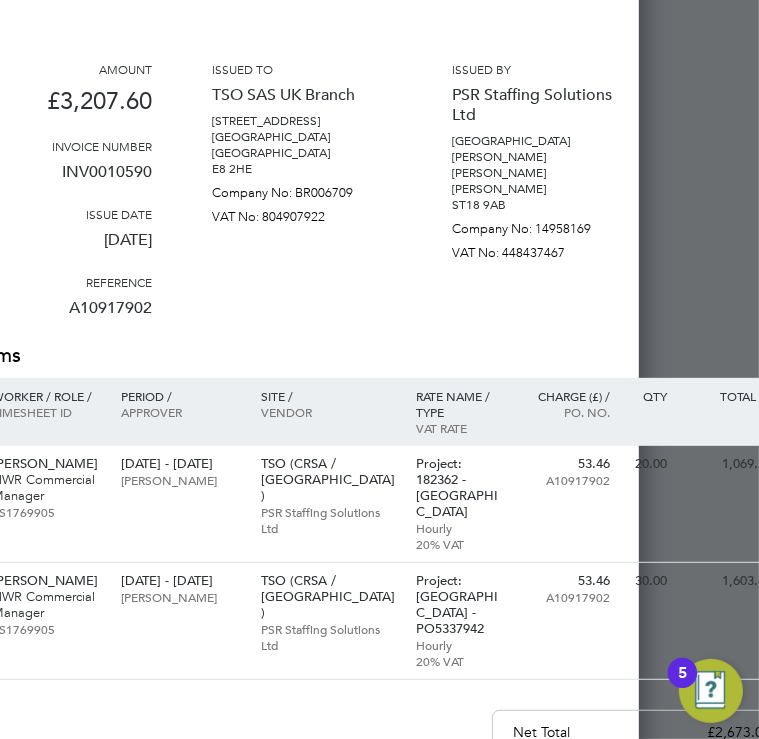 scroll, scrollTop: 200, scrollLeft: 123, axis: both 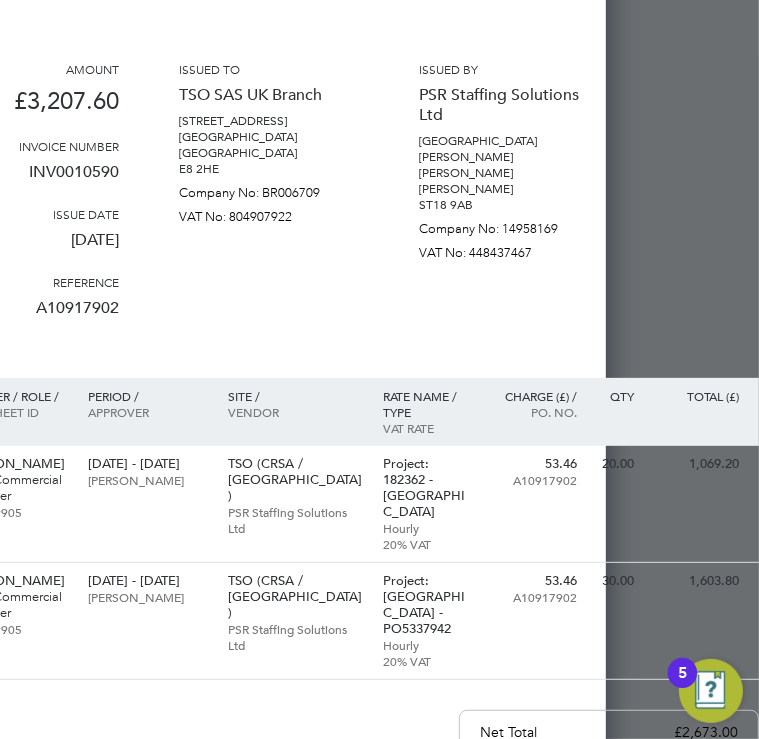 click on "ST18 9AB" at bounding box center (509, 205) 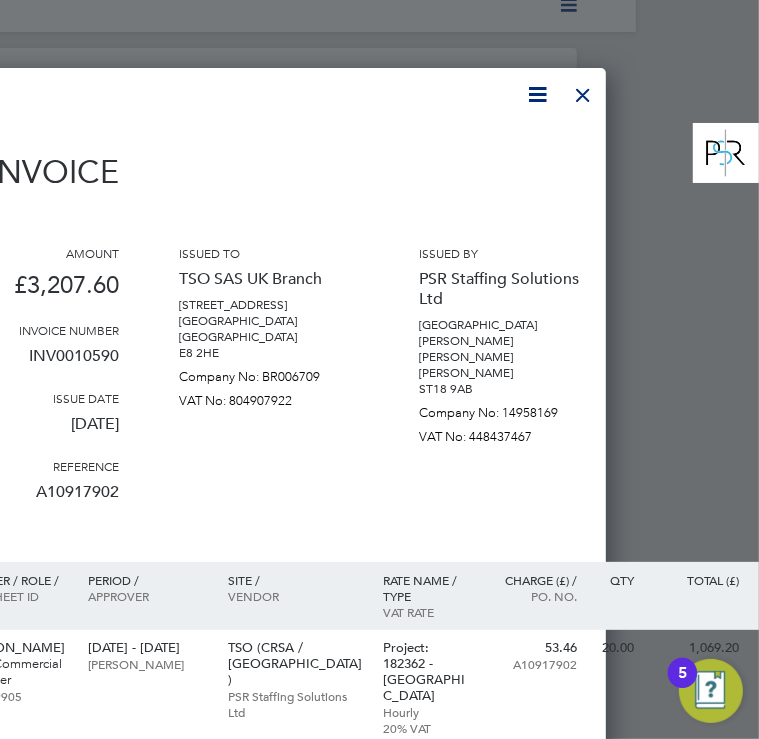 scroll, scrollTop: 0, scrollLeft: 123, axis: horizontal 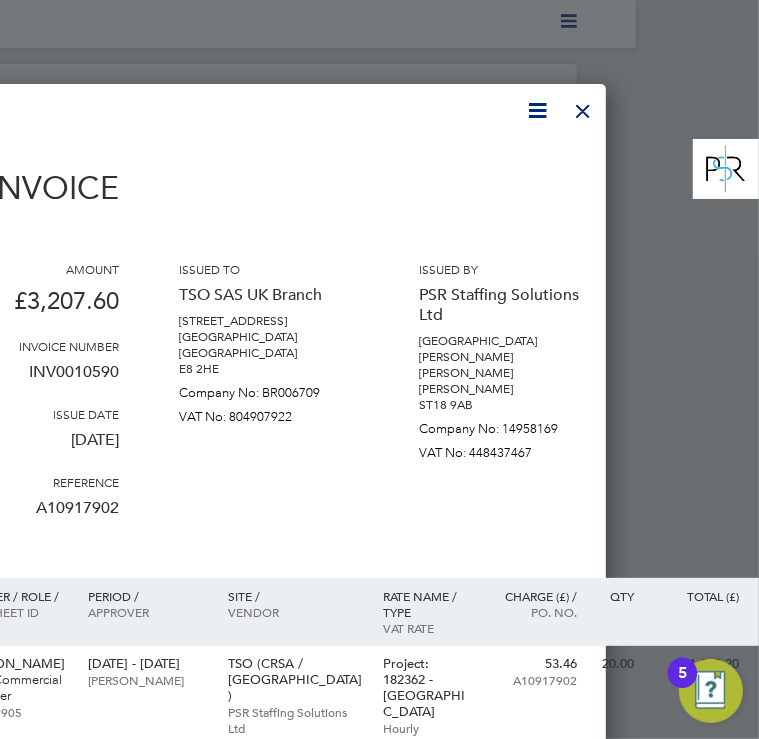 click at bounding box center (583, 106) 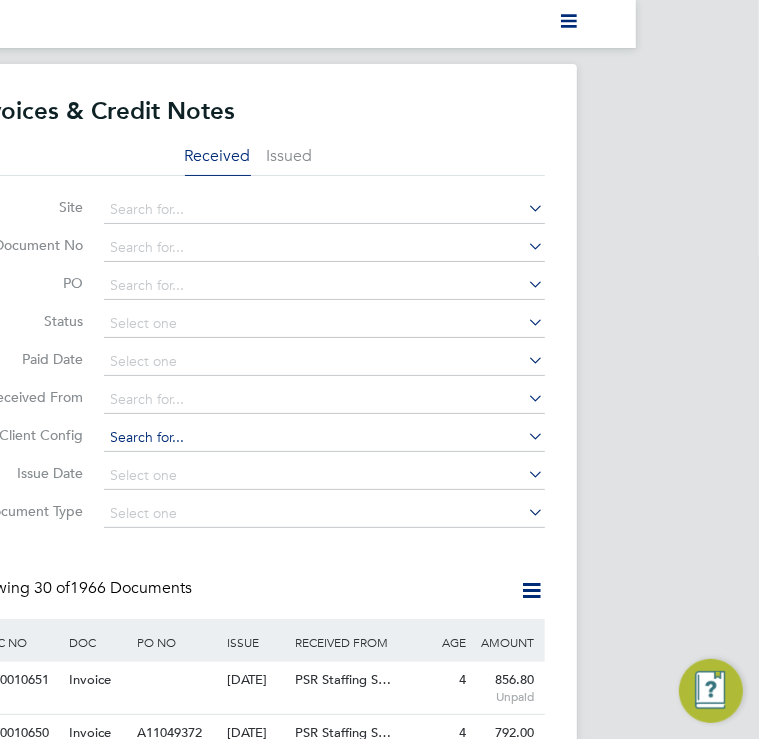 scroll, scrollTop: 0, scrollLeft: 0, axis: both 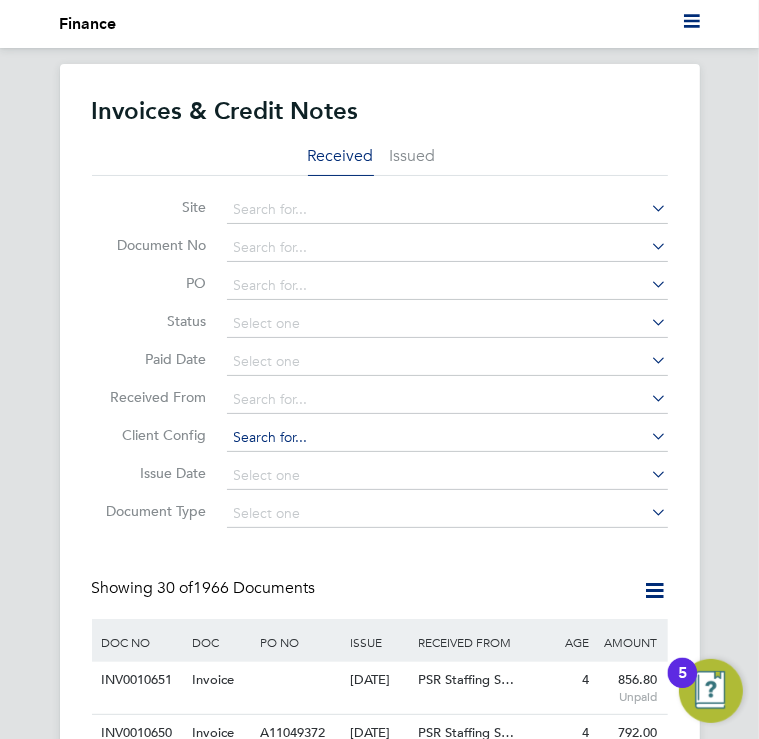 click 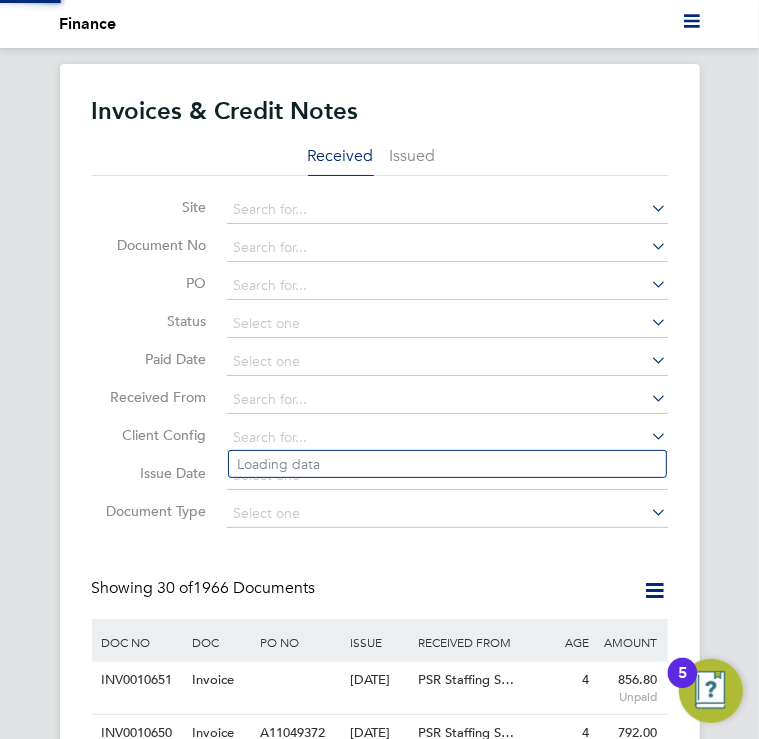 click on "30 of  1966 Documents" 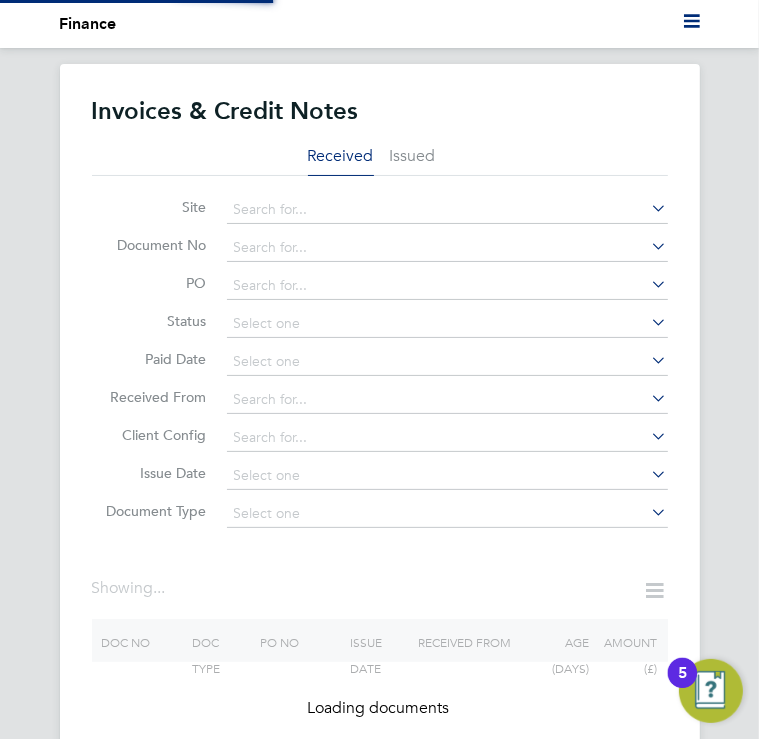 click on "Showing ..." 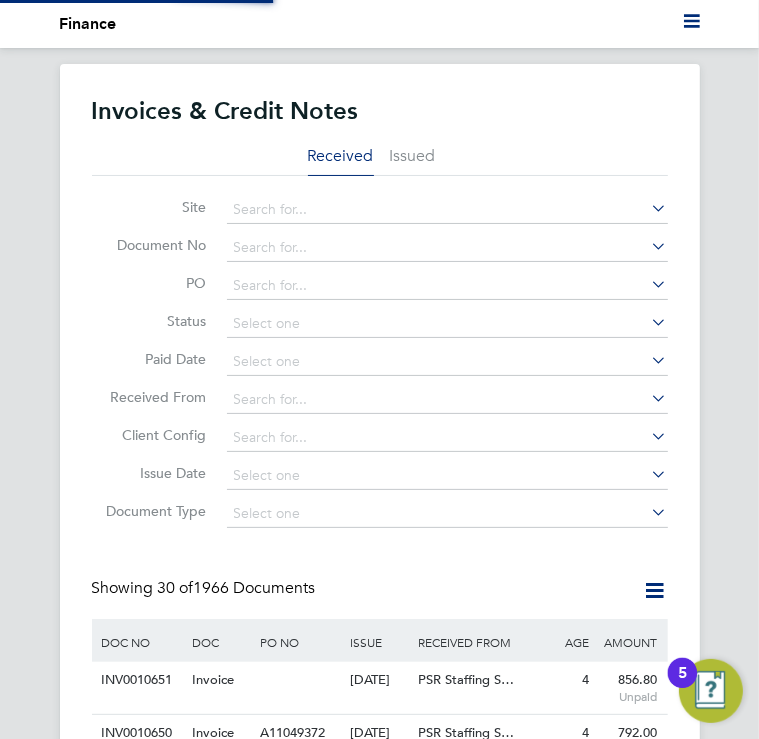 scroll, scrollTop: 80, scrollLeft: 0, axis: vertical 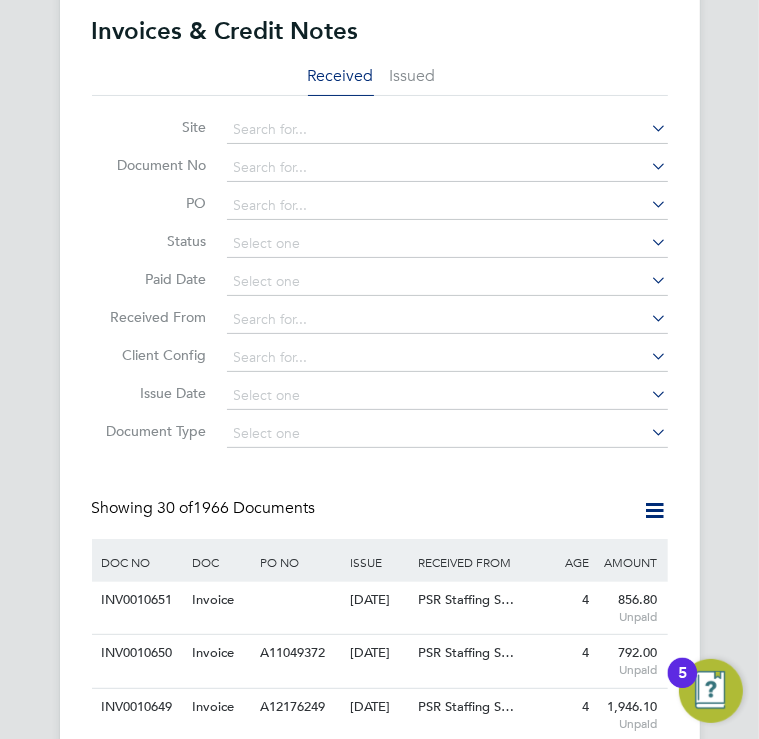 click on "Invoices & Credit Notes Received Issued Site   Document No   PO   Status   Paid Date   Issued To   Received From   Client Config   Issue Date   Document Type   Showing   30 of  1966 Documents DOC NO DOC TYPE PO NO ISSUE DATE ISSUED TO RECEIVED FROM AGE (DAYS) AMOUNT (£) INV0010651   Invoice     [DATE] TSO SAS UK Branch PSR Staffing S… 4 856.80  Unpaid INV0010650   Invoice A11049372   [DATE] TSO SAS UK Branch PSR Staffing S… 4 792.00  Unpaid INV0010649   Invoice A12176249   [DATE] TSO SAS UK Branch PSR Staffing S… 4 1,946.10  Unpaid INV0010648   Invoice A1091777…   [DATE] TSO SAS UK Branch PSR Staffing S… 4 2,167.20  Unpaid INV0010647   Invoice A10917902   [DATE] TSO SAS UK Branch PSR Staffing S… 4 3,207.60  Unpaid INV0010646   Invoice A1091768…   [DATE] TSO SAS UK Branch PSR Staffing S… 4 15,975.01  Unpaid INV0010592   Invoice A11049372   [DATE] TSO SAS UK Branch PSR Staffing S… 11 2,376.00  Unpaid INV0010591   Invoice A12176249   [DATE] 11 2,229.60" 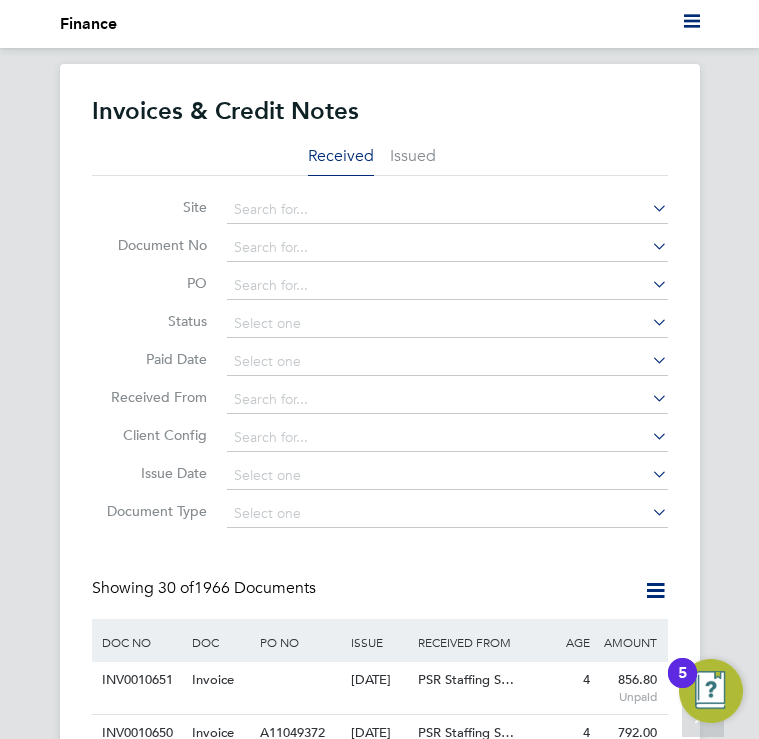 scroll, scrollTop: 680, scrollLeft: 0, axis: vertical 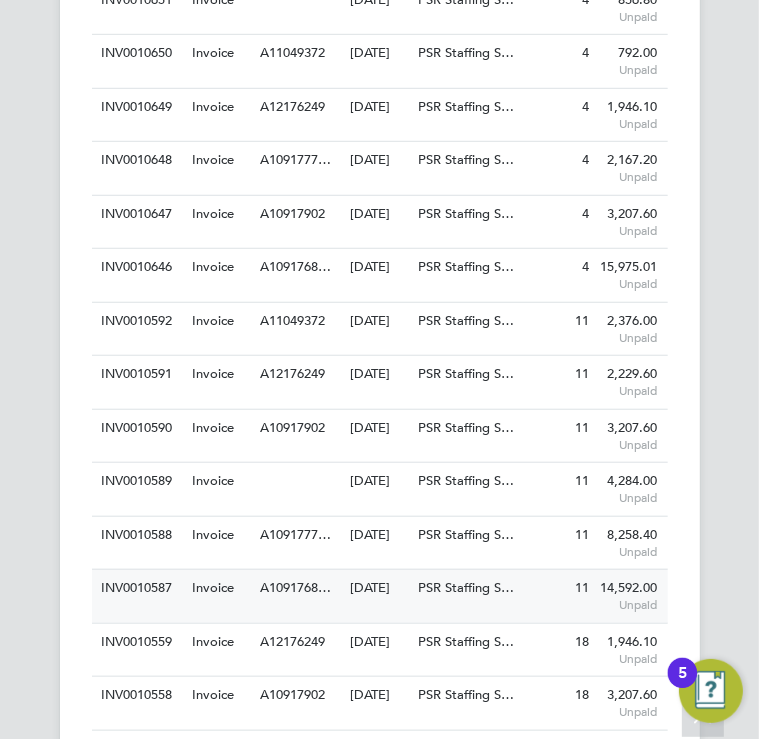 click on "[DATE]" 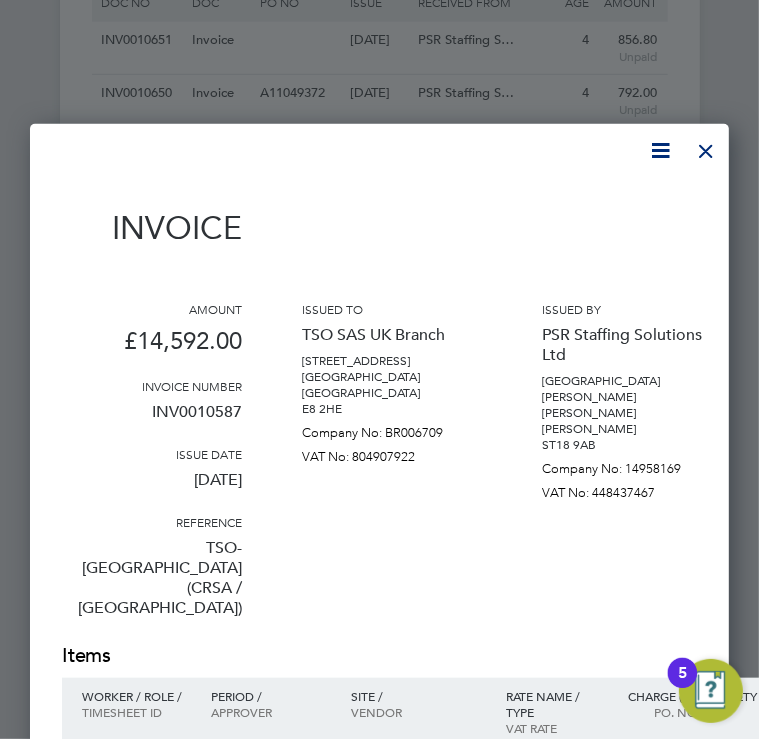 click at bounding box center [706, 146] 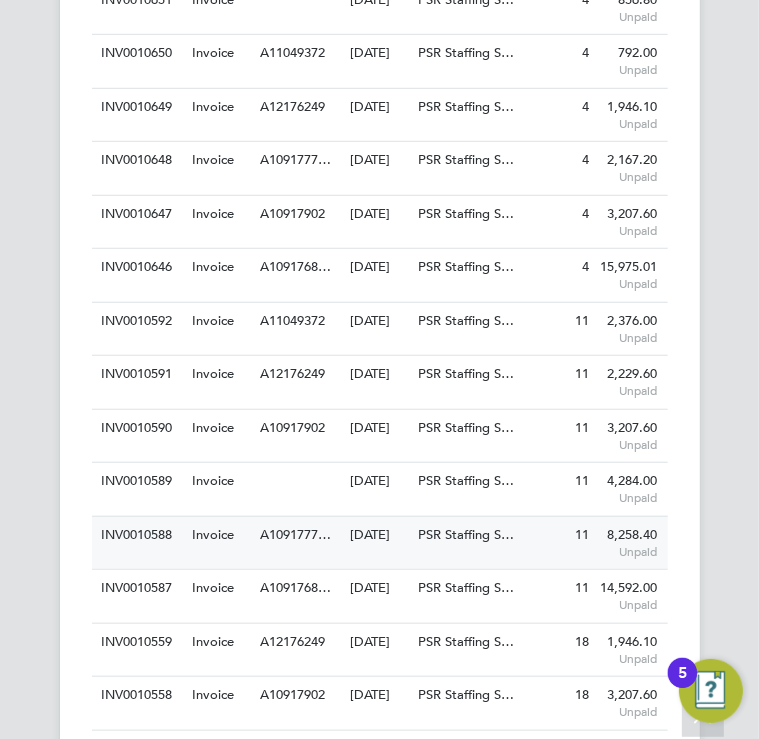 click on "A1091777…" 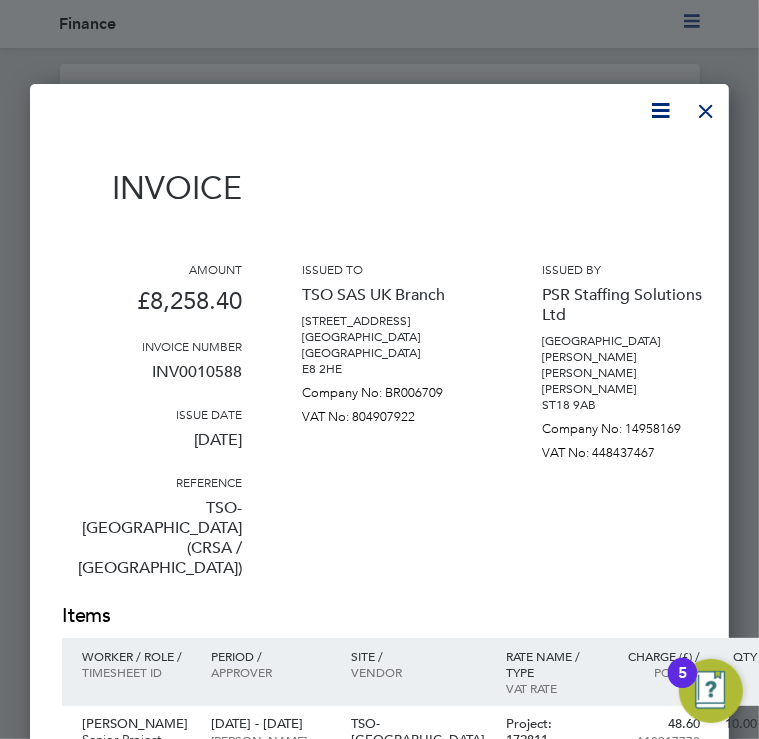 click at bounding box center [706, 106] 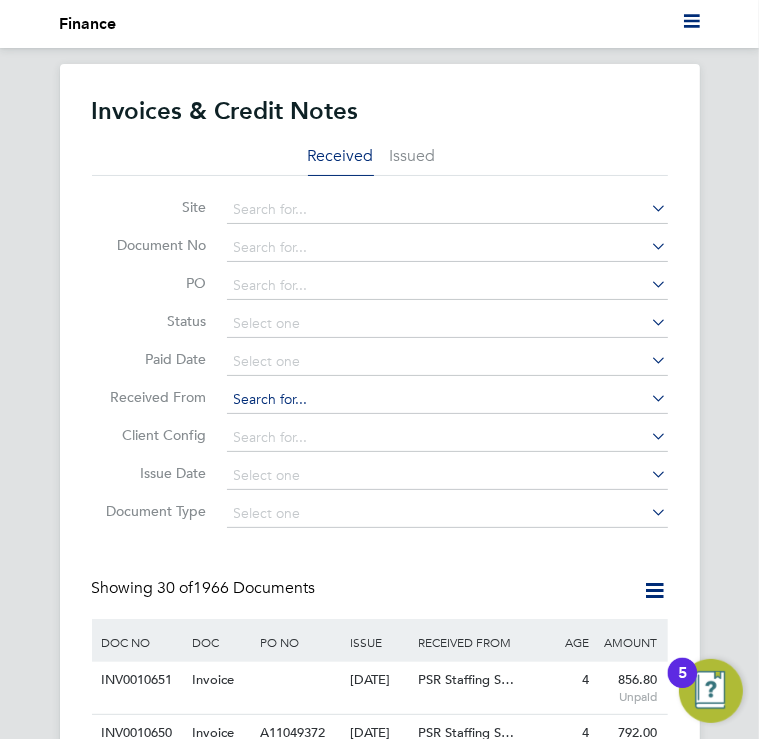 click 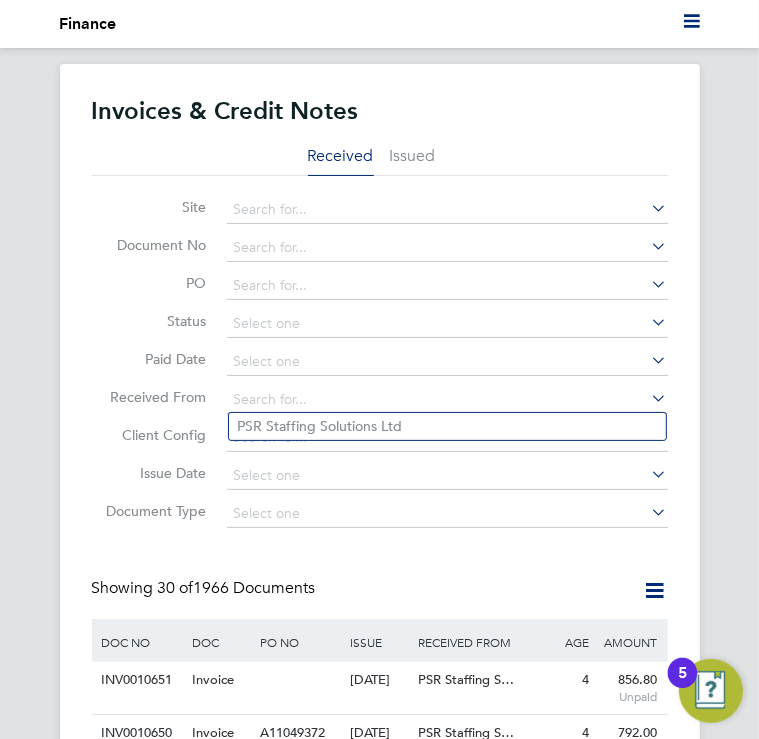 click on "Invoices & Credit Notes Received Issued Site   Document No   PO   Status   Paid Date   Issued To   Received From   Client Config   Issue Date   Document Type   Showing   30 of  1966 Documents DOC NO DOC TYPE PO NO ISSUE DATE ISSUED TO RECEIVED FROM AGE (DAYS) AMOUNT (£) INV0010651   Invoice     [DATE] TSO SAS UK Branch PSR Staffing S… 4 856.80  Unpaid INV0010650   Invoice A11049372   [DATE] TSO SAS UK Branch PSR Staffing S… 4 792.00  Unpaid INV0010649   Invoice A12176249   [DATE] TSO SAS UK Branch PSR Staffing S… 4 1,946.10  Unpaid INV0010648   Invoice A1091777…   [DATE] TSO SAS UK Branch PSR Staffing S… 4 2,167.20  Unpaid INV0010647   Invoice A10917902   [DATE] TSO SAS UK Branch PSR Staffing S… 4 3,207.60  Unpaid INV0010646   Invoice A1091768…   [DATE] TSO SAS UK Branch PSR Staffing S… 4 15,975.01  Unpaid INV0010592   Invoice A11049372   [DATE] TSO SAS UK Branch PSR Staffing S… 11 2,376.00  Unpaid INV0010591   Invoice A12176249   [DATE] 11 2,229.60" 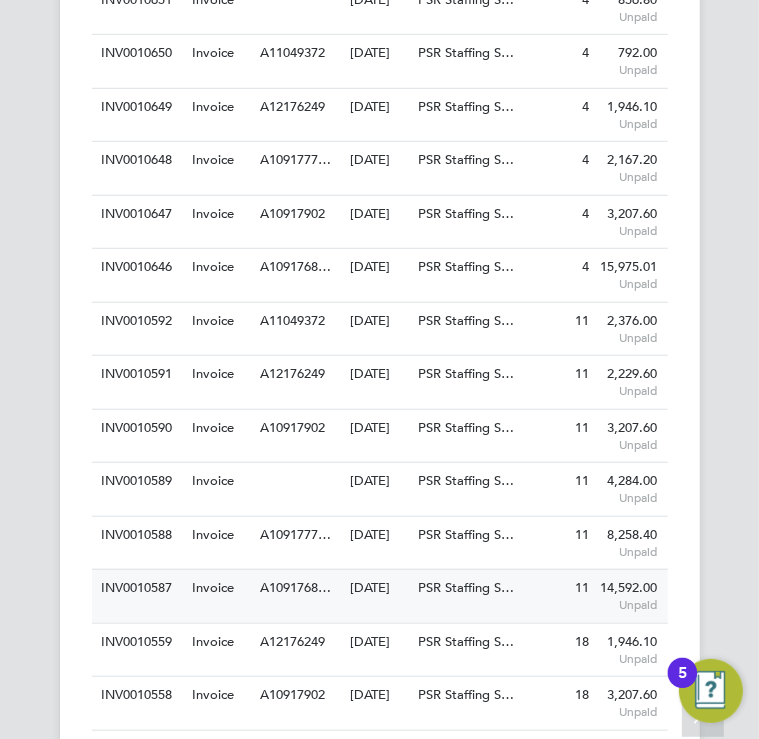 click on "A1091768…" 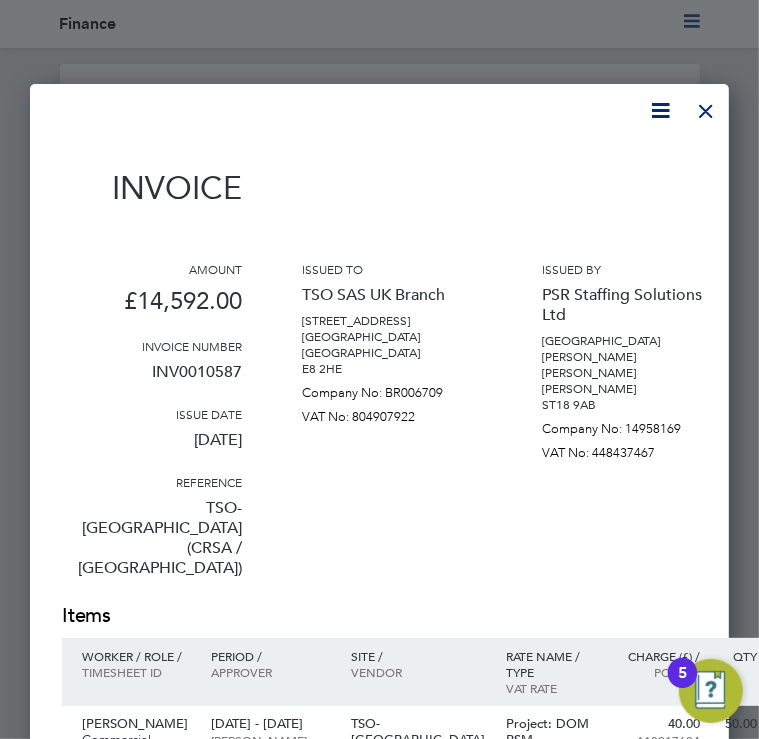click on "Issued to
TSO SAS UK Branch
[STREET_ADDRESS]
Company No: BR006709
VAT No: 804907922" at bounding box center (392, 431) 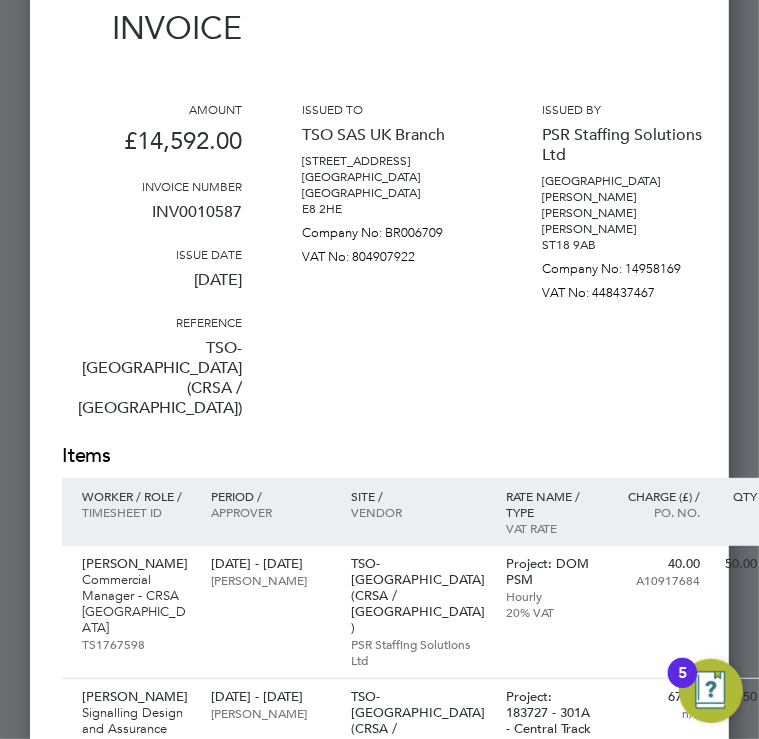 click on "Amount
£14,592.00
Invoice number
INV0010587
Issue date
03 Jul 2025
Reference
TSO-UK (CRSA / Aston Meteor Park)
Issued to
TSO SAS UK Branch
31 Independent Place
London
London
E8 2HE
Company No: BR006709
VAT No: 804907922
Issued by
PSR Staffing Solutions Ltd
Prospect House Stafford Road
Dunston
Stafford
ST18 9AB
Company No: 14958169
VAT No: 448437467" at bounding box center (472, 271) 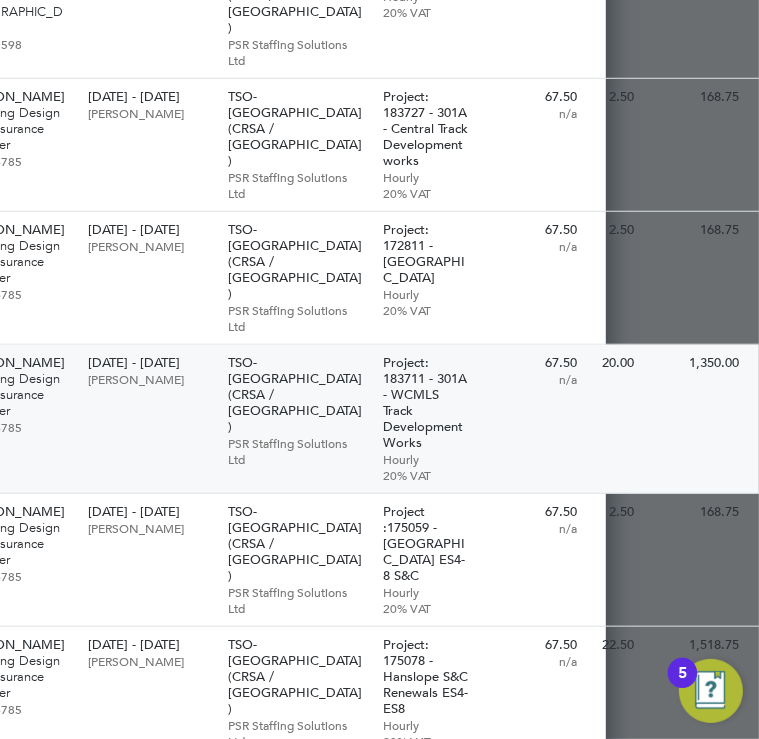 drag, startPoint x: 219, startPoint y: 423, endPoint x: 521, endPoint y: 323, distance: 318.12576 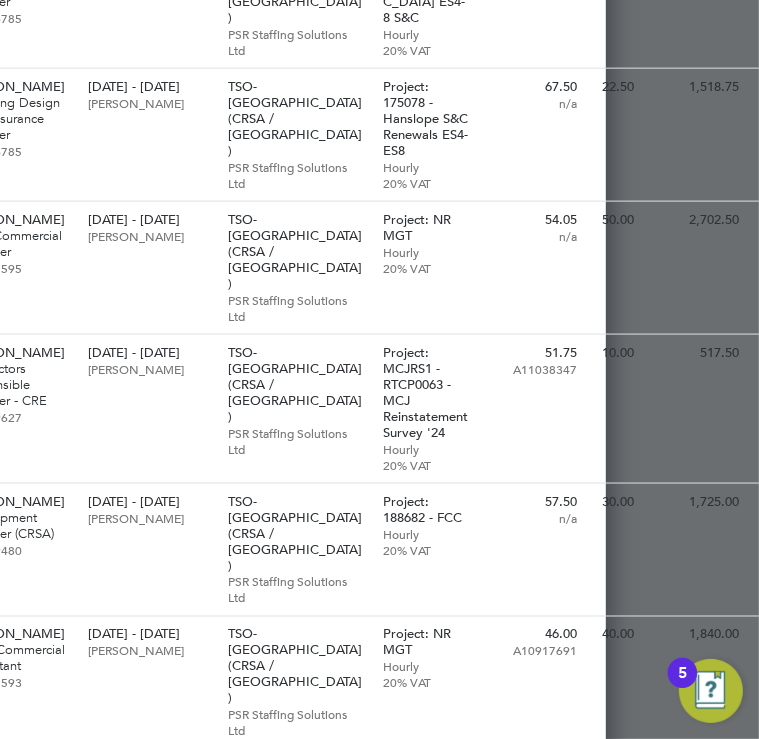 scroll, scrollTop: 1320, scrollLeft: 123, axis: both 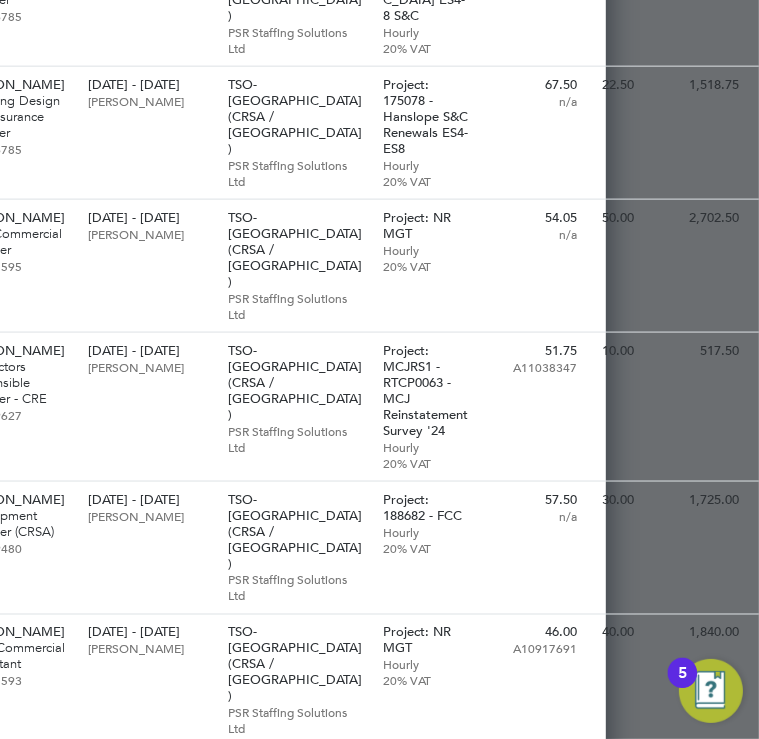 click on "Invoice
Amount
£14,592.00
Invoice number
INV0010587
Issue date
03 Jul 2025
Reference
TSO-UK (CRSA / Aston Meteor Park)
Issued to
TSO SAS UK Branch
31 Independent Place
London
London
E8 2HE
Company No: BR006709
VAT No: 804907922
Issued by
PSR Staffing Solutions Ltd
Prospect House Stafford Road
Dunston
Stafford
ST18 9AB
Company No: 14958169
VAT No: 448437467
Items" at bounding box center [349, -63] 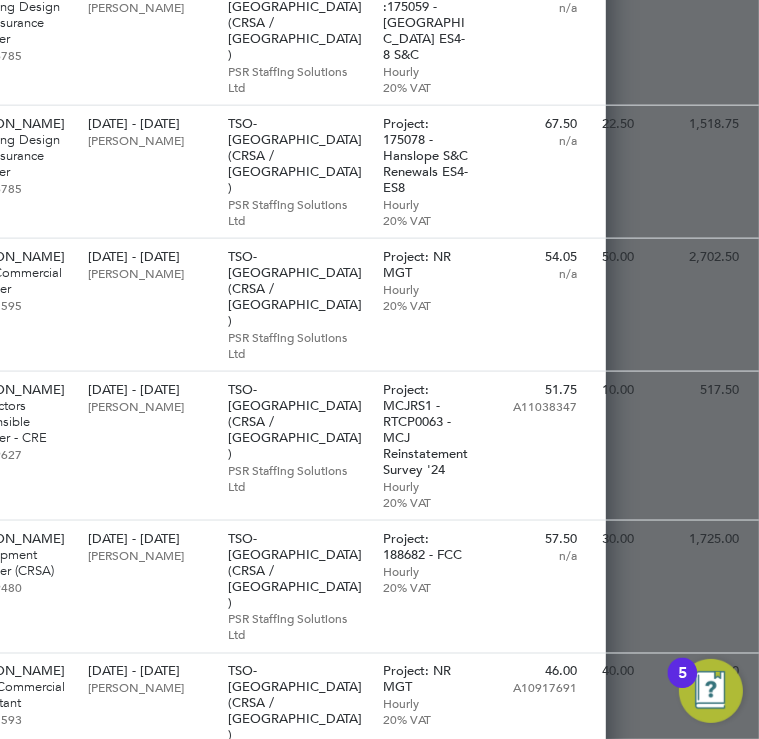 scroll, scrollTop: 1280, scrollLeft: 123, axis: both 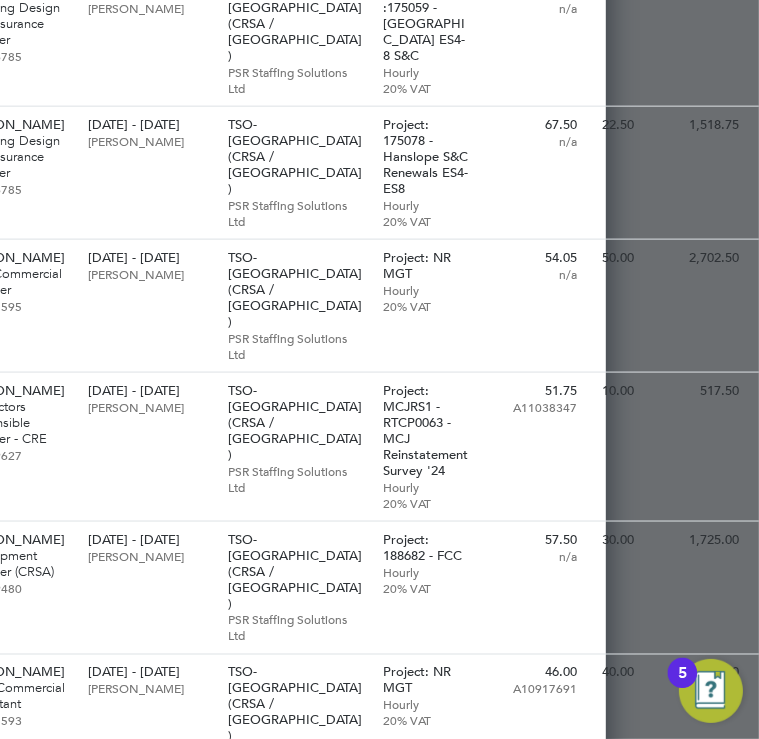 click on "Invoice
Amount
£14,592.00
Invoice number
INV0010587
Issue date
03 Jul 2025
Reference
TSO-UK (CRSA / Aston Meteor Park)
Issued to
TSO SAS UK Branch
31 Independent Place
London
London
E8 2HE
Company No: BR006709
VAT No: 804907922
Issued by
PSR Staffing Solutions Ltd
Prospect House Stafford Road
Dunston
Stafford
ST18 9AB
Company No: 14958169
VAT No: 448437467
Items" at bounding box center (349, -23) 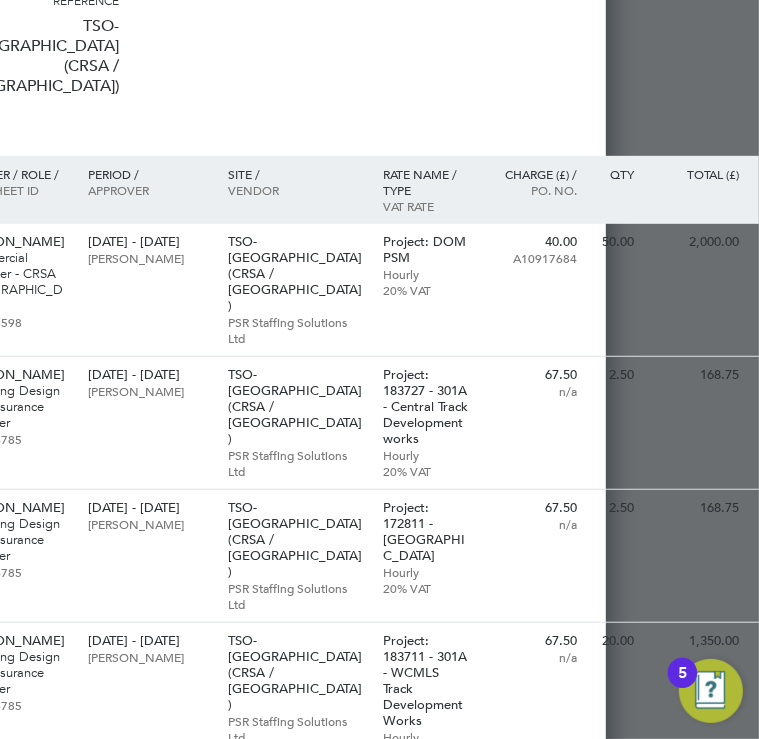 scroll, scrollTop: 480, scrollLeft: 123, axis: both 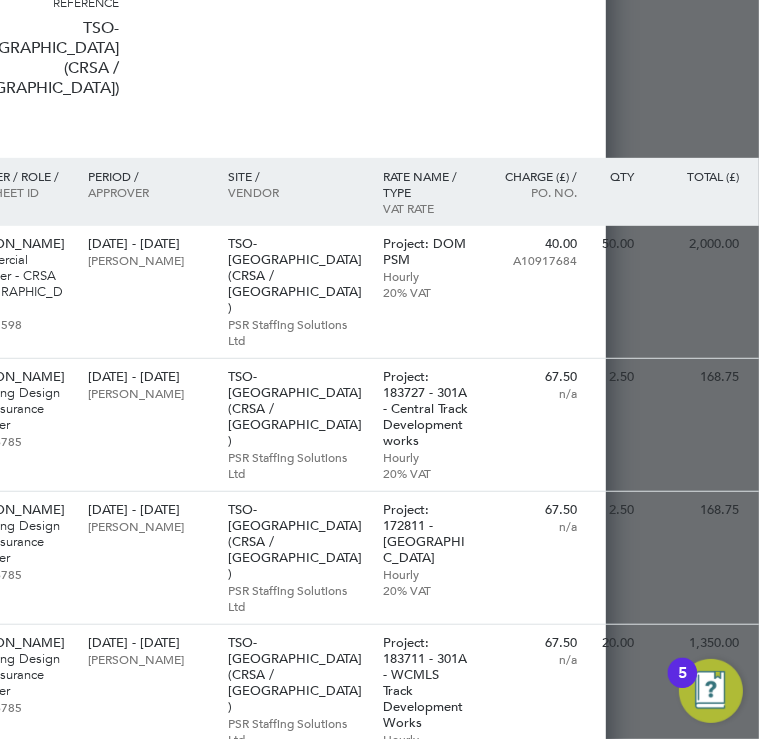 click on "Amount
£14,592.00
Invoice number
INV0010587
Issue date
03 Jul 2025
Reference
TSO-UK (CRSA / Aston Meteor Park)
Issued to
TSO SAS UK Branch
31 Independent Place
London
London
E8 2HE
Company No: BR006709
VAT No: 804907922
Issued by
PSR Staffing Solutions Ltd
Prospect House Stafford Road
Dunston
Stafford
ST18 9AB
Company No: 14958169
VAT No: 448437467" at bounding box center (349, -49) 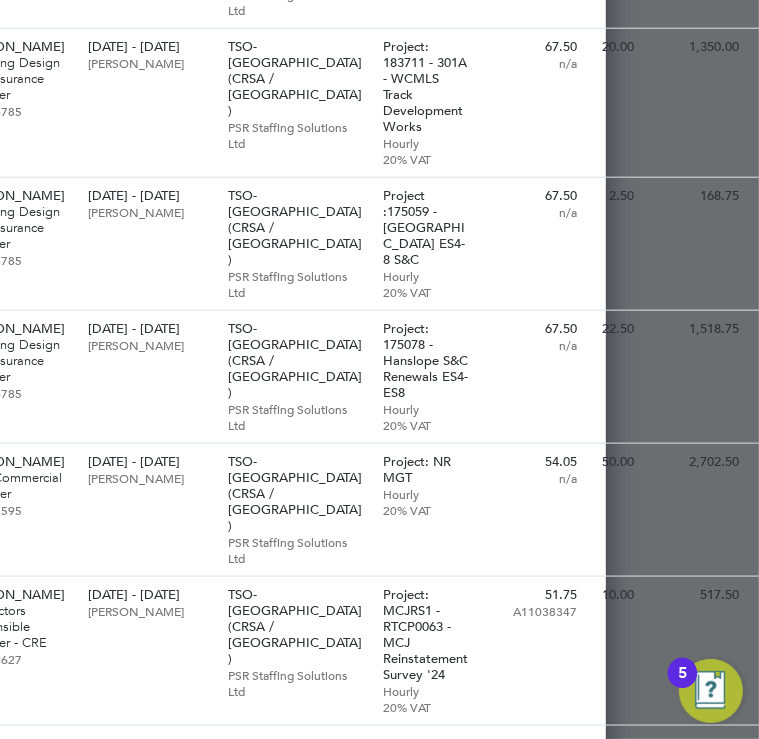 scroll, scrollTop: 1080, scrollLeft: 123, axis: both 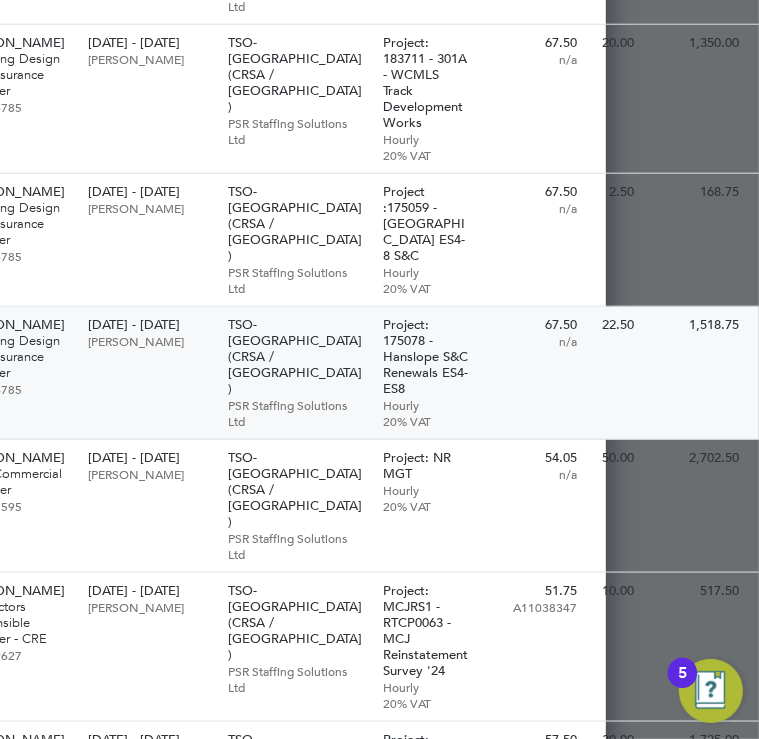 drag, startPoint x: 406, startPoint y: 343, endPoint x: 378, endPoint y: 284, distance: 65.30697 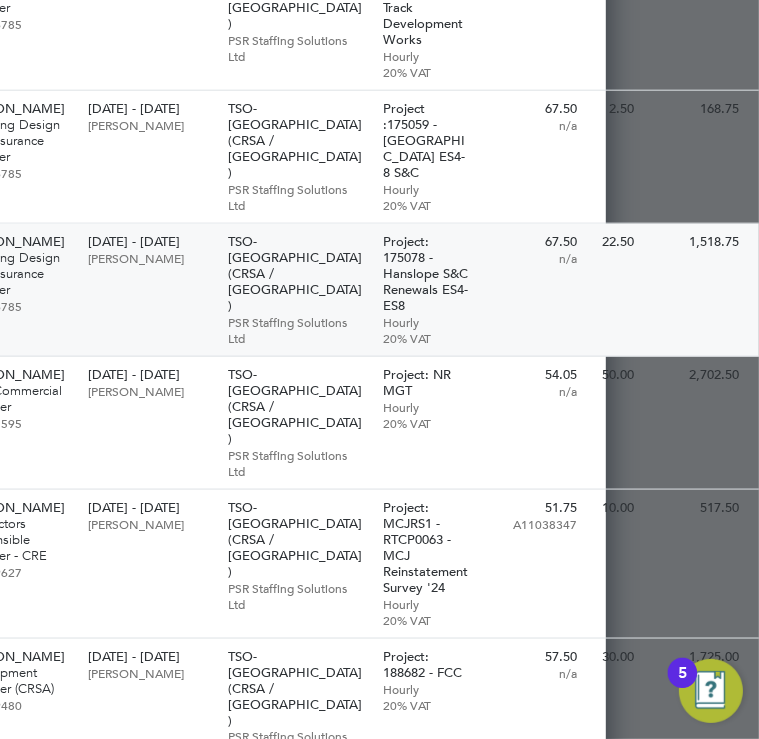 scroll, scrollTop: 1200, scrollLeft: 123, axis: both 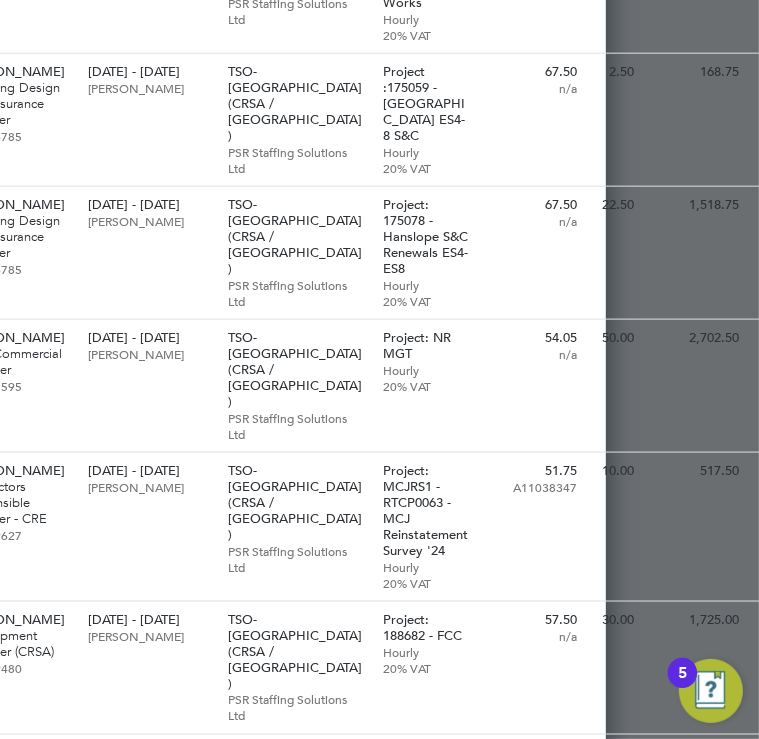 drag, startPoint x: 70, startPoint y: 572, endPoint x: -20, endPoint y: 606, distance: 96.20811 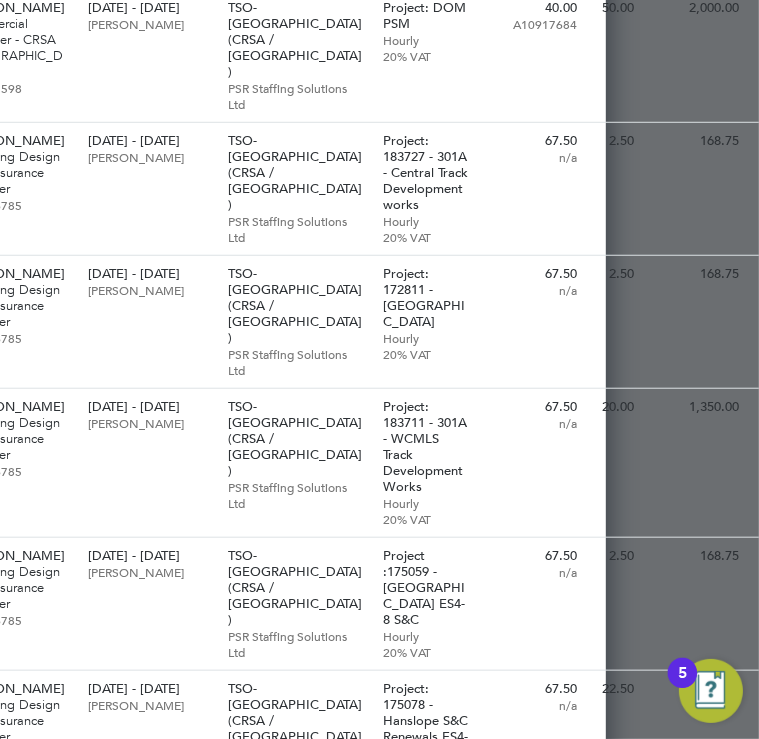scroll, scrollTop: 720, scrollLeft: 123, axis: both 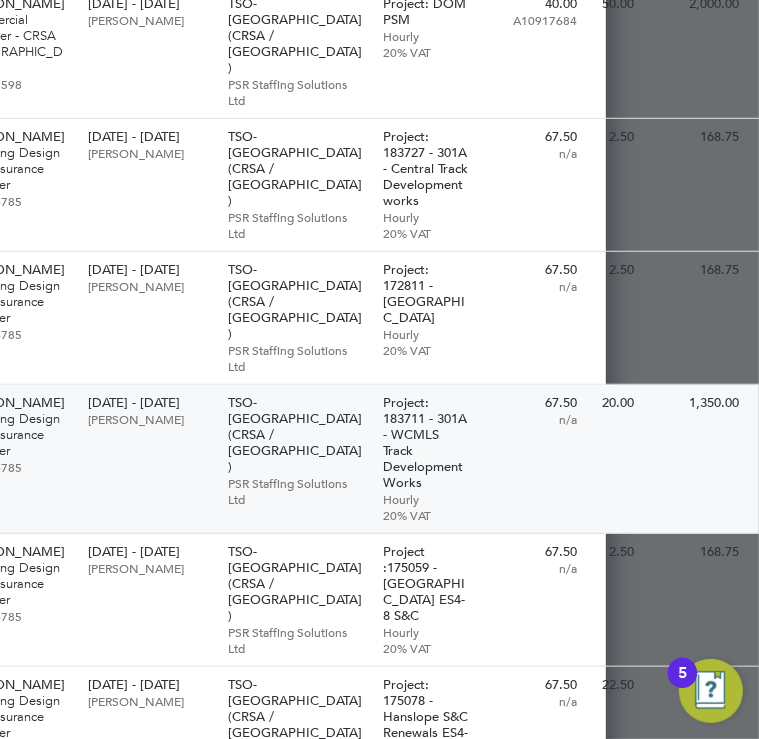 drag, startPoint x: 327, startPoint y: 407, endPoint x: 368, endPoint y: 391, distance: 44.011364 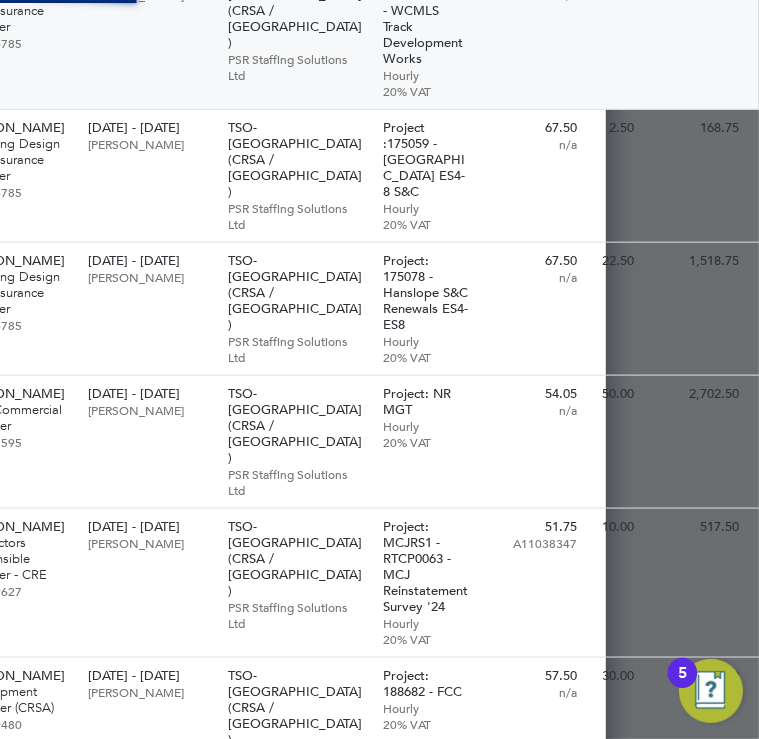 scroll, scrollTop: 1200, scrollLeft: 123, axis: both 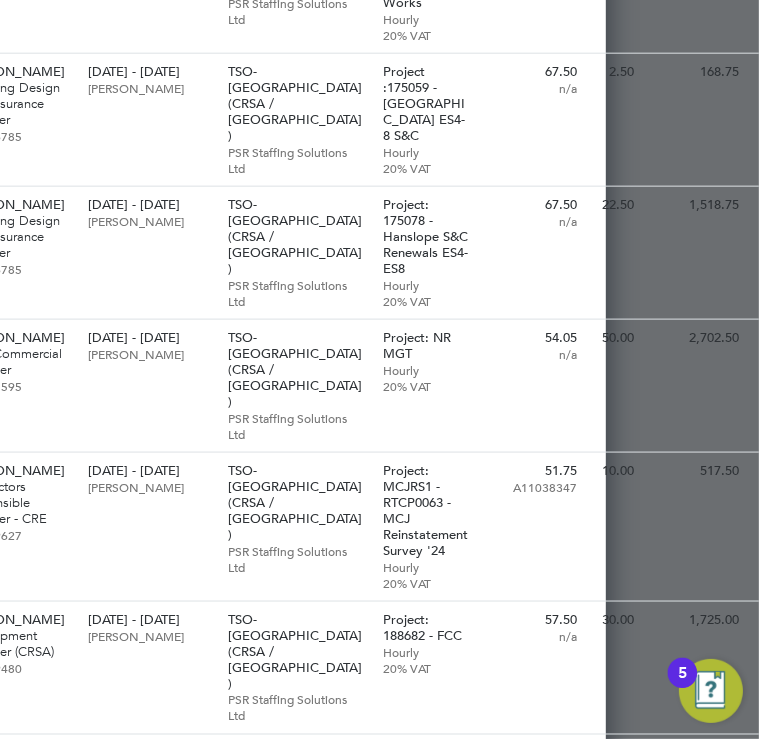 click on "Invoice
Amount
£14,592.00
Invoice number
INV0010587
Issue date
03 Jul 2025
Reference
TSO-UK (CRSA / Aston Meteor Park)
Issued to
TSO SAS UK Branch
31 Independent Place
London
London
E8 2HE
Company No: BR006709
VAT No: 804907922
Issued by
PSR Staffing Solutions Ltd
Prospect House Stafford Road
Dunston
Stafford
ST18 9AB
Company No: 14958169
VAT No: 448437467
Items" at bounding box center [349, 57] 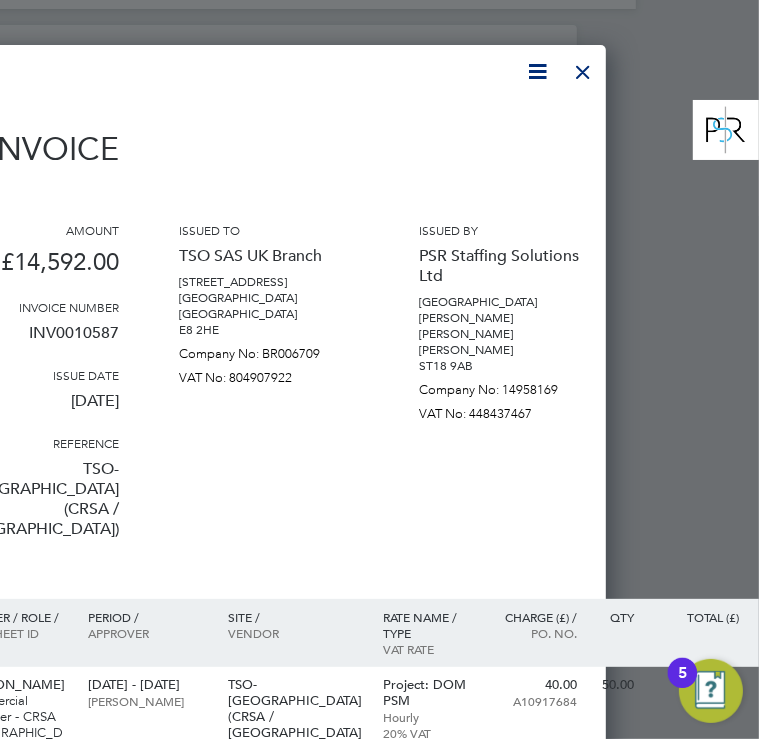 scroll, scrollTop: 0, scrollLeft: 123, axis: horizontal 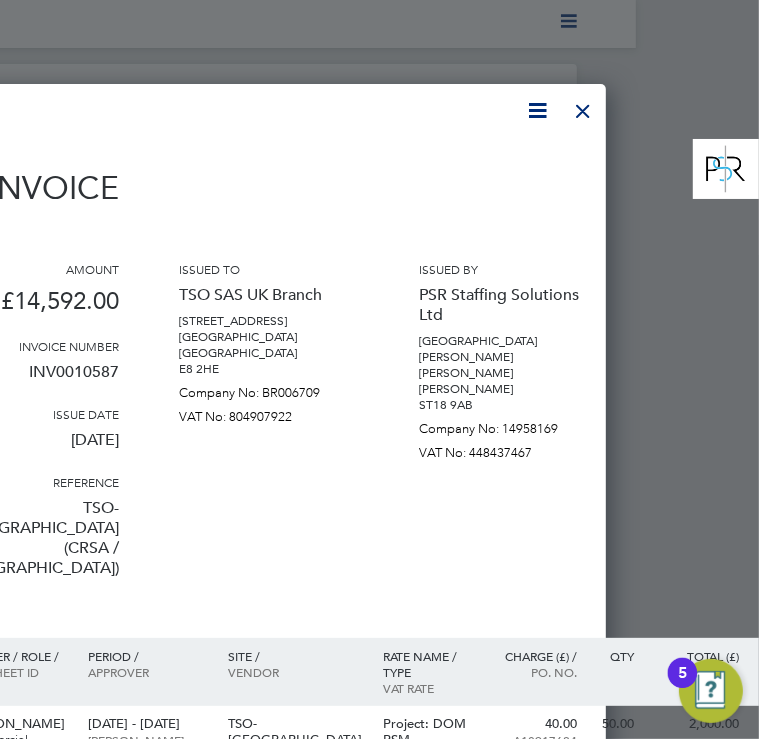 click at bounding box center (583, 106) 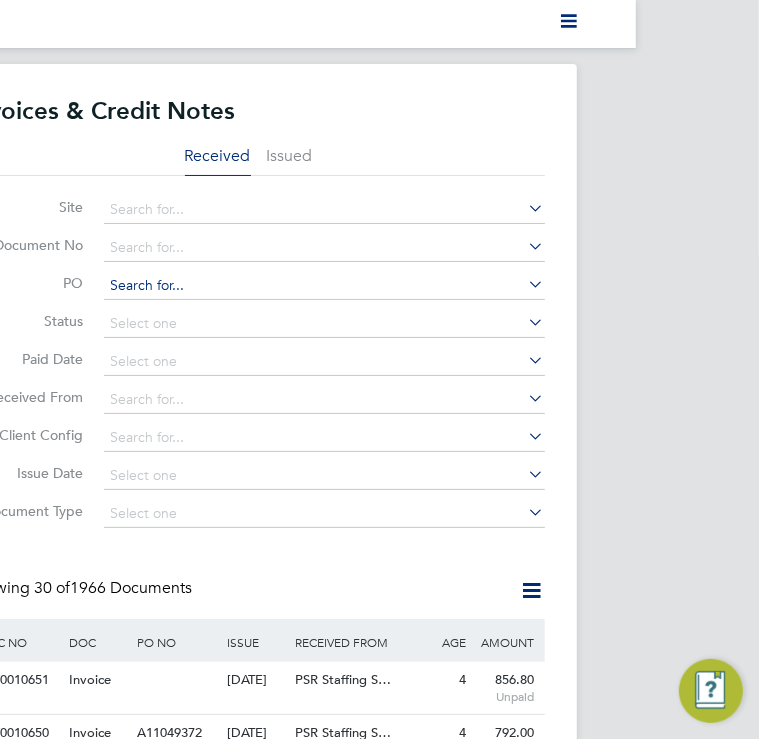 scroll, scrollTop: 0, scrollLeft: 0, axis: both 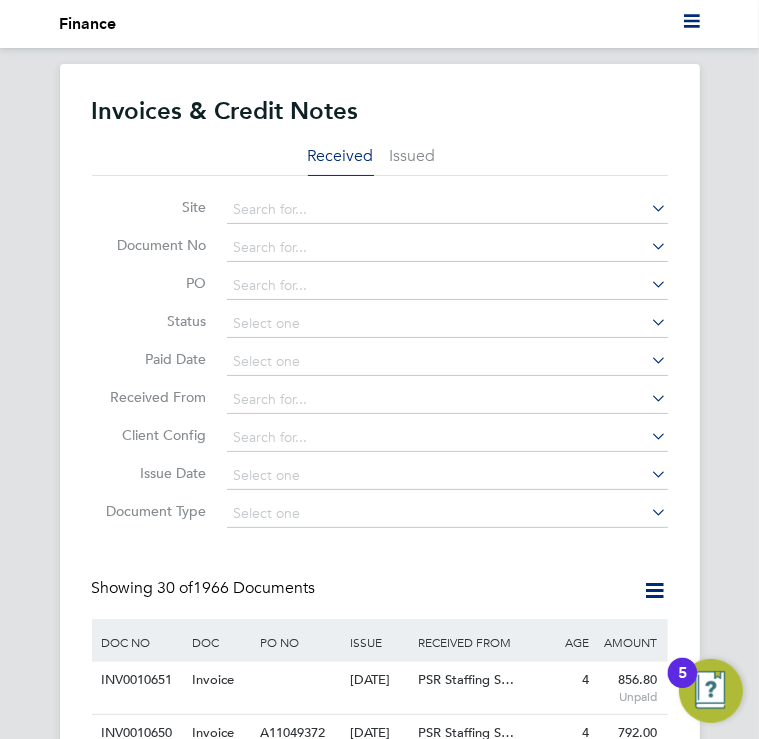 click on "Invoices & Credit Notes Received Issued Site   Document No   PO   Status   Paid Date   Issued To   Received From   Client Config   Issue Date   Document Type   Showing   30 of  1966 Documents DOC NO DOC TYPE PO NO ISSUE DATE ISSUED TO RECEIVED FROM AGE (DAYS) AMOUNT (£) INV0010651   Invoice     [DATE] TSO SAS UK Branch PSR Staffing S… 4 856.80  Unpaid INV0010650   Invoice A11049372   [DATE] TSO SAS UK Branch PSR Staffing S… 4 792.00  Unpaid INV0010649   Invoice A12176249   [DATE] TSO SAS UK Branch PSR Staffing S… 4 1,946.10  Unpaid INV0010648   Invoice A1091777…   [DATE] TSO SAS UK Branch PSR Staffing S… 4 2,167.20  Unpaid INV0010647   Invoice A10917902   [DATE] TSO SAS UK Branch PSR Staffing S… 4 3,207.60  Unpaid INV0010646   Invoice A1091768…   [DATE] TSO SAS UK Branch PSR Staffing S… 4 15,975.01  Unpaid INV0010592   Invoice A11049372   [DATE] TSO SAS UK Branch PSR Staffing S… 11 2,376.00  Unpaid INV0010591   Invoice A12176249   [DATE] 11 2,229.60" 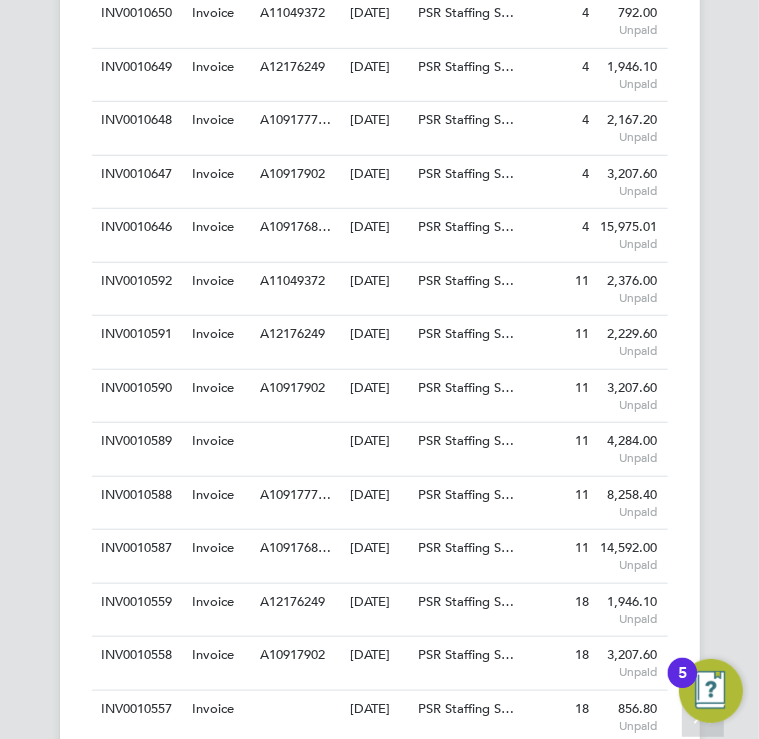 scroll, scrollTop: 720, scrollLeft: 0, axis: vertical 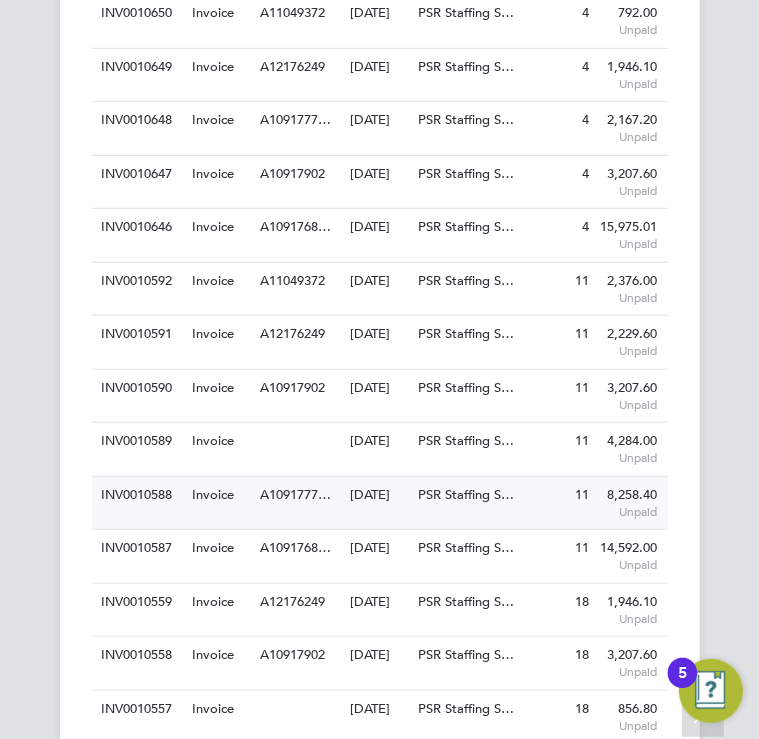 click on "[DATE]" 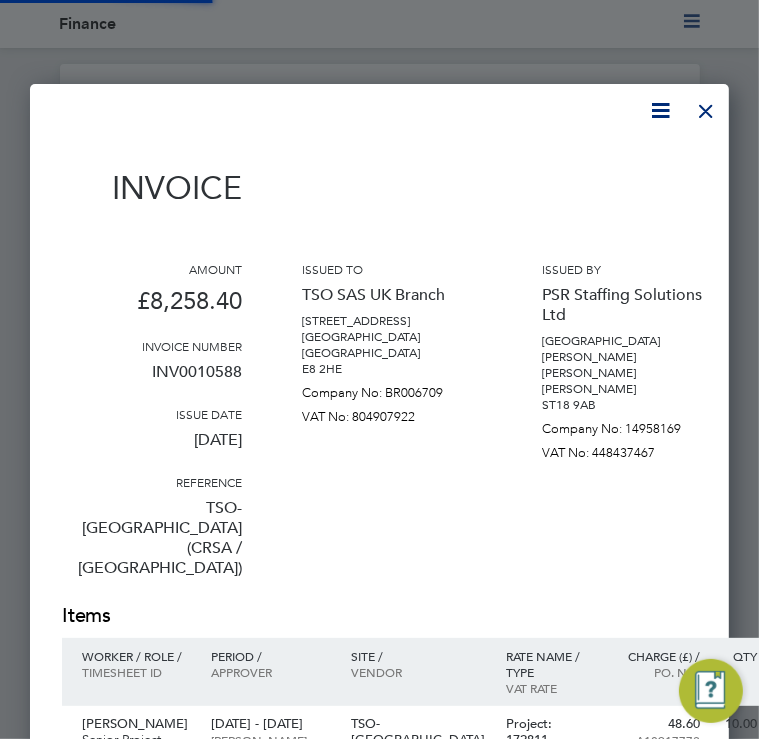 scroll, scrollTop: 10, scrollLeft: 10, axis: both 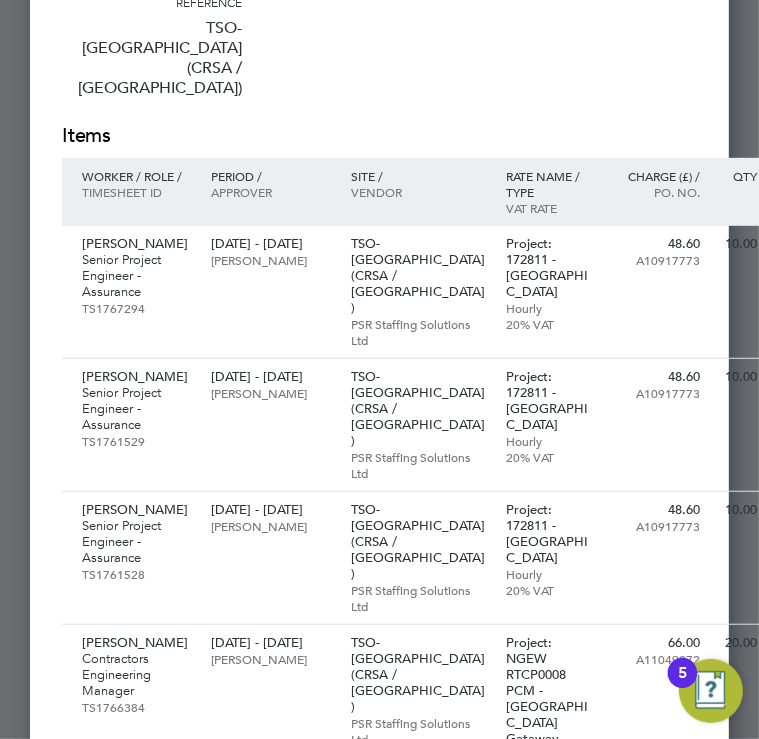 click on "Issued to
TSO SAS UK Branch
[STREET_ADDRESS]
Company No: BR006709
VAT No: 804907922" at bounding box center (392, -49) 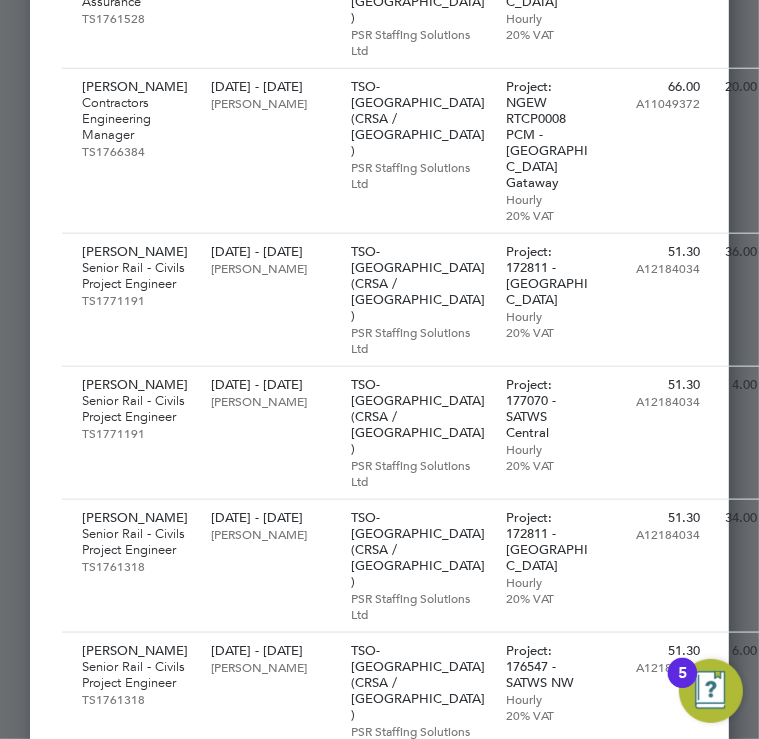 scroll, scrollTop: 1120, scrollLeft: 0, axis: vertical 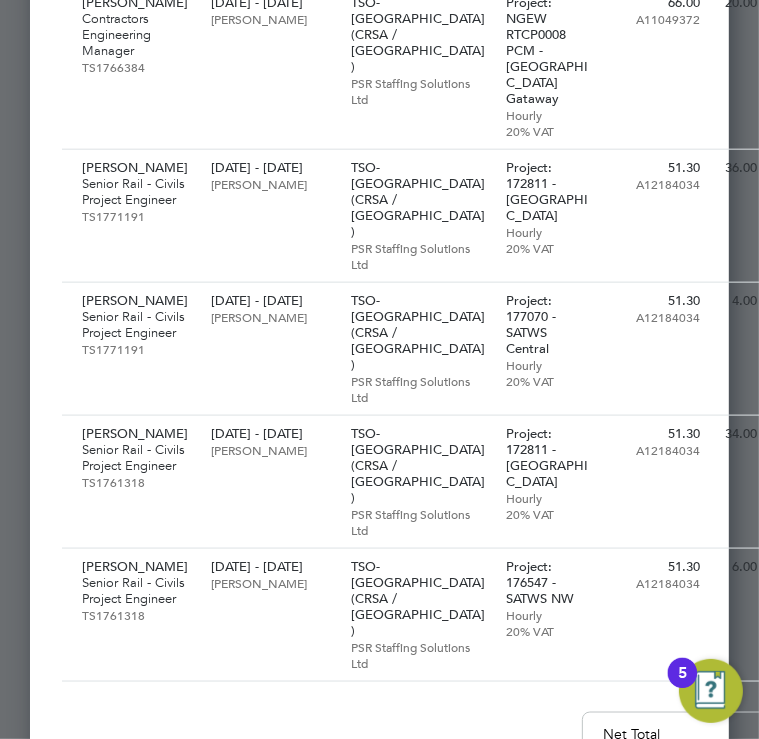 click on "Invoice
Amount
£8,258.40
Invoice number
INV0010588
Issue date
03 Jul 2025
Reference
TSO-UK (CRSA / Northampton Gateway)
Issued to
TSO SAS UK Branch
31 Independent Place
London
London
E8 2HE
Company No: BR006709
VAT No: 804907922
Issued by
PSR Staffing Solutions Ltd
Prospect House Stafford Road
Dunston
Stafford
ST18 9AB
Company No: 14958169
VAT No: 448437467
Items
Worker / Role / QTY" at bounding box center [472, 4] 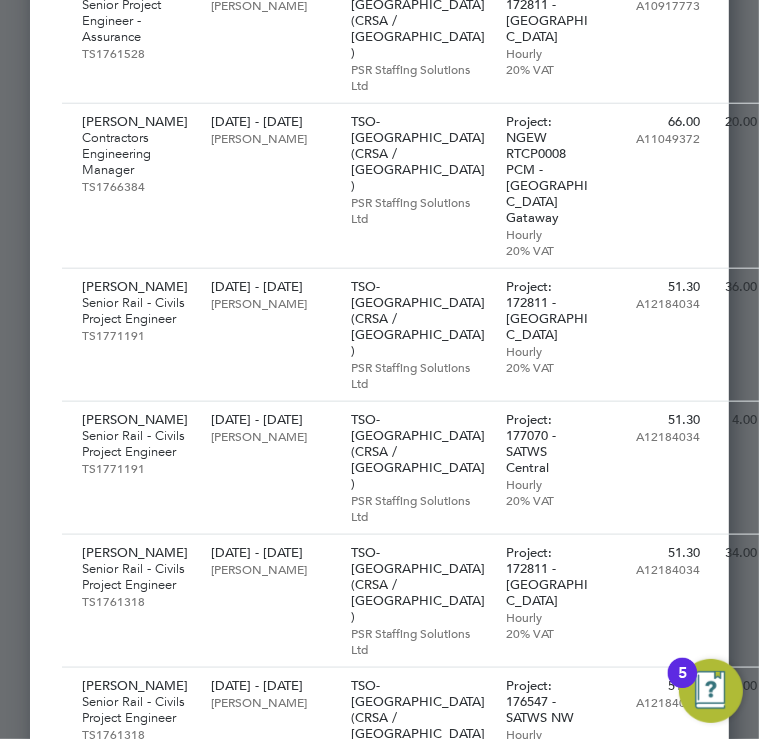 scroll, scrollTop: 1000, scrollLeft: 0, axis: vertical 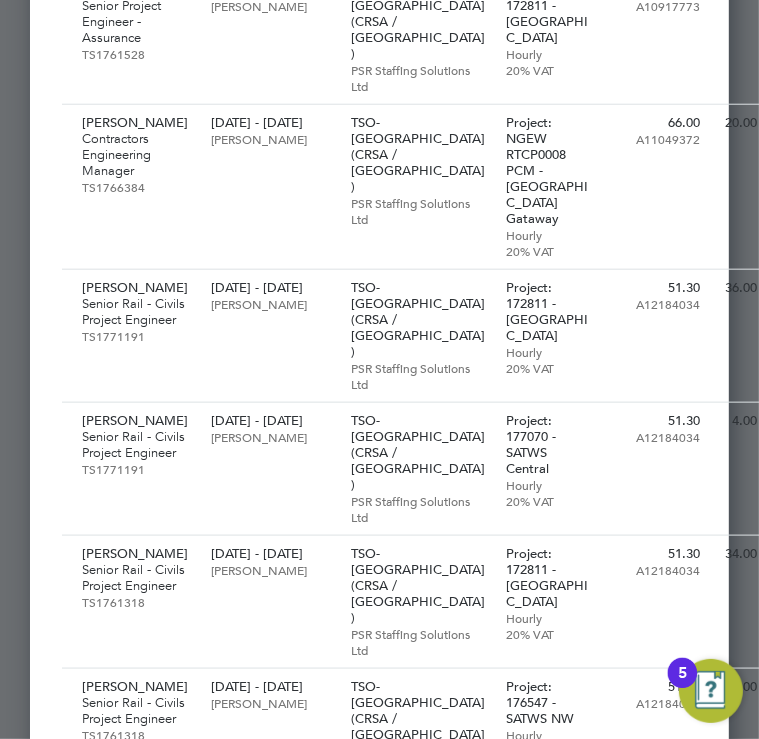 drag, startPoint x: 125, startPoint y: 687, endPoint x: 66, endPoint y: 679, distance: 59.5399 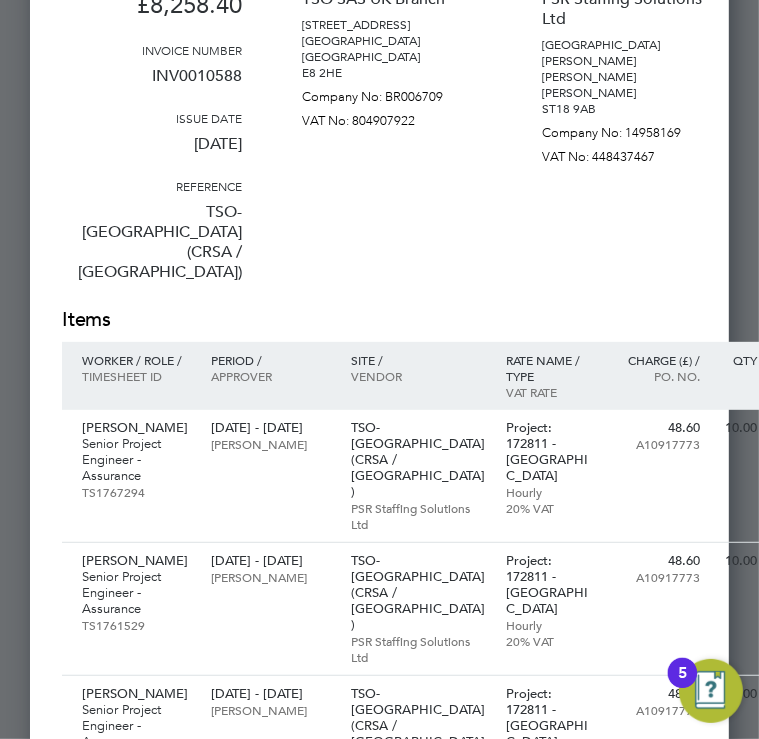 scroll, scrollTop: 240, scrollLeft: 0, axis: vertical 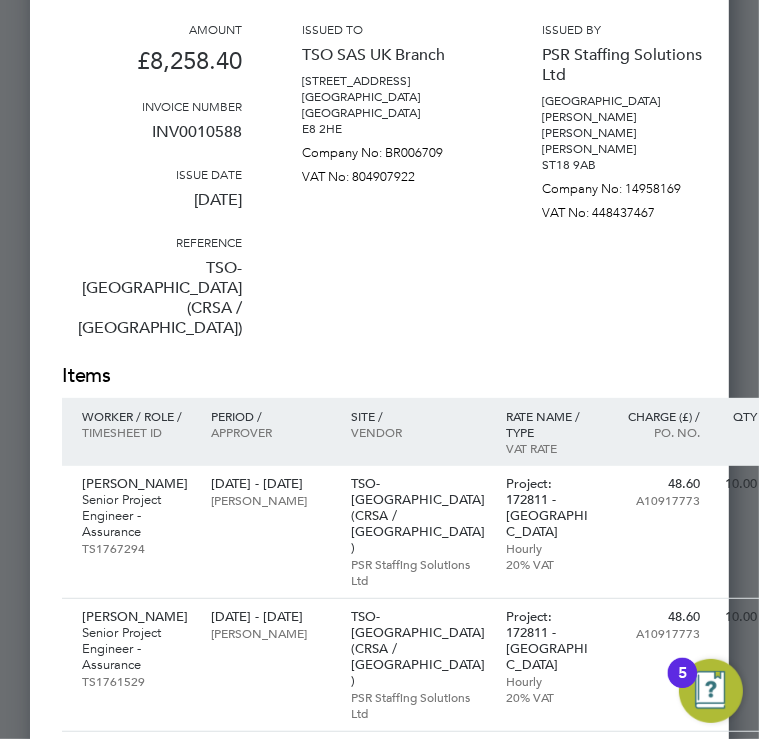 click on "Issued to
TSO SAS UK Branch
[STREET_ADDRESS]
Company No: BR006709
VAT No: 804907922" at bounding box center (392, 191) 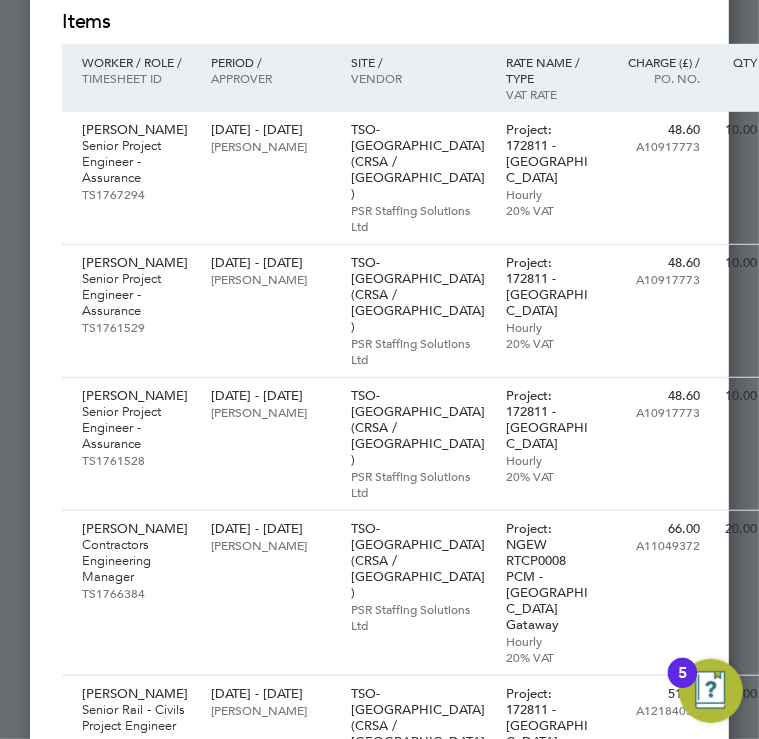 scroll, scrollTop: 600, scrollLeft: 0, axis: vertical 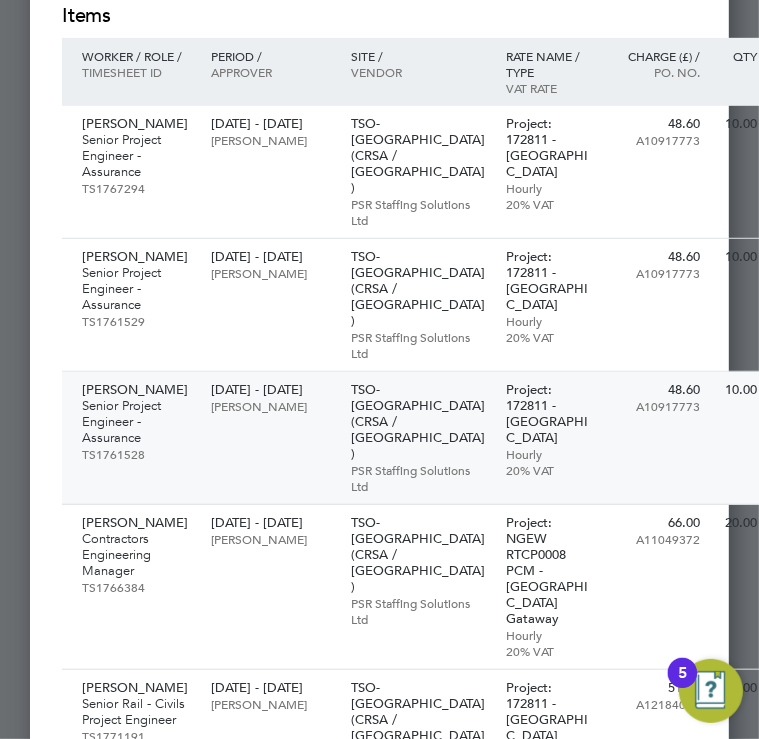 drag, startPoint x: 200, startPoint y: 558, endPoint x: 453, endPoint y: 347, distance: 329.4389 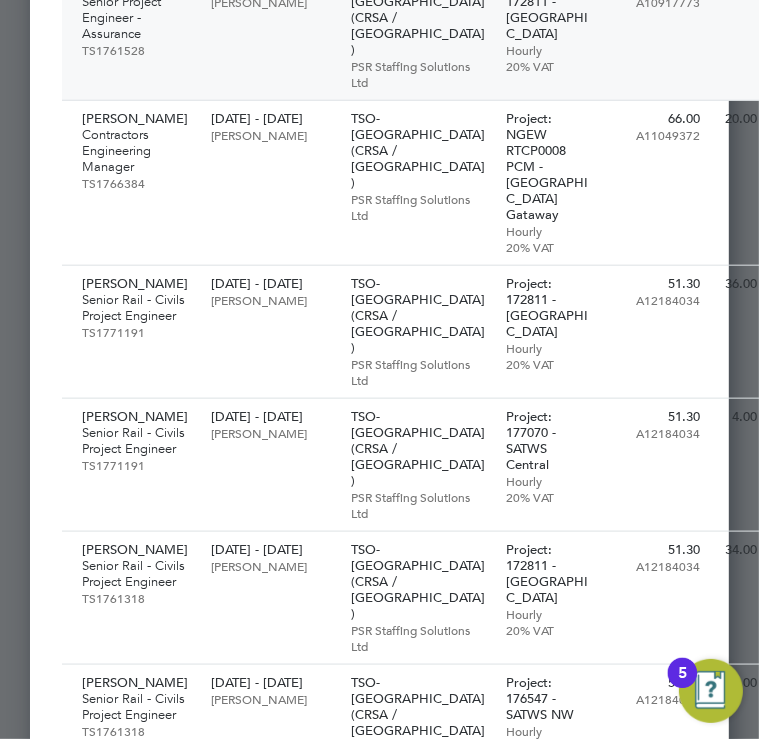 scroll, scrollTop: 1080, scrollLeft: 0, axis: vertical 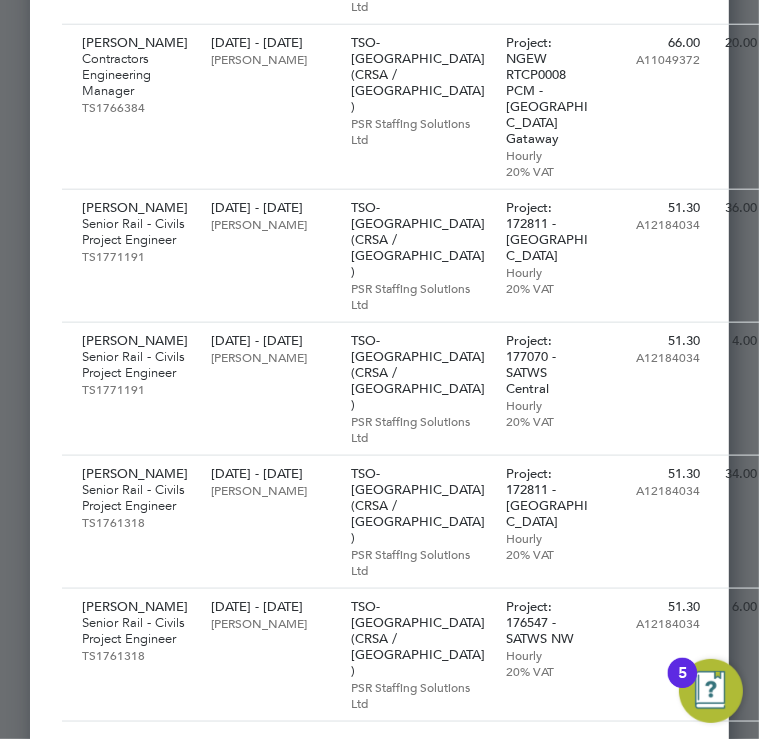 click on "Invoice
Amount
£8,258.40
Invoice number
INV0010588
Issue date
03 Jul 2025
Reference
TSO-UK (CRSA / Northampton Gateway)
Issued to
TSO SAS UK Branch
31 Independent Place
London
London
E8 2HE
Company No: BR006709
VAT No: 804907922
Issued by
PSR Staffing Solutions Ltd
Prospect House Stafford Road
Dunston
Stafford
ST18 9AB
Company No: 14958169
VAT No: 448437467
Items
Worker / Role / QTY" at bounding box center [472, 44] 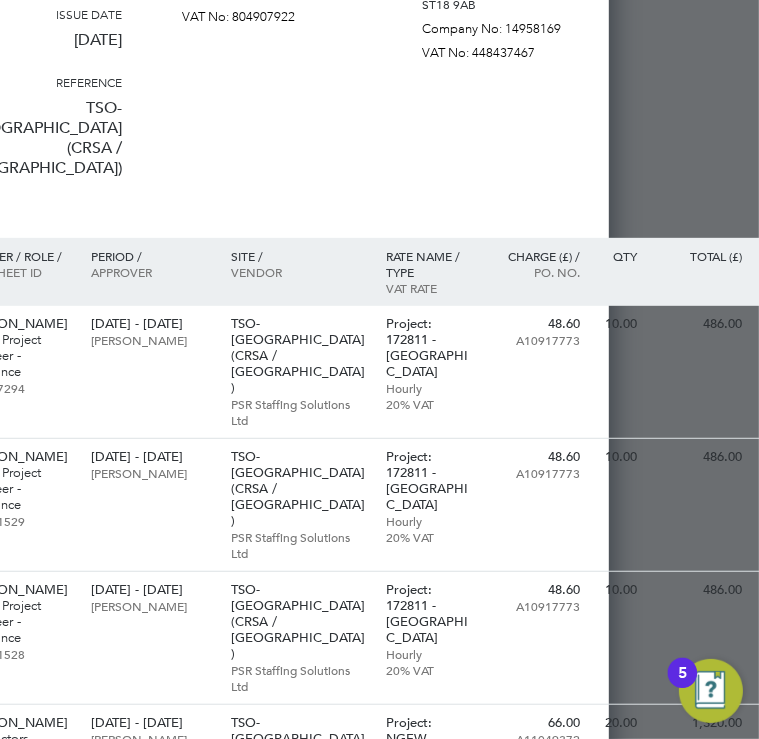 scroll, scrollTop: 400, scrollLeft: 123, axis: both 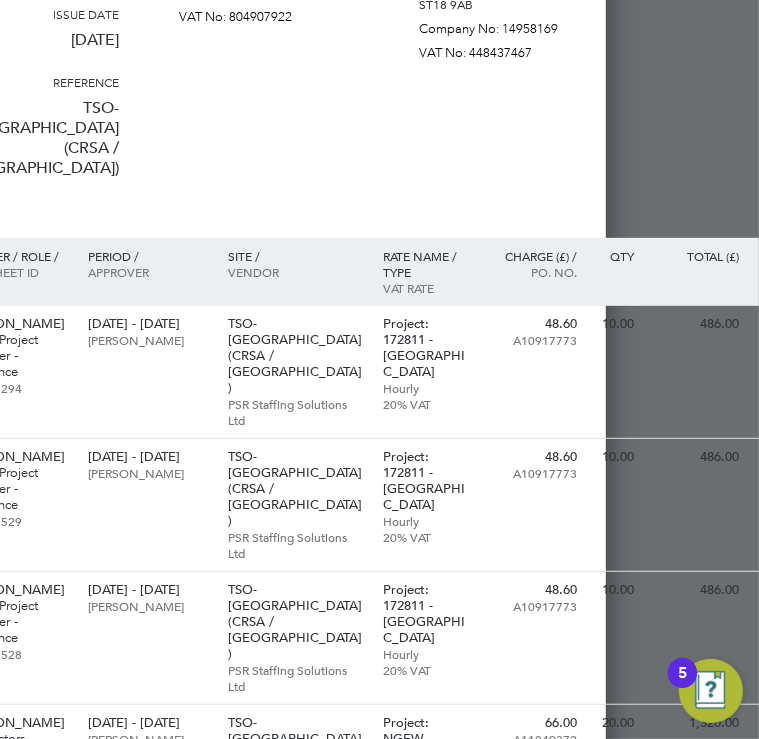 click on "Issued to
TSO SAS UK Branch
[STREET_ADDRESS]
Company No: BR006709
VAT No: 804907922" at bounding box center (269, 31) 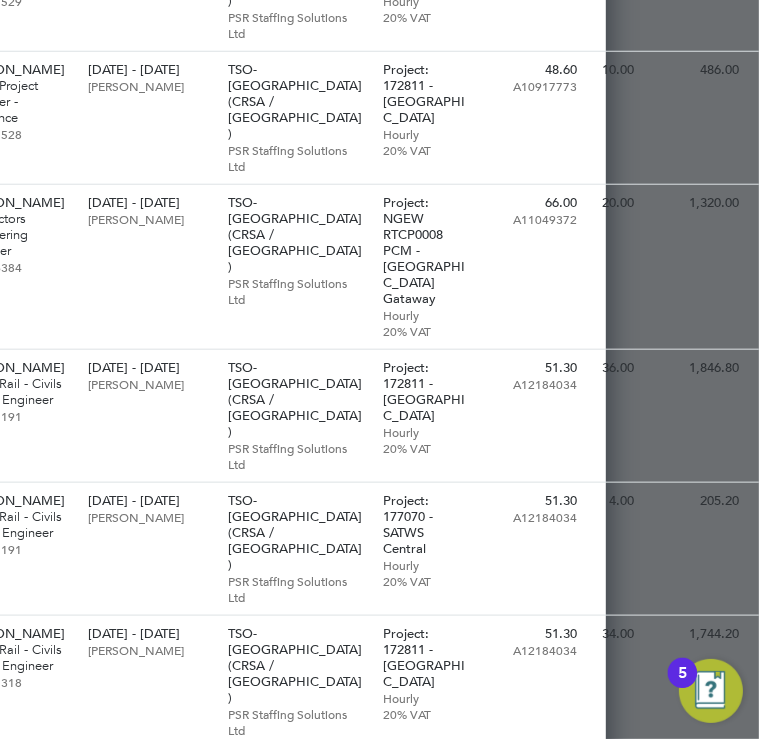 scroll, scrollTop: 960, scrollLeft: 123, axis: both 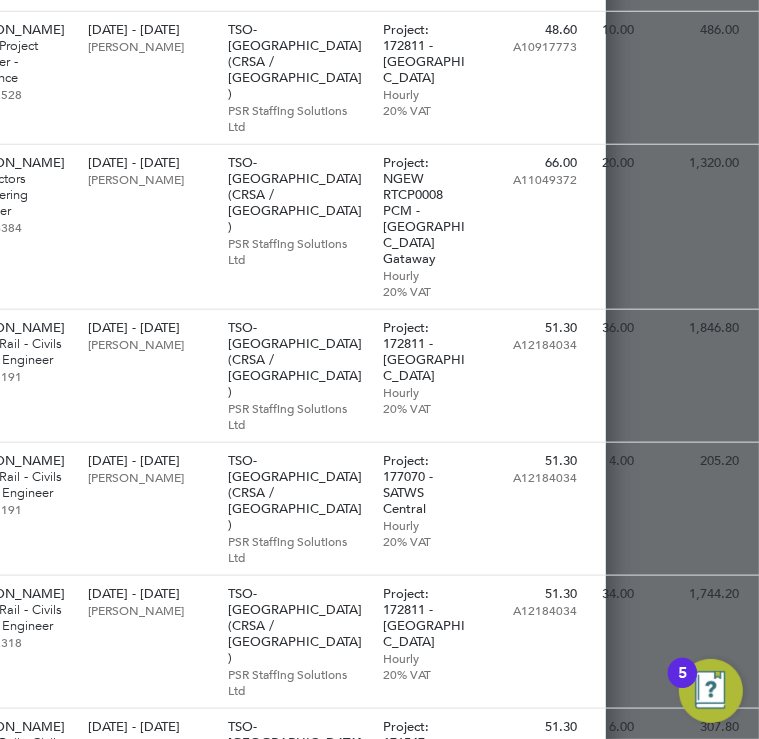 click on "Invoice
Amount
£8,258.40
Invoice number
INV0010588
Issue date
03 Jul 2025
Reference
TSO-UK (CRSA / Northampton Gateway)
Issued to
TSO SAS UK Branch
31 Independent Place
London
London
E8 2HE
Company No: BR006709
VAT No: 804907922
Issued by
PSR Staffing Solutions Ltd
Prospect House Stafford Road
Dunston
Stafford
ST18 9AB
Company No: 14958169
VAT No: 448437467
Items
Worker / Role / QTY" at bounding box center (349, 164) 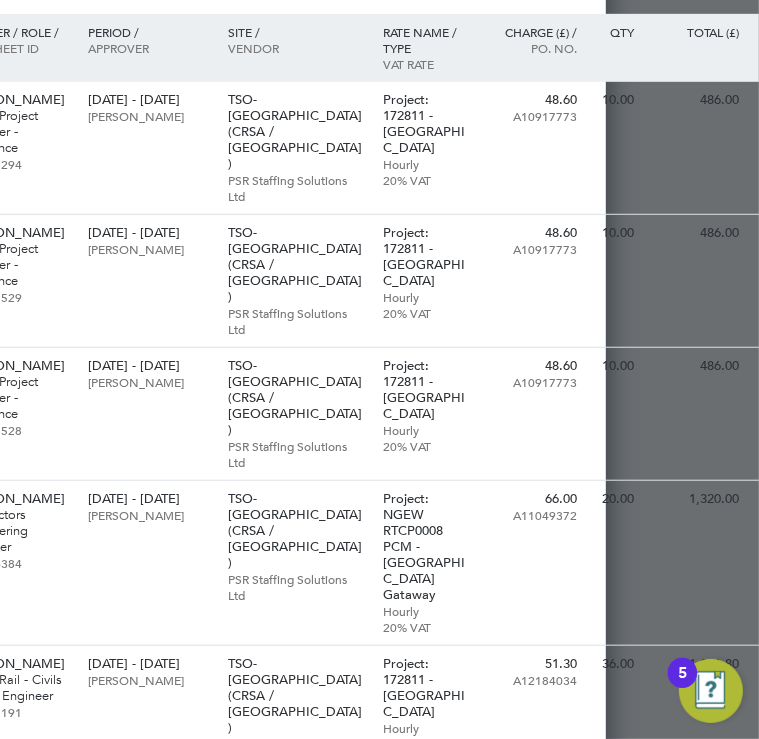 scroll, scrollTop: 600, scrollLeft: 123, axis: both 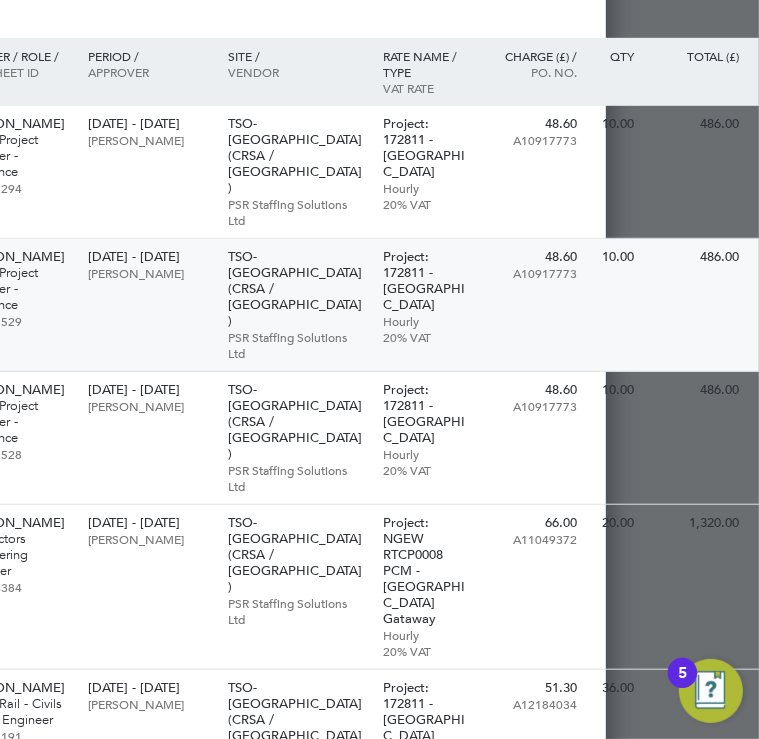 drag, startPoint x: 203, startPoint y: 418, endPoint x: 470, endPoint y: 292, distance: 295.23718 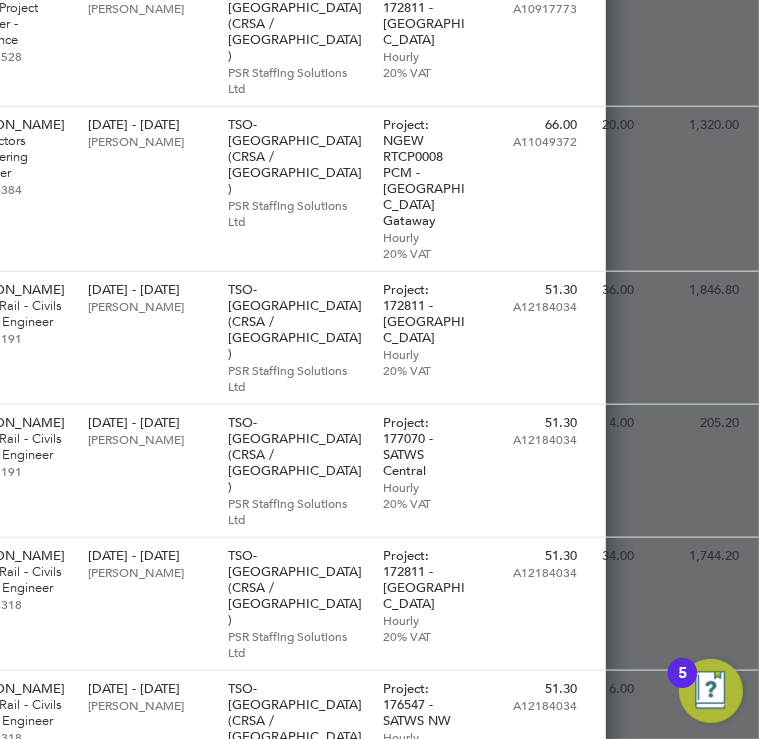 scroll, scrollTop: 1000, scrollLeft: 123, axis: both 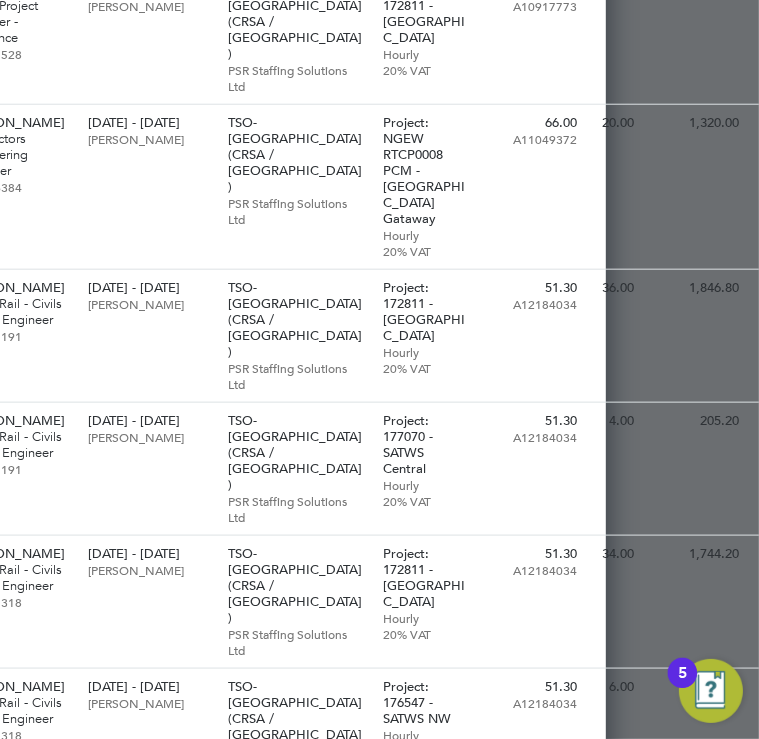click on "Invoice
Amount
£8,258.40
Invoice number
INV0010588
Issue date
03 Jul 2025
Reference
TSO-UK (CRSA / Northampton Gateway)
Issued to
TSO SAS UK Branch
31 Independent Place
London
London
E8 2HE
Company No: BR006709
VAT No: 804907922
Issued by
PSR Staffing Solutions Ltd
Prospect House Stafford Road
Dunston
Stafford
ST18 9AB
Company No: 14958169
VAT No: 448437467
Items
Worker / Role / QTY" at bounding box center [349, 124] 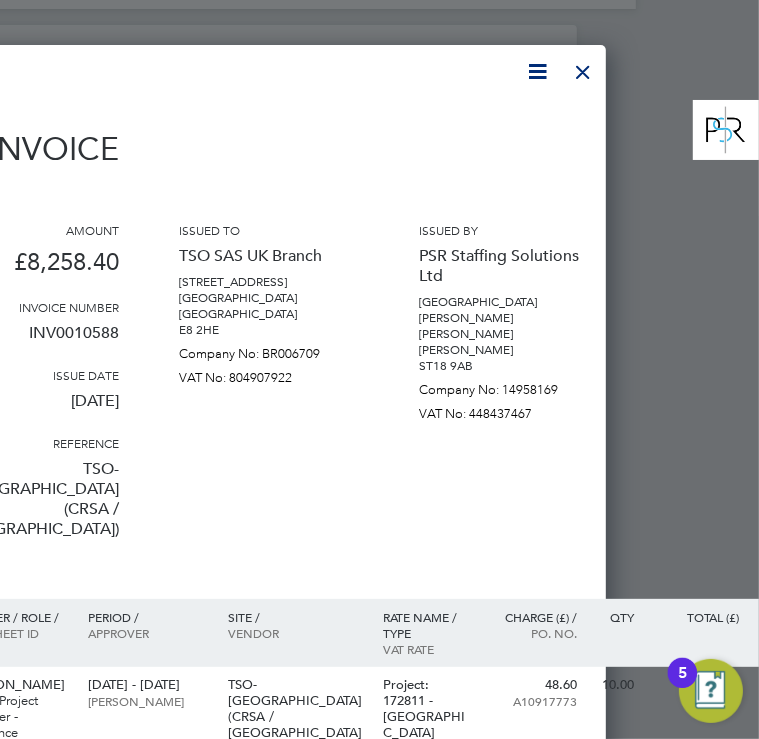 scroll, scrollTop: 0, scrollLeft: 123, axis: horizontal 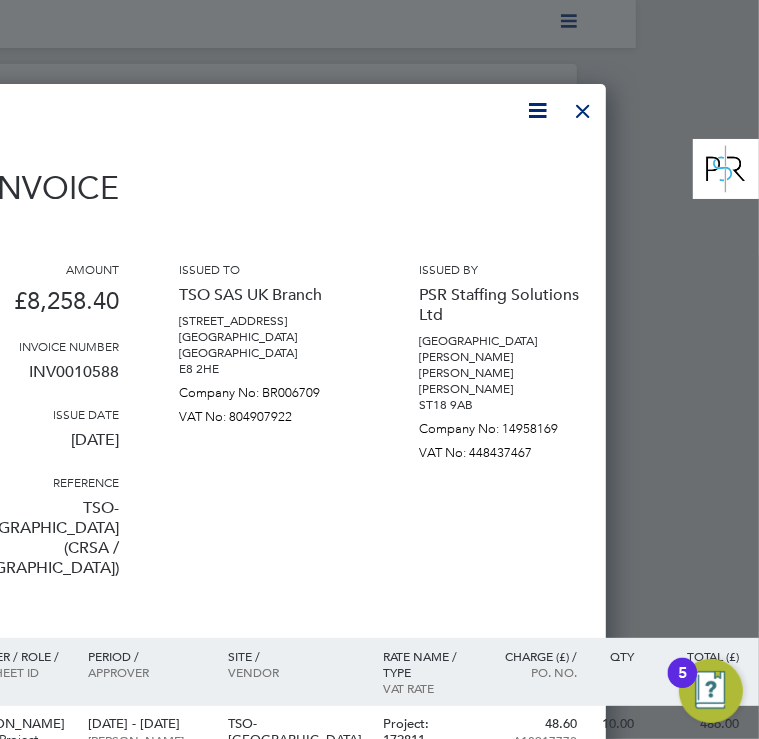 click at bounding box center (583, 106) 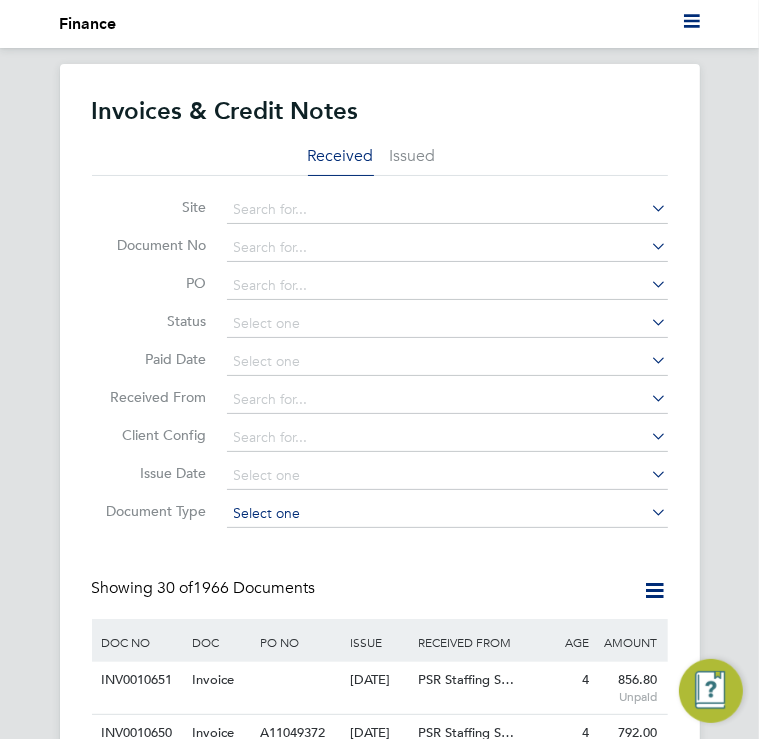 scroll, scrollTop: 0, scrollLeft: 0, axis: both 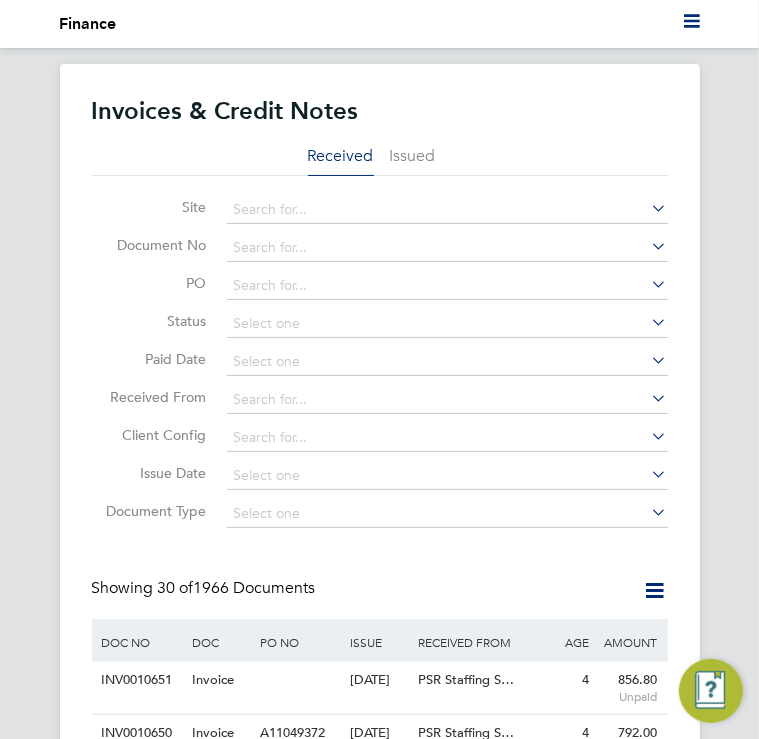 click on "Invoices & Credit Notes Received Issued Site   Document No   PO   Status   Paid Date   Issued To   Received From   Client Config   Issue Date   Document Type   Showing   30 of  1966 Documents DOC NO DOC TYPE PO NO ISSUE DATE ISSUED TO RECEIVED FROM AGE (DAYS) AMOUNT (£) INV0010651   Invoice     [DATE] TSO SAS UK Branch PSR Staffing S… 4 856.80  Unpaid INV0010650   Invoice A11049372   [DATE] TSO SAS UK Branch PSR Staffing S… 4 792.00  Unpaid INV0010649   Invoice A12176249   [DATE] TSO SAS UK Branch PSR Staffing S… 4 1,946.10  Unpaid INV0010648   Invoice A1091777…   [DATE] TSO SAS UK Branch PSR Staffing S… 4 2,167.20  Unpaid INV0010647   Invoice A10917902   [DATE] TSO SAS UK Branch PSR Staffing S… 4 3,207.60  Unpaid INV0010646   Invoice A1091768…   [DATE] TSO SAS UK Branch PSR Staffing S… 4 15,975.01  Unpaid INV0010592   Invoice A11049372   [DATE] TSO SAS UK Branch PSR Staffing S… 11 2,376.00  Unpaid INV0010591   Invoice A12176249   [DATE] 11 2,229.60" 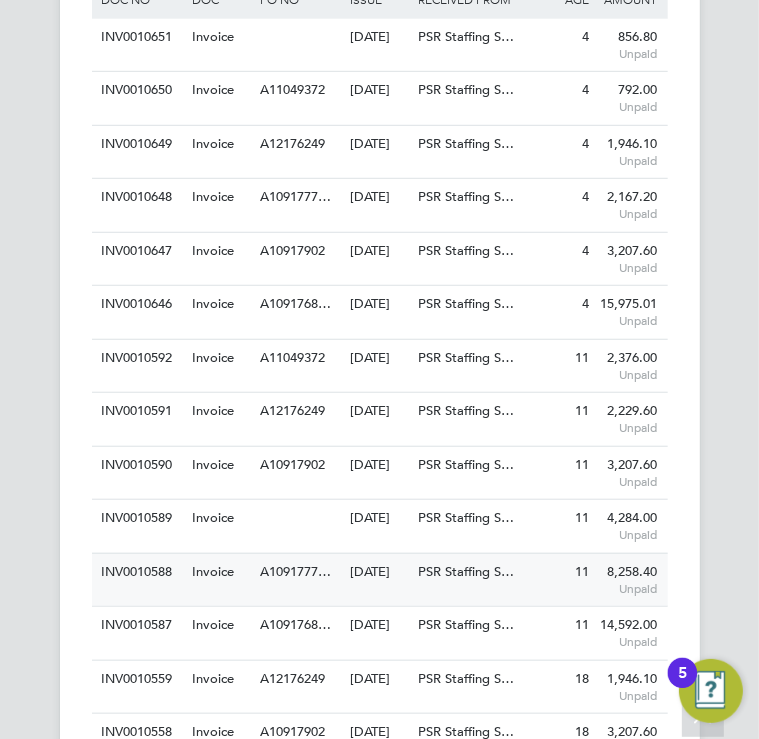 scroll, scrollTop: 640, scrollLeft: 0, axis: vertical 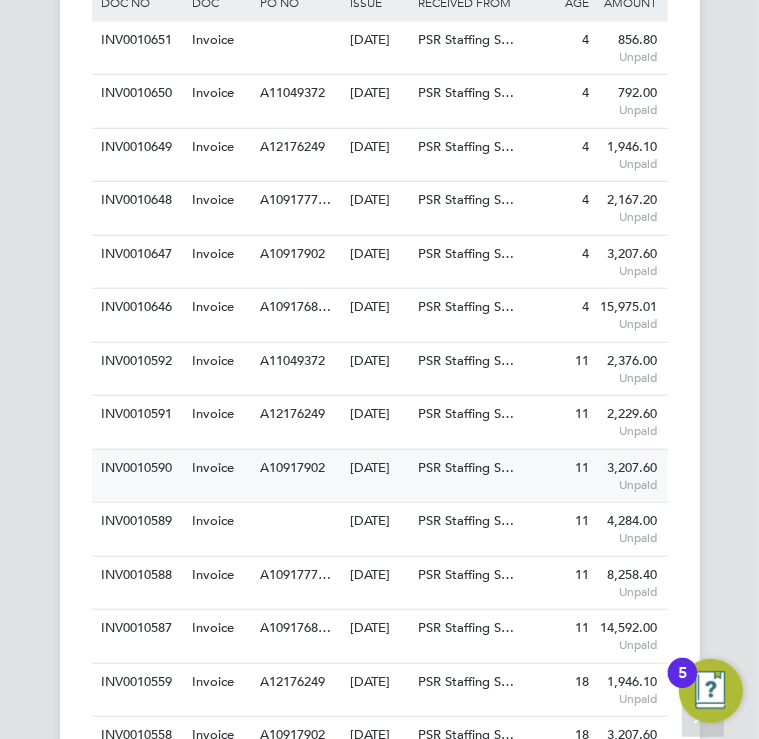 click on "A10917902" 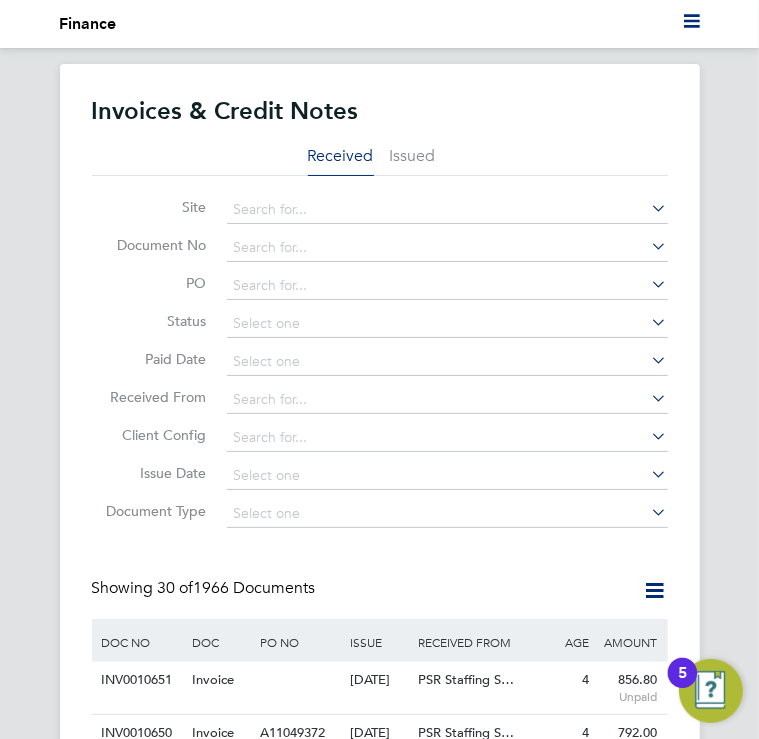 click on "Invoices & Credit Notes Received Issued Site   Document No   PO   Status   Paid Date   Issued To   Received From   Client Config   Issue Date   Document Type   Showing   30 of  1966 Documents DOC NO DOC TYPE PO NO ISSUE DATE ISSUED TO RECEIVED FROM AGE (DAYS) AMOUNT (£) INV0010651   Invoice     [DATE] TSO SAS UK Branch PSR Staffing S… 4 856.80  Unpaid INV0010650   Invoice A11049372   [DATE] TSO SAS UK Branch PSR Staffing S… 4 792.00  Unpaid INV0010649   Invoice A12176249   [DATE] TSO SAS UK Branch PSR Staffing S… 4 1,946.10  Unpaid INV0010648   Invoice A1091777…   [DATE] TSO SAS UK Branch PSR Staffing S… 4 2,167.20  Unpaid INV0010647   Invoice A10917902   [DATE] TSO SAS UK Branch PSR Staffing S… 4 3,207.60  Unpaid INV0010646   Invoice A1091768…   [DATE] TSO SAS UK Branch PSR Staffing S… 4 15,975.01  Unpaid INV0010592   Invoice A11049372   [DATE] TSO SAS UK Branch PSR Staffing S… 11 2,376.00  Unpaid INV0010591   Invoice A12176249   [DATE] 11 2,229.60" 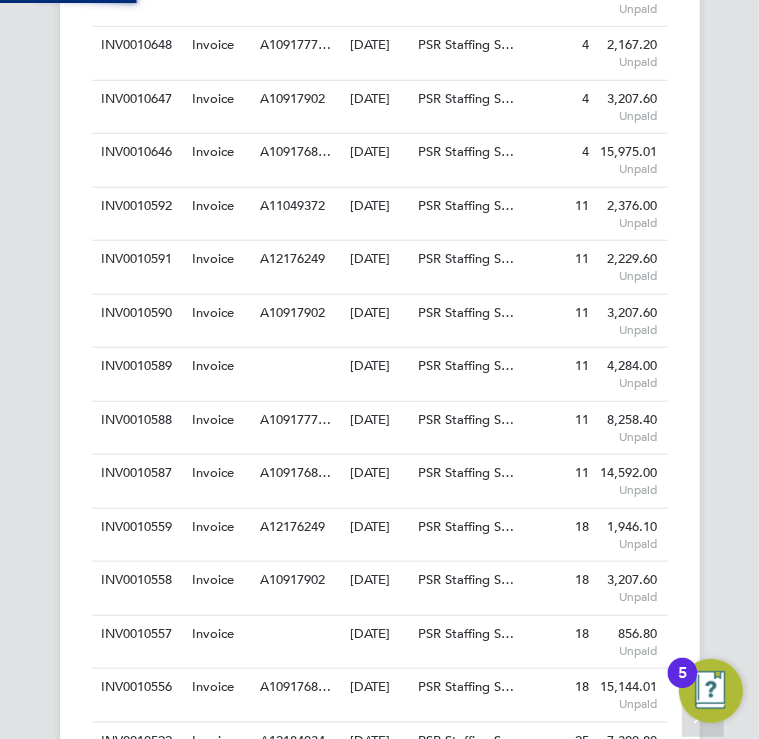 scroll, scrollTop: 800, scrollLeft: 0, axis: vertical 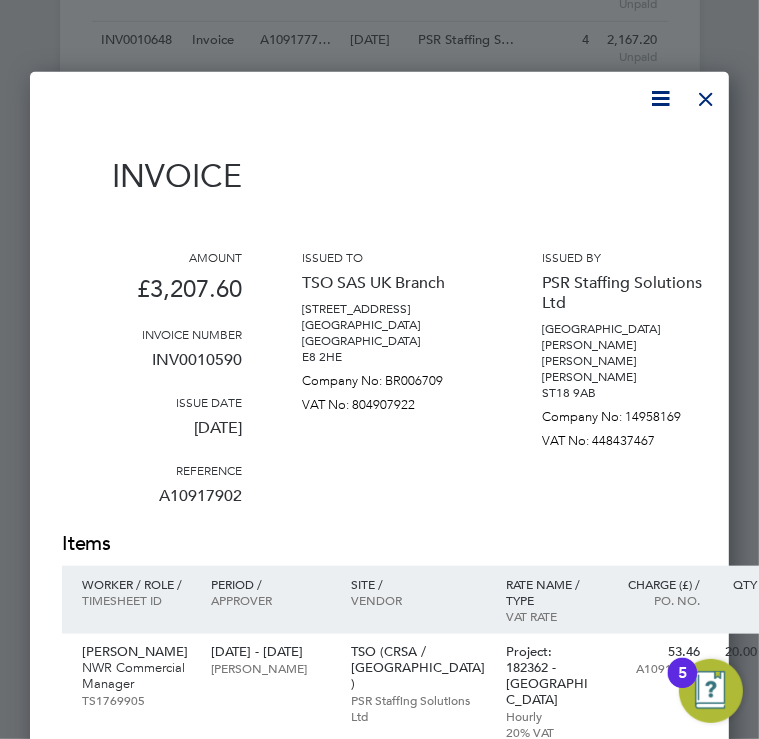click on "Amount
£3,207.60
Invoice number
INV0010590
Issue date
03 Jul 2025
Reference
A10917902
Issued to
TSO SAS UK Branch
31 Independent Place
London
London
E8 2HE
Company No: BR006709
VAT No: 804907922
Issued by
PSR Staffing Solutions Ltd
Prospect House Stafford Road
Dunston
Stafford
ST18 9AB
Company No: 14958169
VAT No: 448437467" at bounding box center [472, 389] 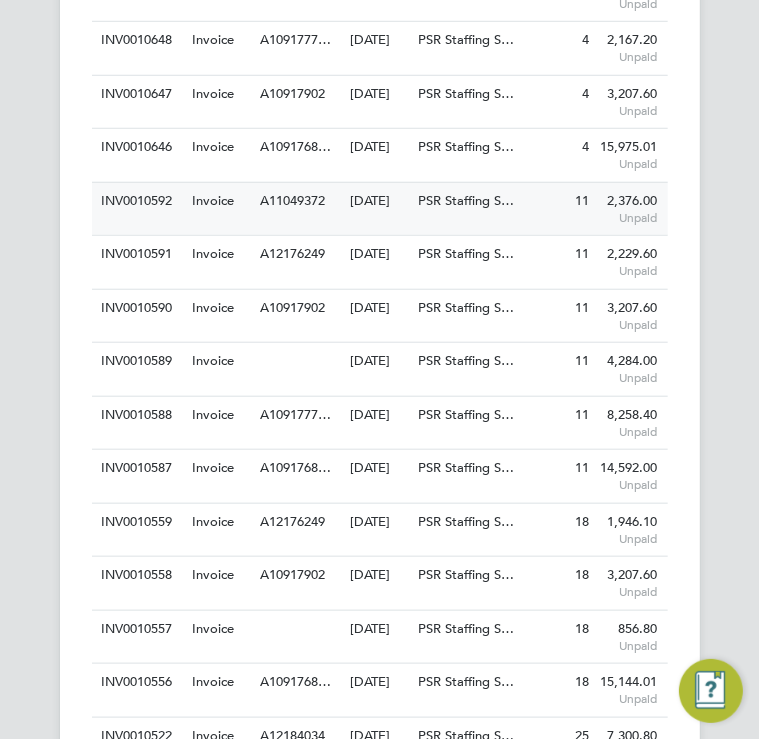 scroll, scrollTop: 0, scrollLeft: 0, axis: both 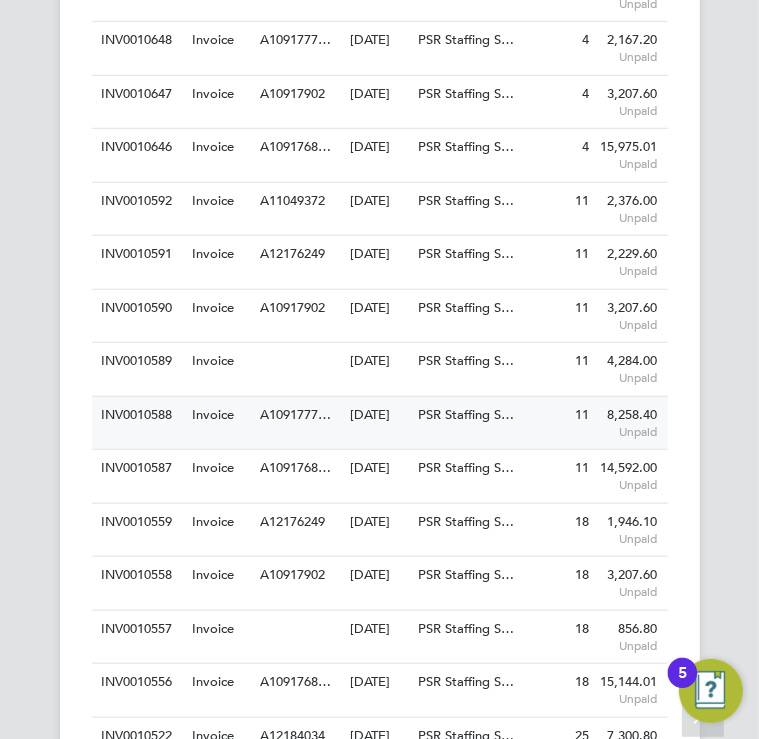 click on "A1091777…" 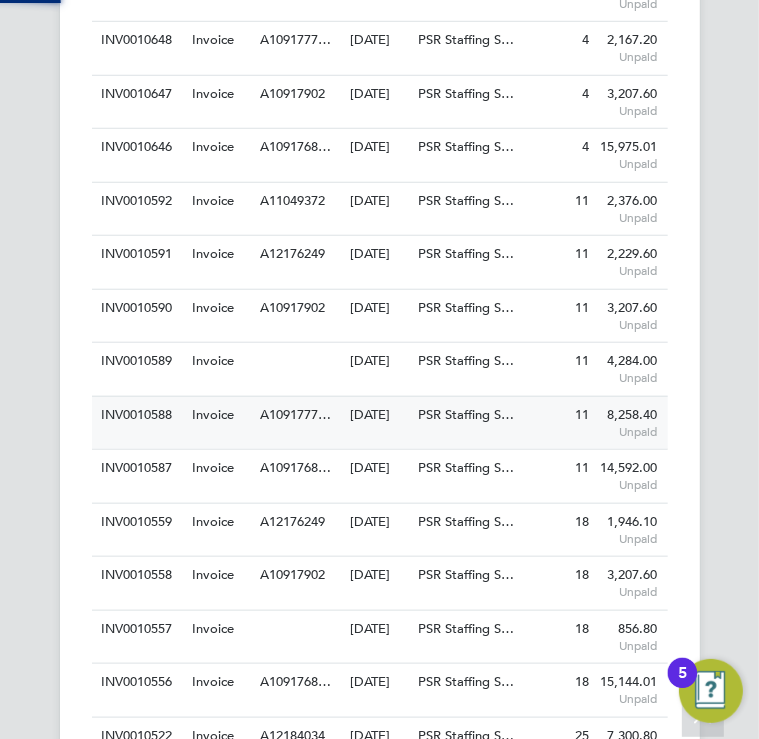scroll, scrollTop: 0, scrollLeft: 0, axis: both 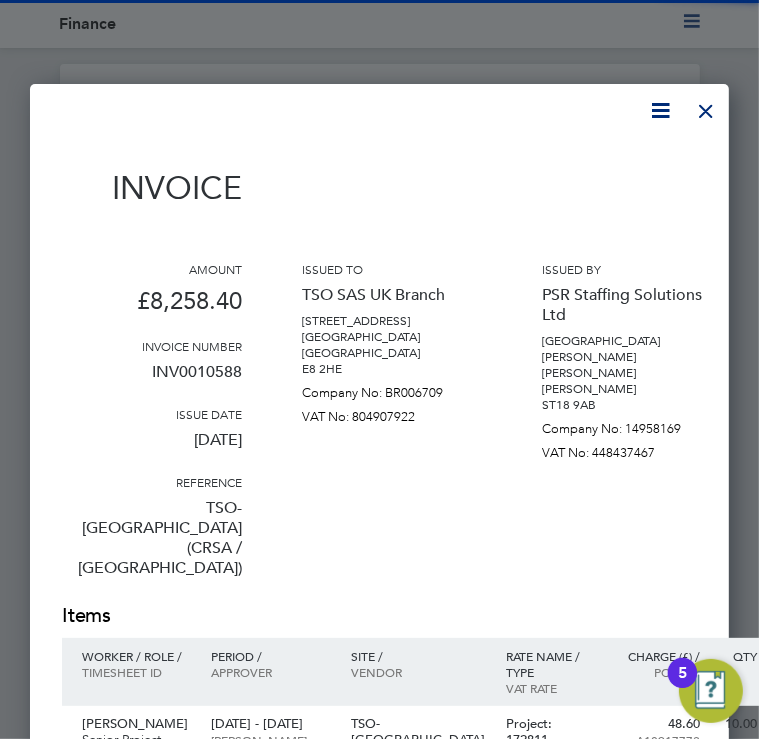 click on "Issued to
TSO SAS UK Branch
[STREET_ADDRESS]
Company No: BR006709
VAT No: 804907922" at bounding box center (392, 431) 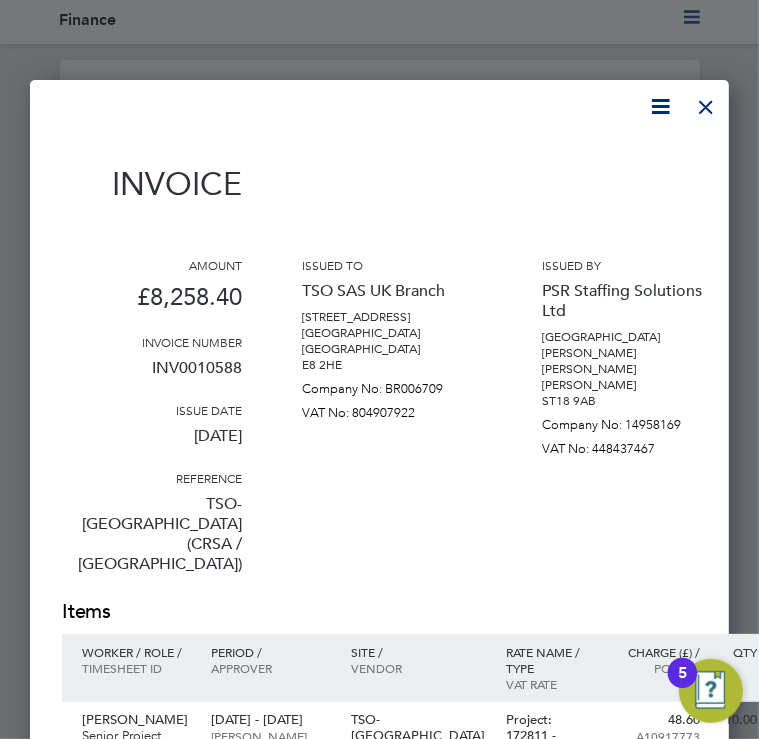 scroll, scrollTop: 0, scrollLeft: 0, axis: both 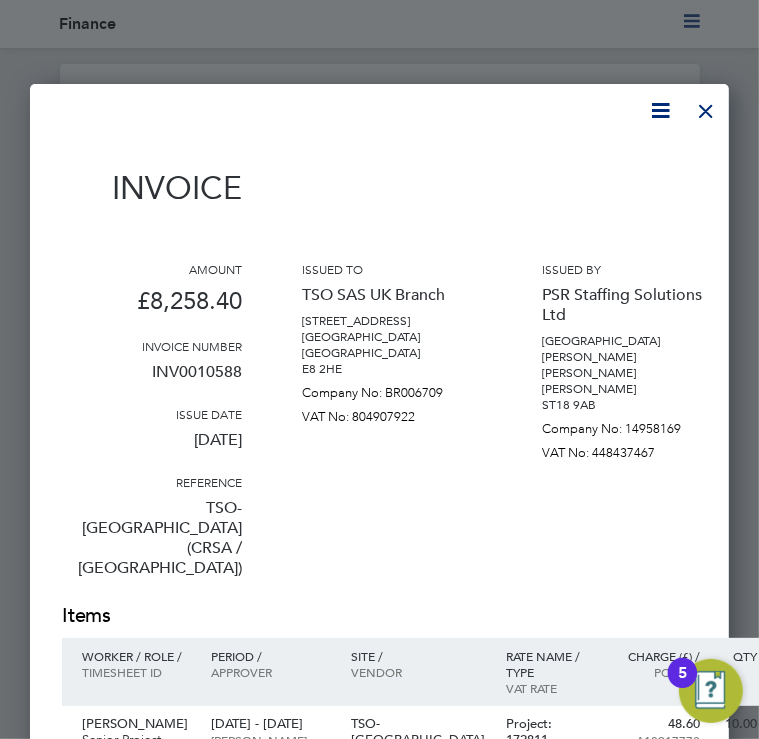click at bounding box center (706, 106) 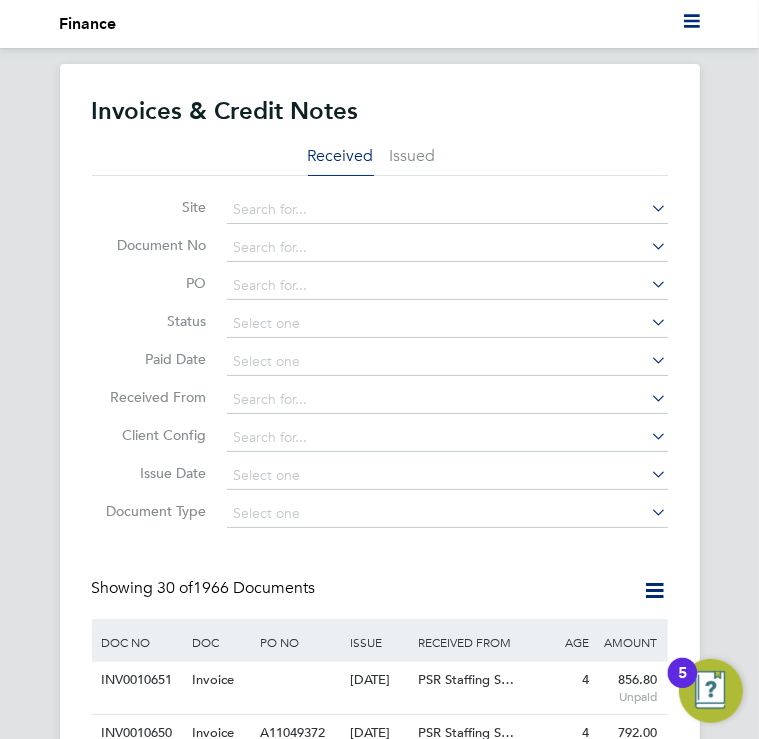 click on "Invoices & Credit Notes Received Issued Site   Document No   PO   Status   Paid Date   Issued To   Received From   Client Config   Issue Date   Document Type   Showing   30 of  1966 Documents DOC NO DOC TYPE PO NO ISSUE DATE ISSUED TO RECEIVED FROM AGE (DAYS) AMOUNT (£) INV0010651   Invoice     [DATE] TSO SAS UK Branch PSR Staffing S… 4 856.80  Unpaid INV0010650   Invoice A11049372   [DATE] TSO SAS UK Branch PSR Staffing S… 4 792.00  Unpaid INV0010649   Invoice A12176249   [DATE] TSO SAS UK Branch PSR Staffing S… 4 1,946.10  Unpaid INV0010648   Invoice A1091777…   [DATE] TSO SAS UK Branch PSR Staffing S… 4 2,167.20  Unpaid INV0010647   Invoice A10917902   [DATE] TSO SAS UK Branch PSR Staffing S… 4 3,207.60  Unpaid INV0010646   Invoice A1091768…   [DATE] TSO SAS UK Branch PSR Staffing S… 4 15,975.01  Unpaid INV0010592   Invoice A11049372   [DATE] TSO SAS UK Branch PSR Staffing S… 11 2,376.00  Unpaid INV0010591   Invoice A12176249   [DATE] 11 2,229.60" 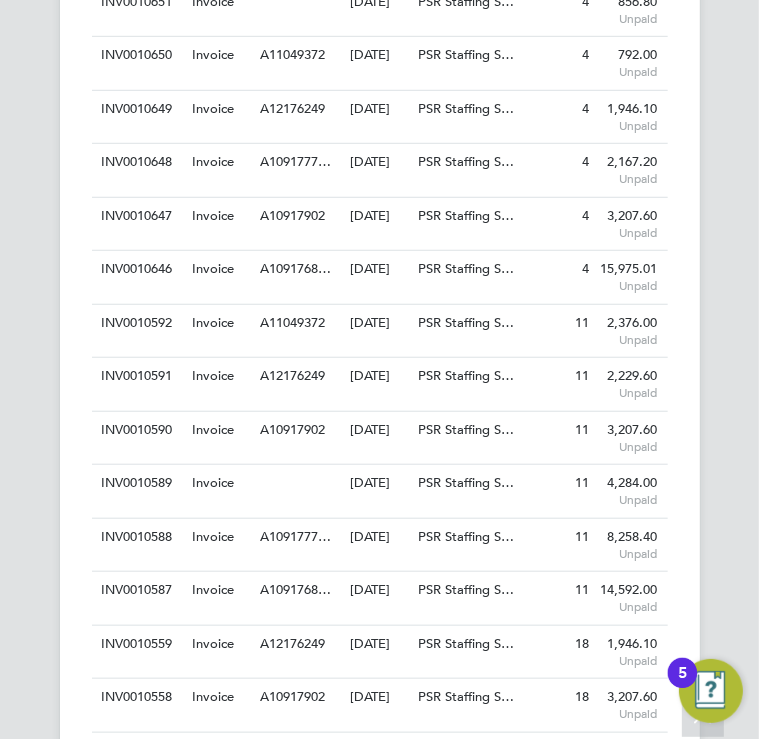 scroll, scrollTop: 680, scrollLeft: 0, axis: vertical 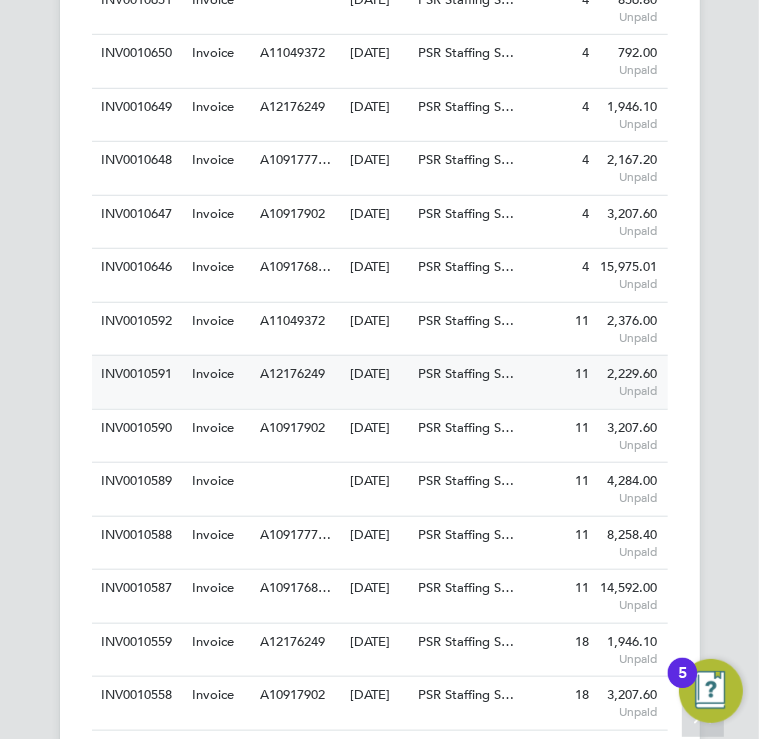 click on "A12176249" 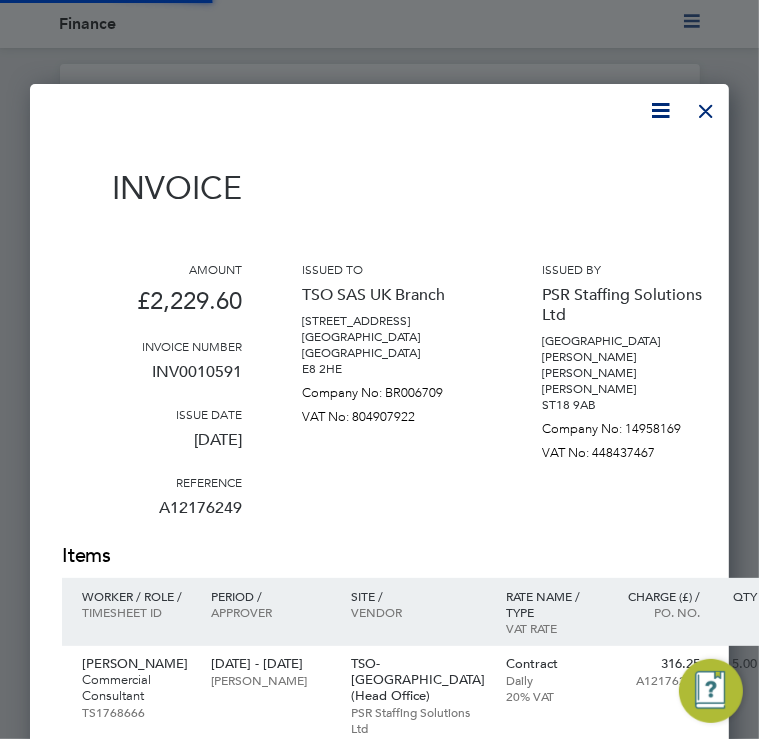 scroll, scrollTop: 10, scrollLeft: 10, axis: both 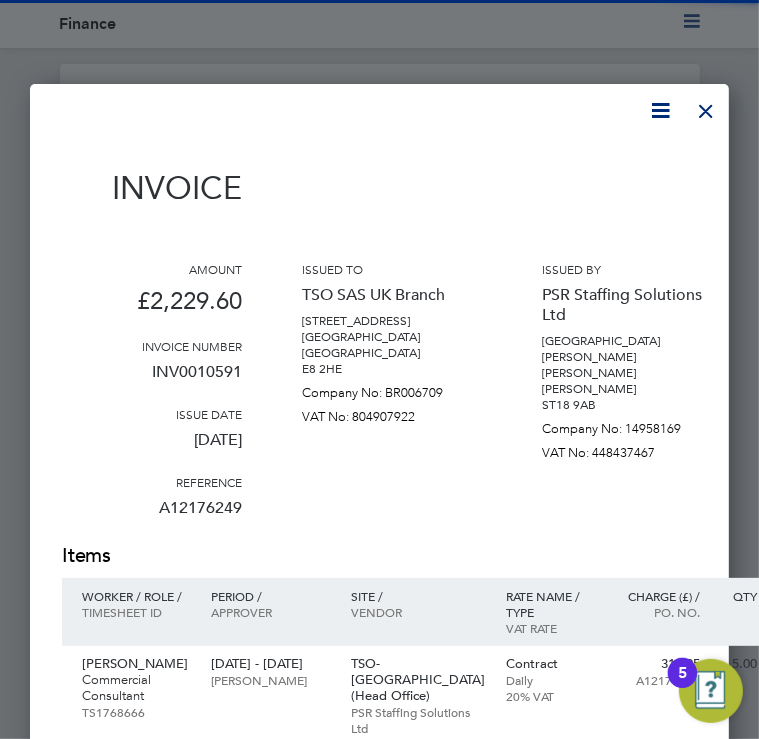 drag, startPoint x: 364, startPoint y: 482, endPoint x: 379, endPoint y: 462, distance: 25 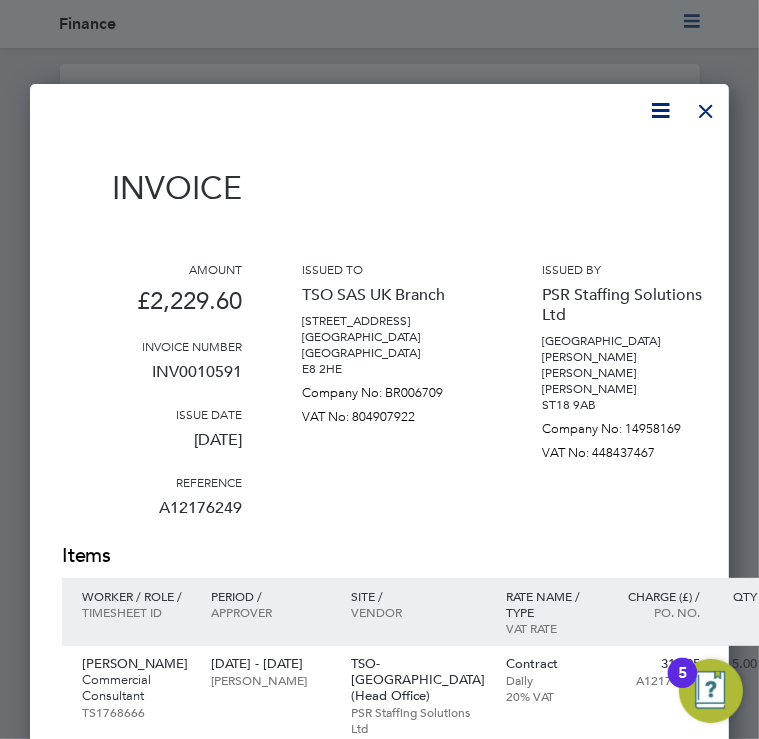 drag, startPoint x: 379, startPoint y: 462, endPoint x: 316, endPoint y: 526, distance: 89.80534 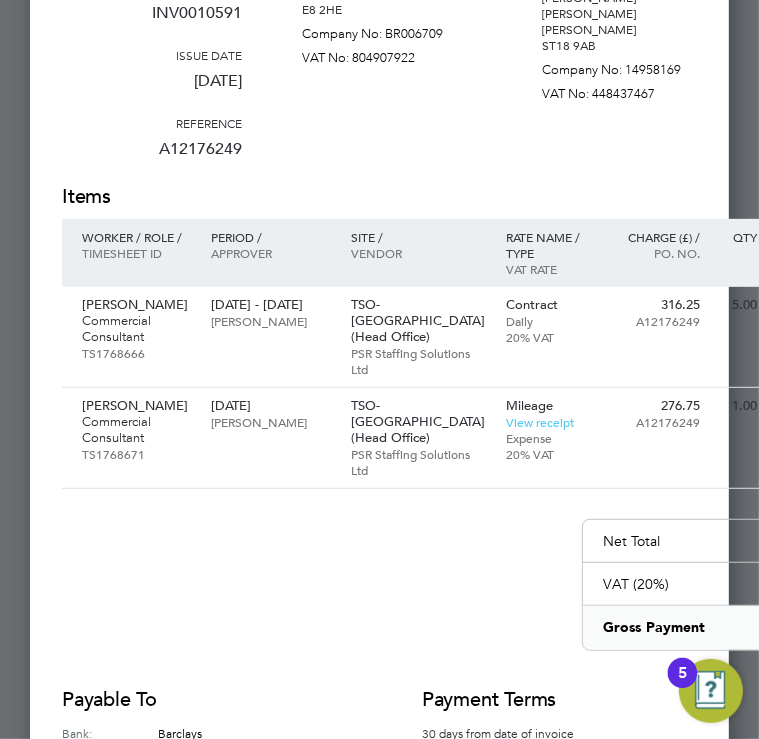 scroll, scrollTop: 360, scrollLeft: 0, axis: vertical 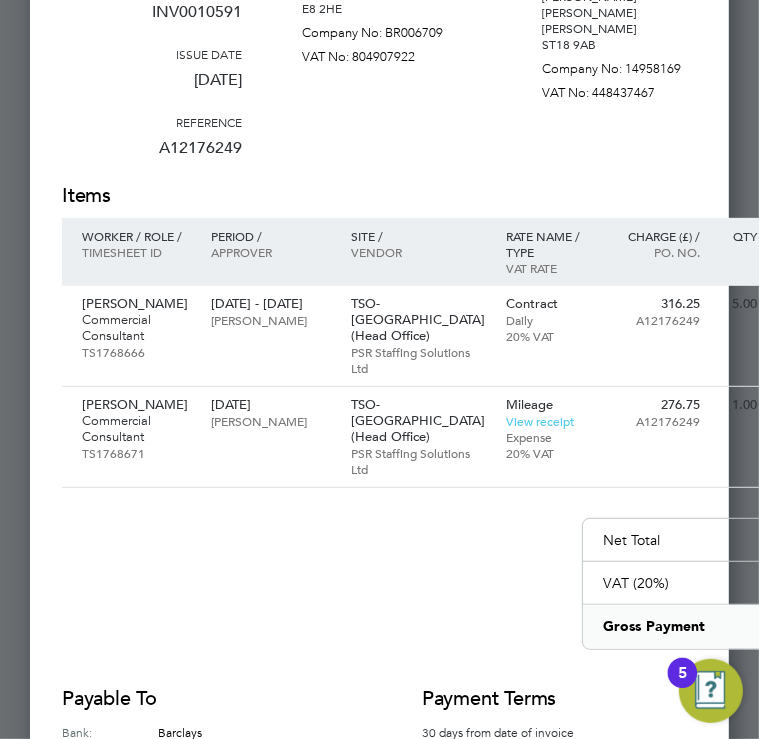 click on "Issued to
TSO SAS UK Branch
[STREET_ADDRESS]
Company No: BR006709
VAT No: 804907922" at bounding box center [392, 41] 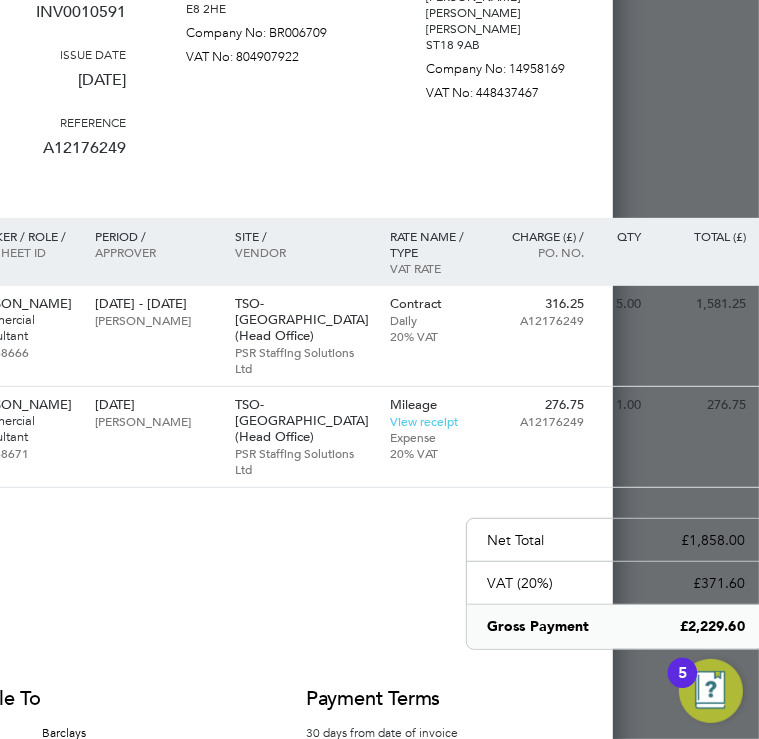 scroll, scrollTop: 360, scrollLeft: 123, axis: both 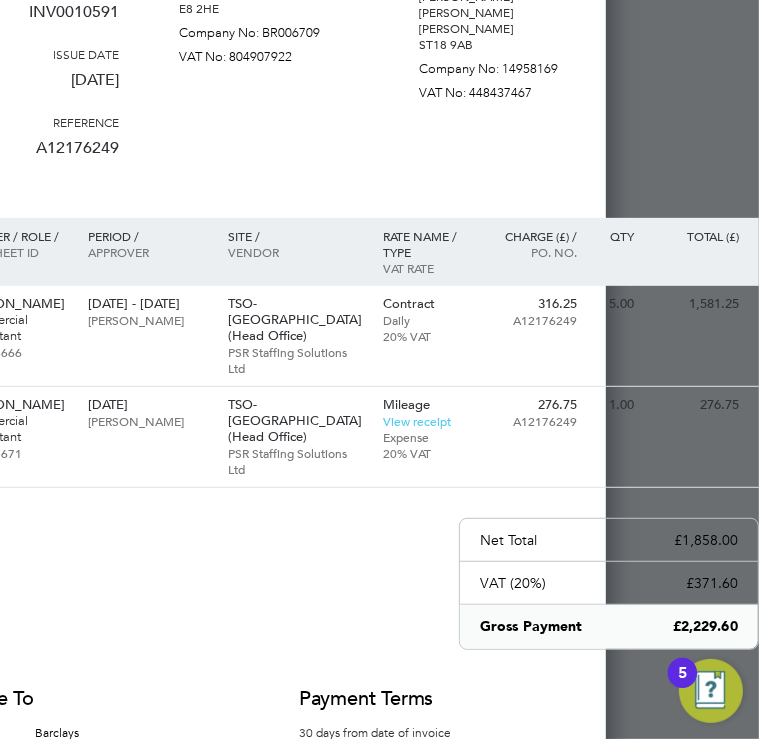 click on "Issued by
PSR Staffing Solutions Ltd
[GEOGRAPHIC_DATA] [PERSON_NAME][STREET_ADDRESS][PERSON_NAME]
Company No: 14958169
VAT No: 448437467" at bounding box center (509, 41) 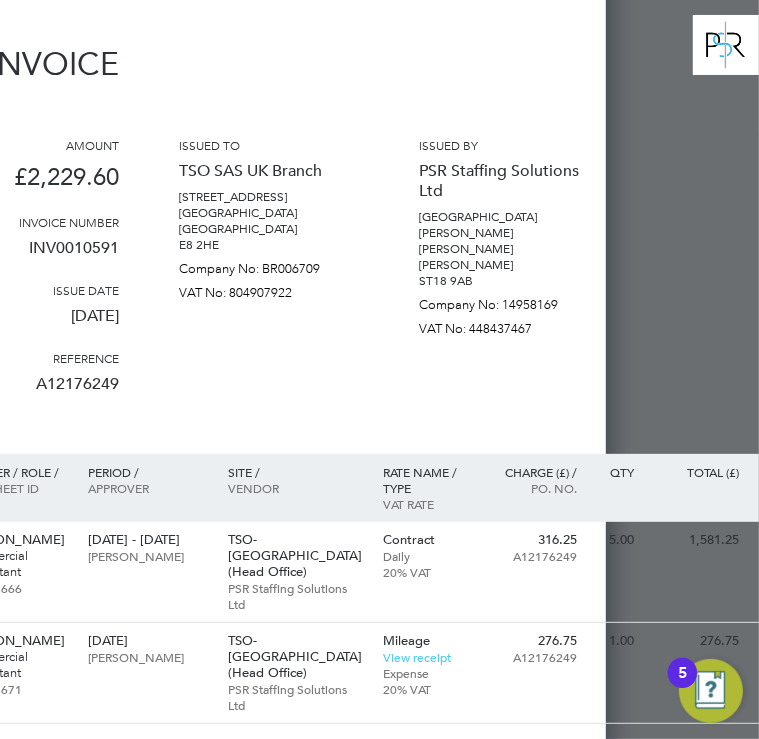scroll, scrollTop: 0, scrollLeft: 123, axis: horizontal 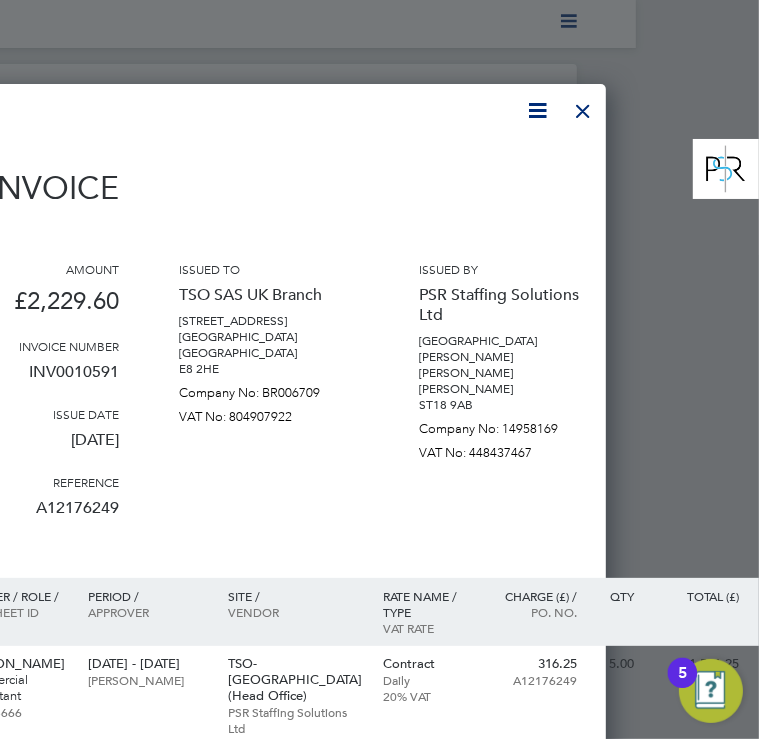 click at bounding box center (583, 106) 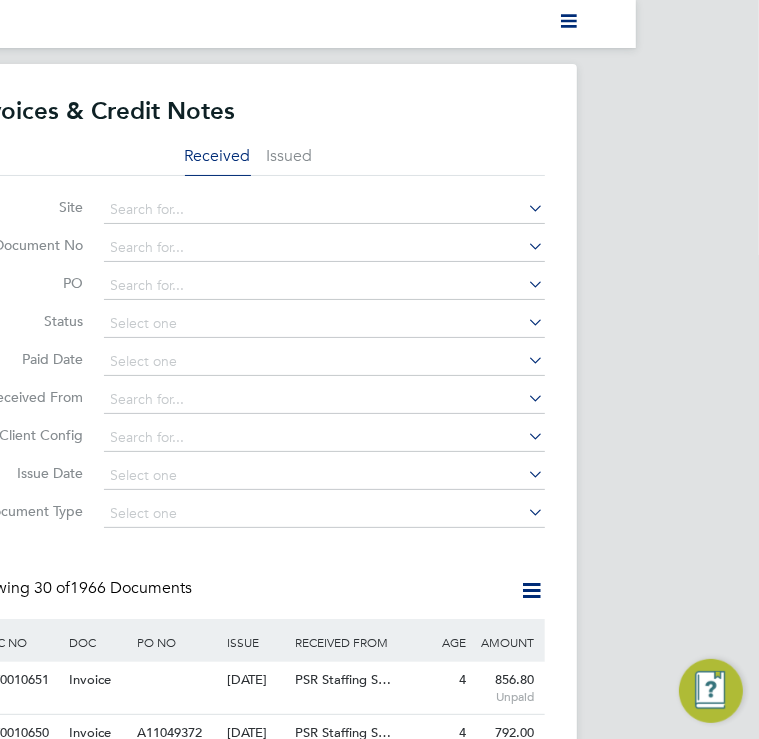 scroll, scrollTop: 0, scrollLeft: 0, axis: both 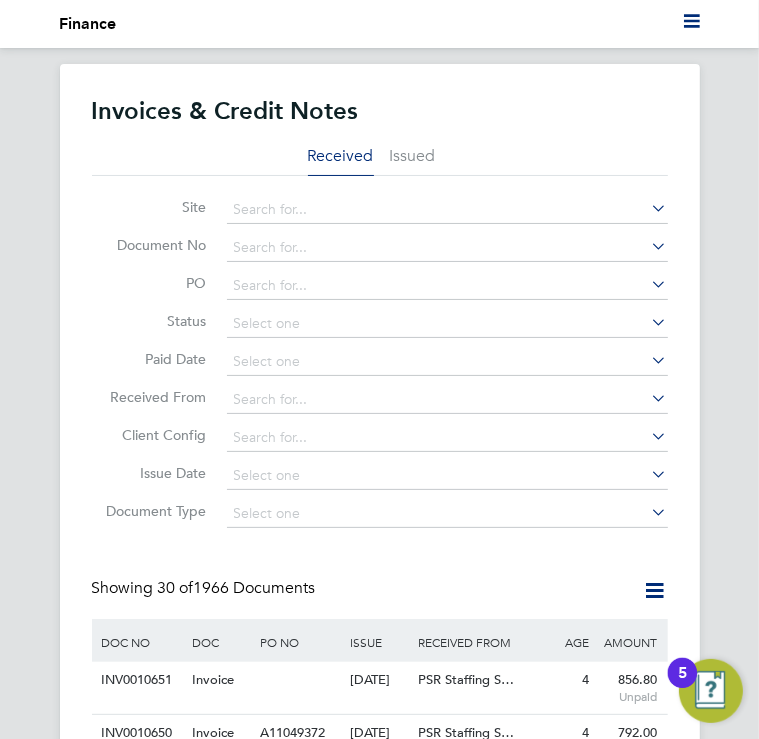 click on "Invoices & Credit Notes Received Issued Site   Document No   PO   Status   Paid Date   Issued To   Received From   Client Config   Issue Date   Document Type   Showing   30 of  1966 Documents DOC NO DOC TYPE PO NO ISSUE DATE ISSUED TO RECEIVED FROM AGE (DAYS) AMOUNT (£) INV0010651   Invoice     [DATE] TSO SAS UK Branch PSR Staffing S… 4 856.80  Unpaid INV0010650   Invoice A11049372   [DATE] TSO SAS UK Branch PSR Staffing S… 4 792.00  Unpaid INV0010649   Invoice A12176249   [DATE] TSO SAS UK Branch PSR Staffing S… 4 1,946.10  Unpaid INV0010648   Invoice A1091777…   [DATE] TSO SAS UK Branch PSR Staffing S… 4 2,167.20  Unpaid INV0010647   Invoice A10917902   [DATE] TSO SAS UK Branch PSR Staffing S… 4 3,207.60  Unpaid INV0010646   Invoice A1091768…   [DATE] TSO SAS UK Branch PSR Staffing S… 4 15,975.01  Unpaid INV0010592   Invoice A11049372   [DATE] TSO SAS UK Branch PSR Staffing S… 11 2,376.00  Unpaid INV0010591   Invoice A12176249   [DATE] 11 2,229.60" 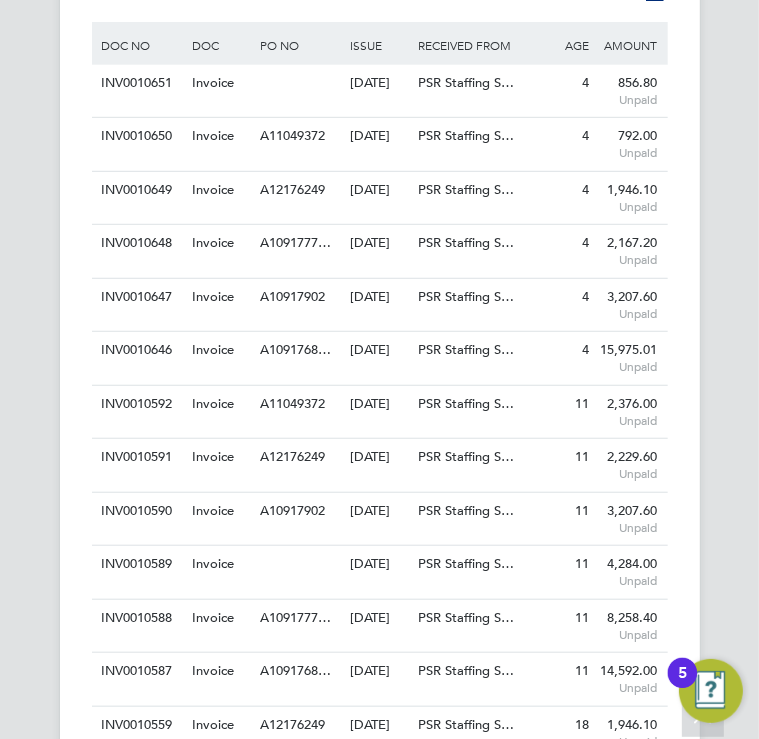 scroll, scrollTop: 600, scrollLeft: 0, axis: vertical 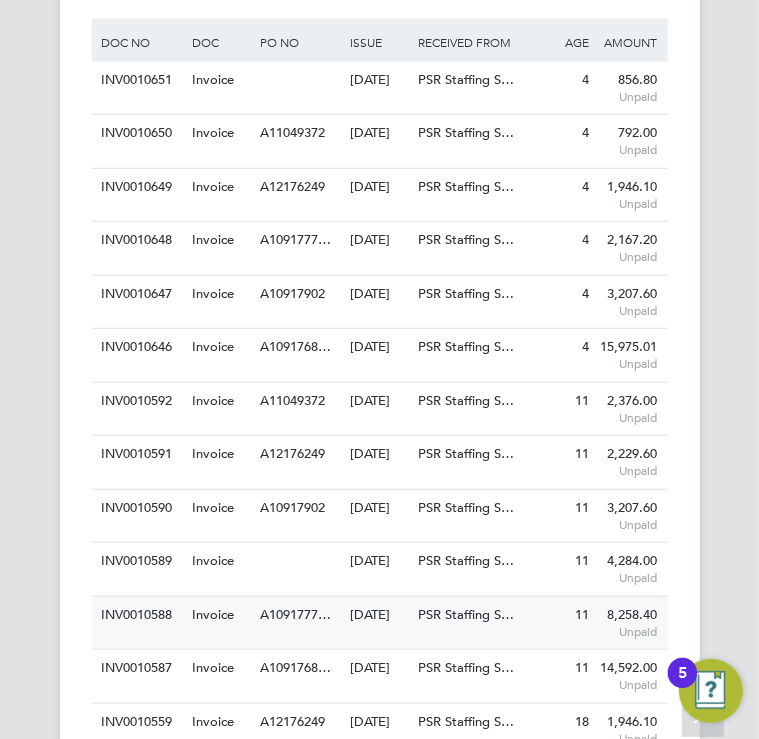 click on "INV0010588   Invoice A1091777…   03 Jul 2025 TSO SAS UK Branch PSR Staffing S… 11 8,258.40  Unpaid" 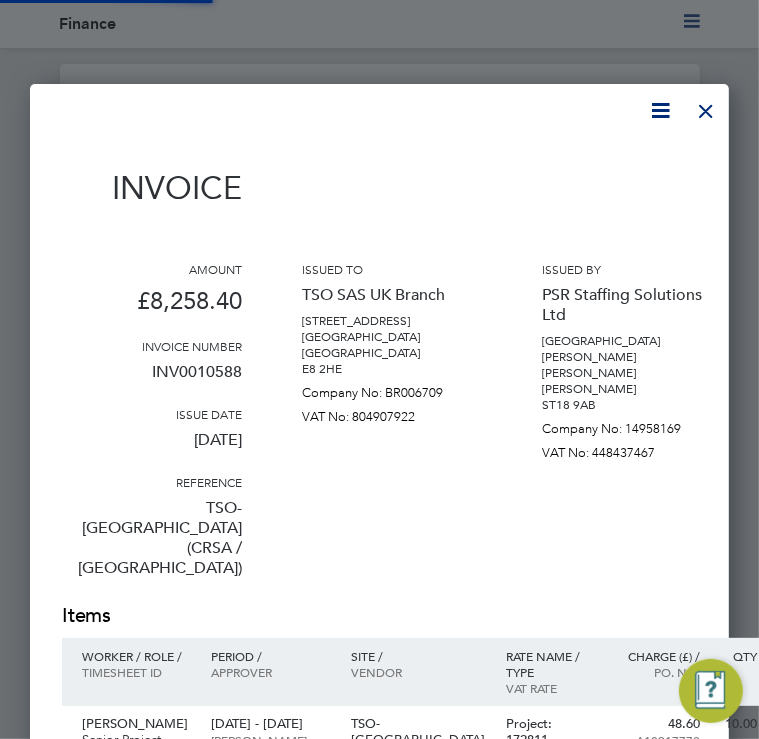 scroll, scrollTop: 10, scrollLeft: 10, axis: both 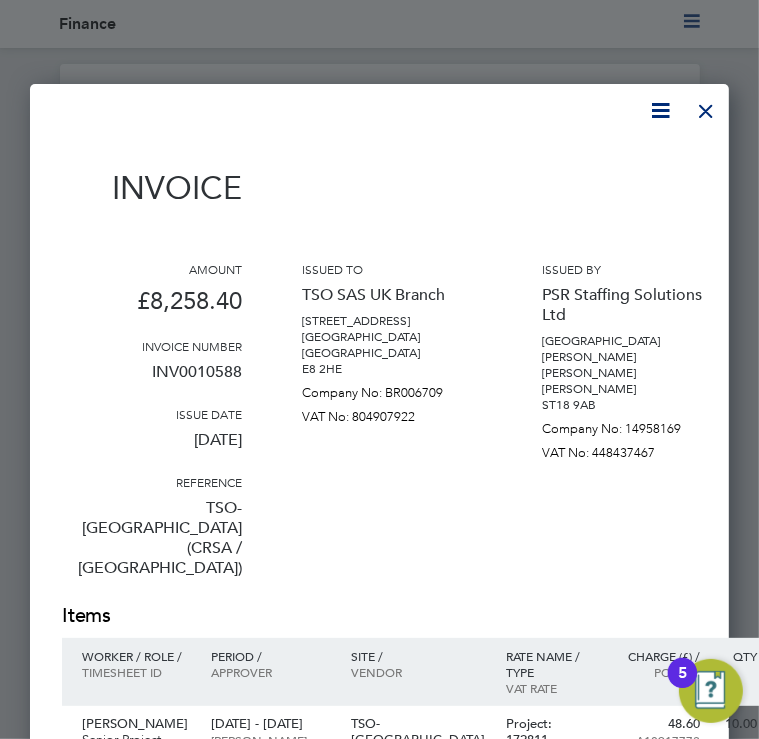 click on "Invoice
Amount
£8,258.40
Invoice number
INV0010588
Issue date
03 Jul 2025
Reference
TSO-UK (CRSA / Northampton Gateway)
Issued to
TSO SAS UK Branch
31 Independent Place
London
London
E8 2HE
Company No: BR006709
VAT No: 804907922
Issued by
PSR Staffing Solutions Ltd
Prospect House Stafford Road
Dunston
Stafford
ST18 9AB
Company No: 14958169
VAT No: 448437467
Items
QTY" at bounding box center [379, 1140] 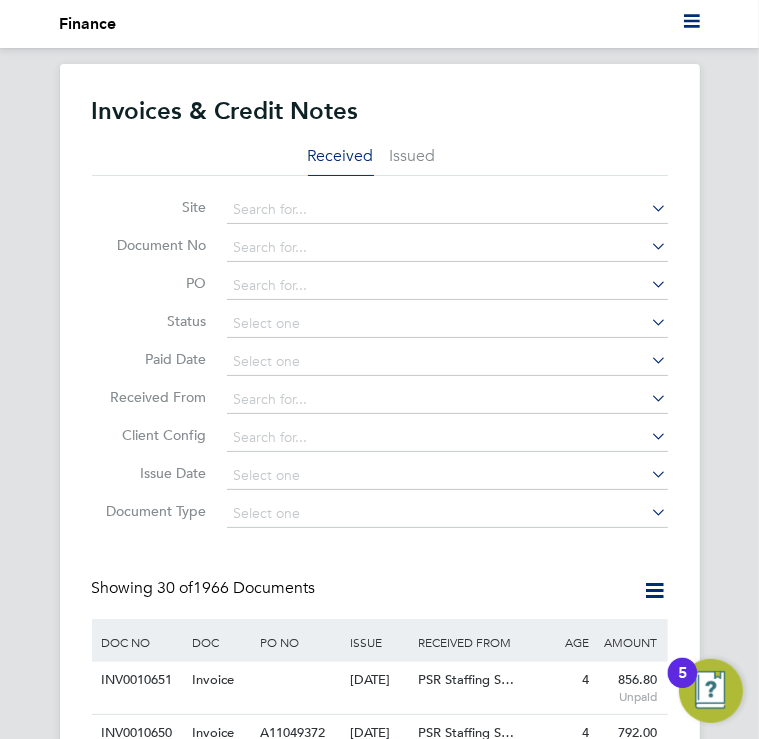 click on "Invoices & Credit Notes Received Issued Site   Document No   PO   Status   Paid Date   Issued To   Received From   Client Config   Issue Date   Document Type   Showing   30 of  1966 Documents DOC NO DOC TYPE PO NO ISSUE DATE ISSUED TO RECEIVED FROM AGE (DAYS) AMOUNT (£) INV0010651   Invoice     [DATE] TSO SAS UK Branch PSR Staffing S… 4 856.80  Unpaid INV0010650   Invoice A11049372   [DATE] TSO SAS UK Branch PSR Staffing S… 4 792.00  Unpaid INV0010649   Invoice A12176249   [DATE] TSO SAS UK Branch PSR Staffing S… 4 1,946.10  Unpaid INV0010648   Invoice A1091777…   [DATE] TSO SAS UK Branch PSR Staffing S… 4 2,167.20  Unpaid INV0010647   Invoice A10917902   [DATE] TSO SAS UK Branch PSR Staffing S… 4 3,207.60  Unpaid INV0010646   Invoice A1091768…   [DATE] TSO SAS UK Branch PSR Staffing S… 4 15,975.01  Unpaid INV0010592   Invoice A11049372   [DATE] TSO SAS UK Branch PSR Staffing S… 11 2,376.00  Unpaid INV0010591   Invoice A12176249   [DATE] 11 2,229.60" 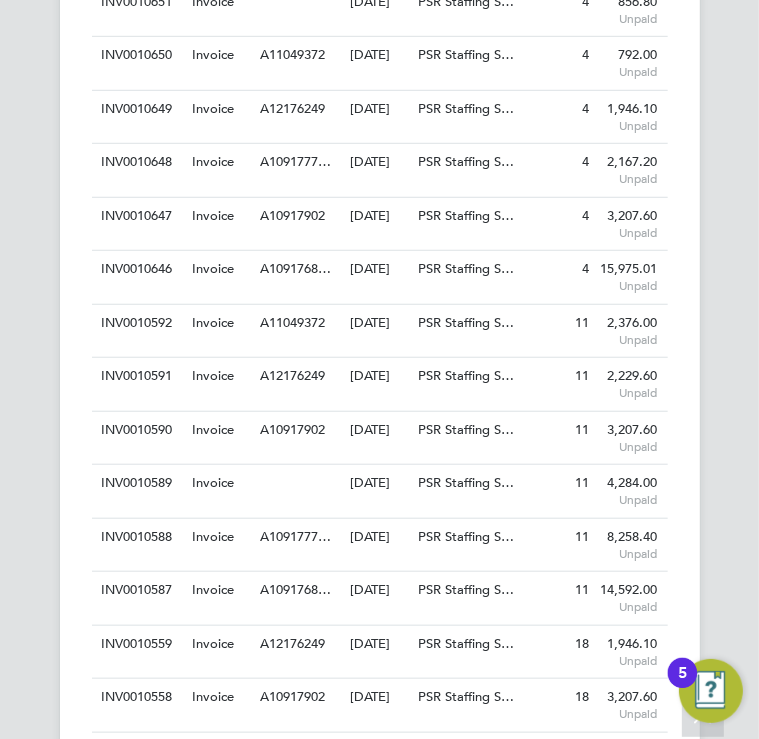 scroll, scrollTop: 680, scrollLeft: 0, axis: vertical 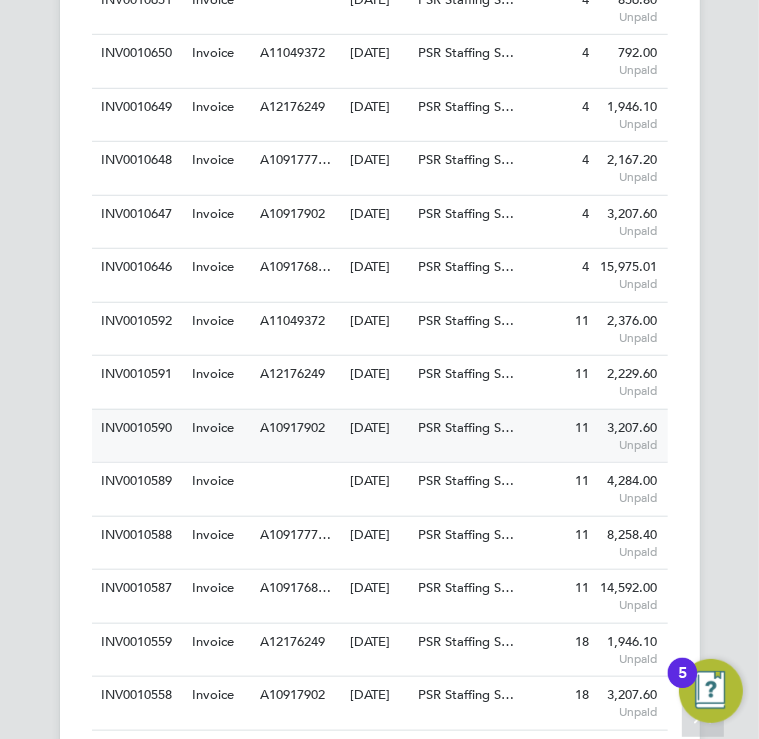 click on "Invoice" 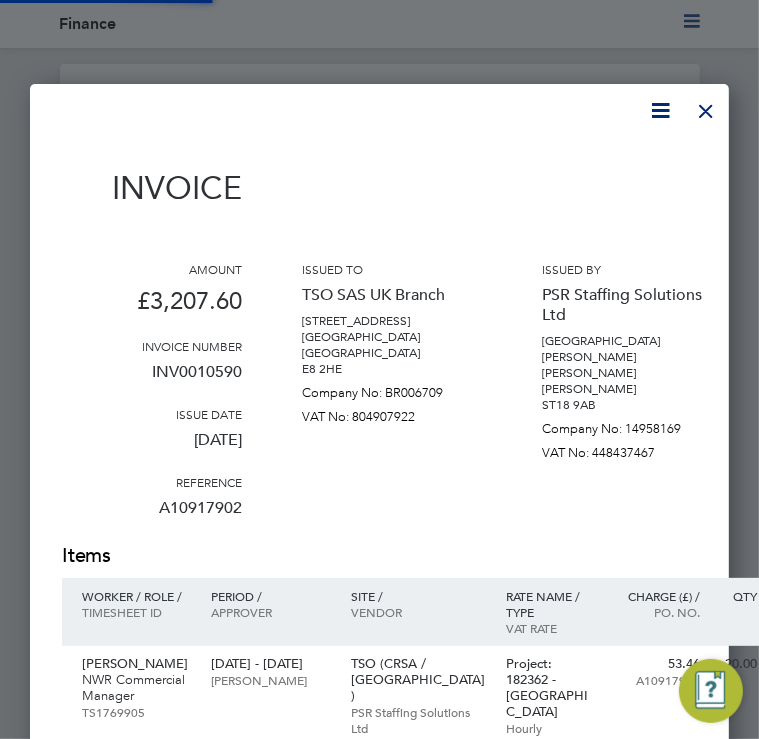scroll, scrollTop: 10, scrollLeft: 10, axis: both 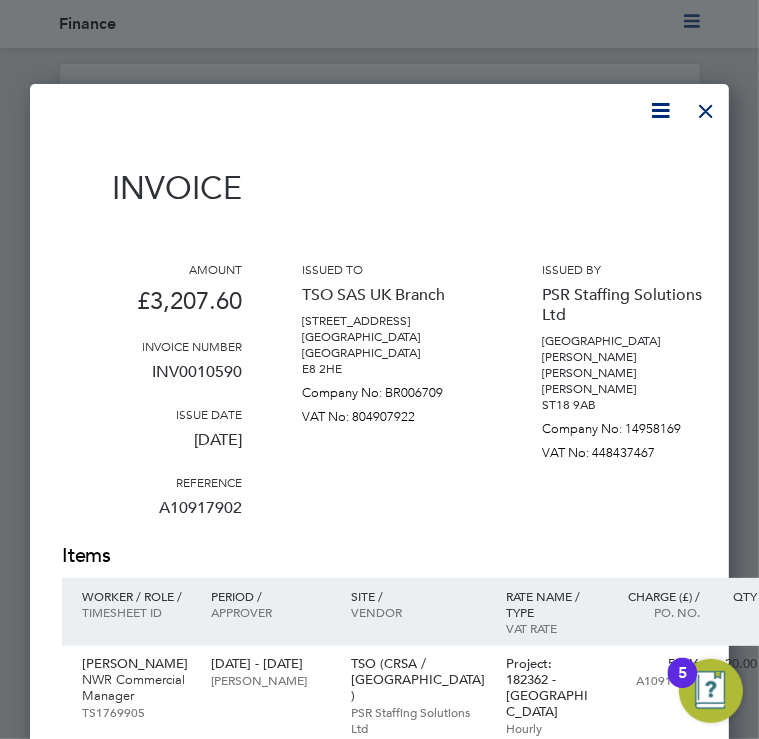 click at bounding box center [706, 106] 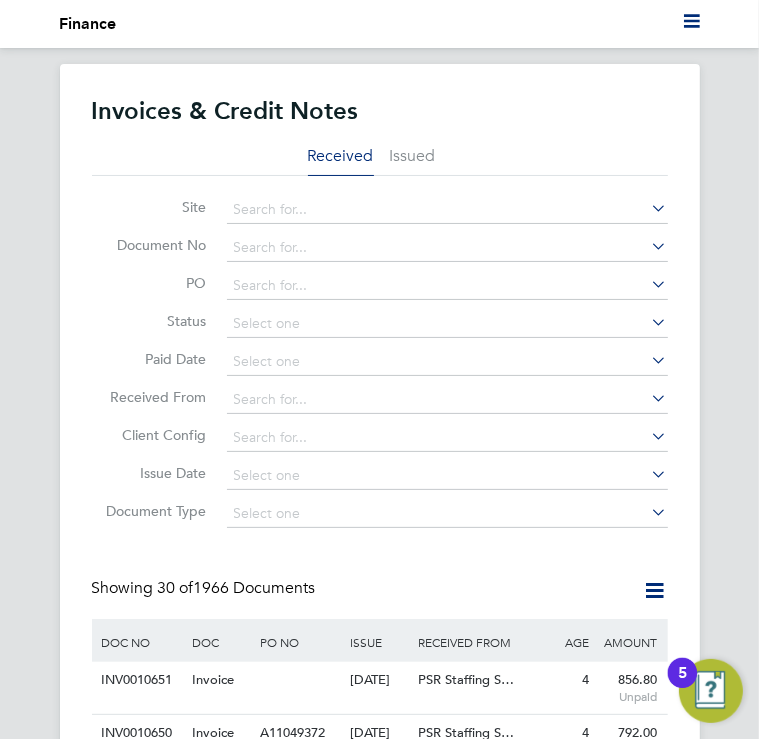 click on "Showing   30 of  1966 Documents" 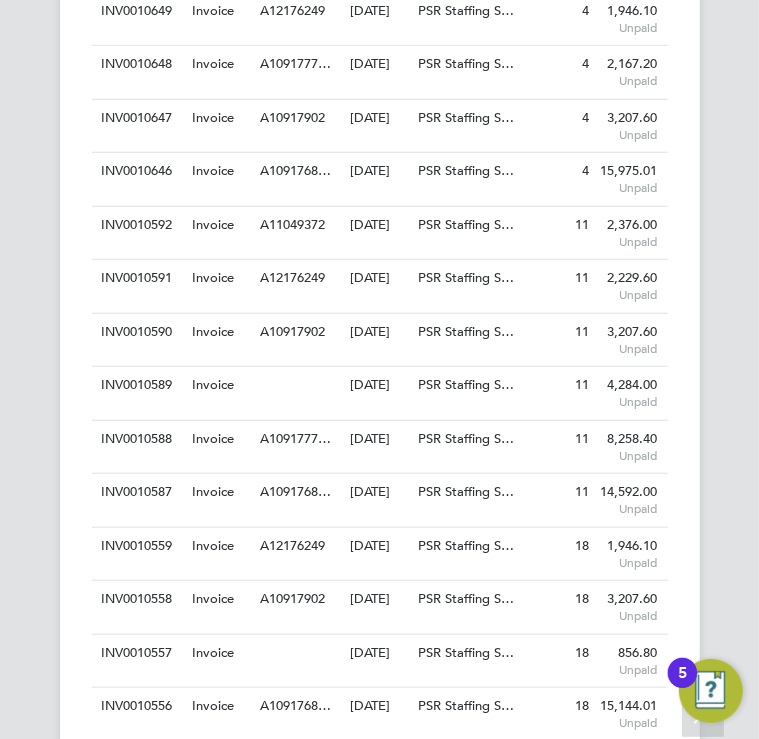 scroll, scrollTop: 800, scrollLeft: 0, axis: vertical 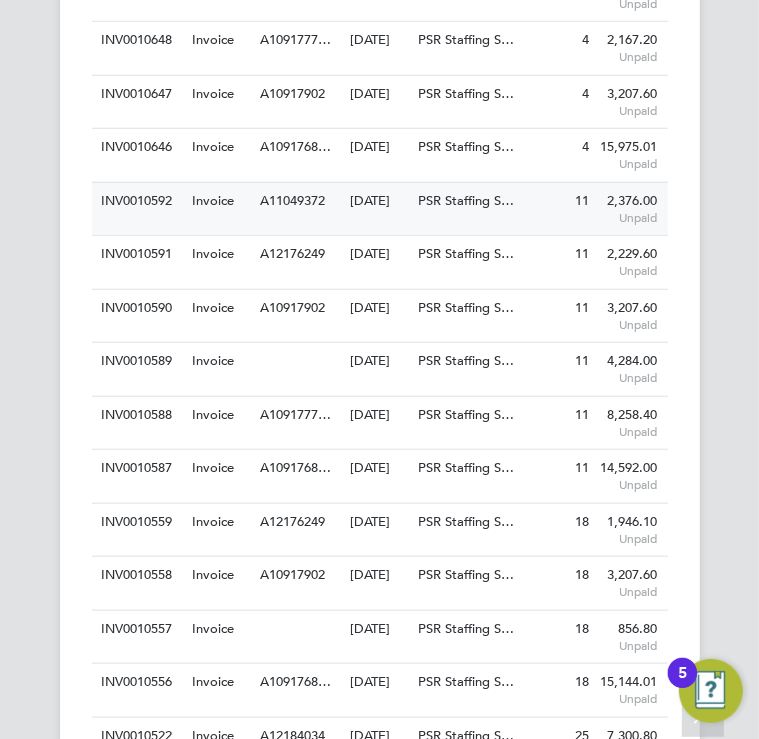 click on "A11049372" 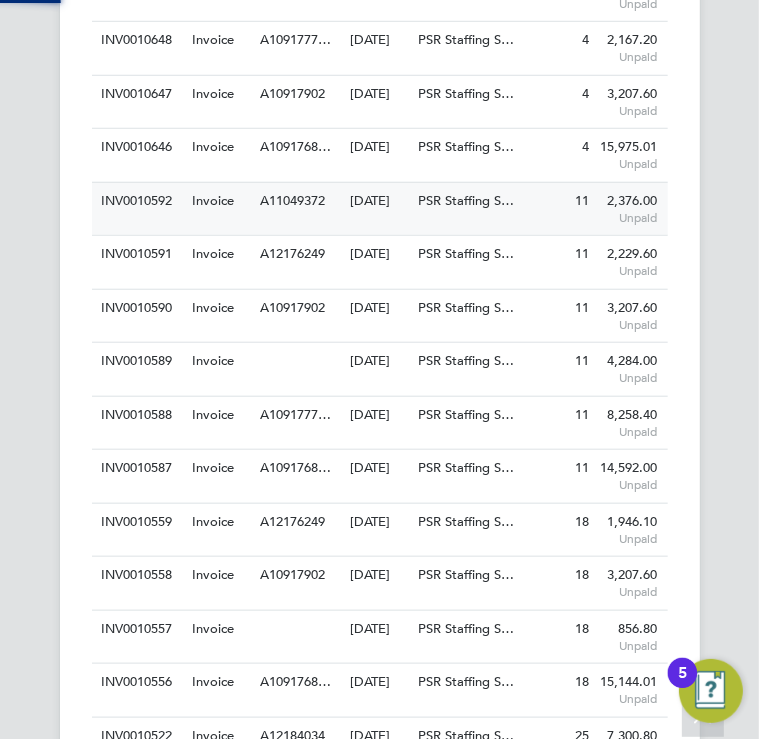 scroll, scrollTop: 0, scrollLeft: 0, axis: both 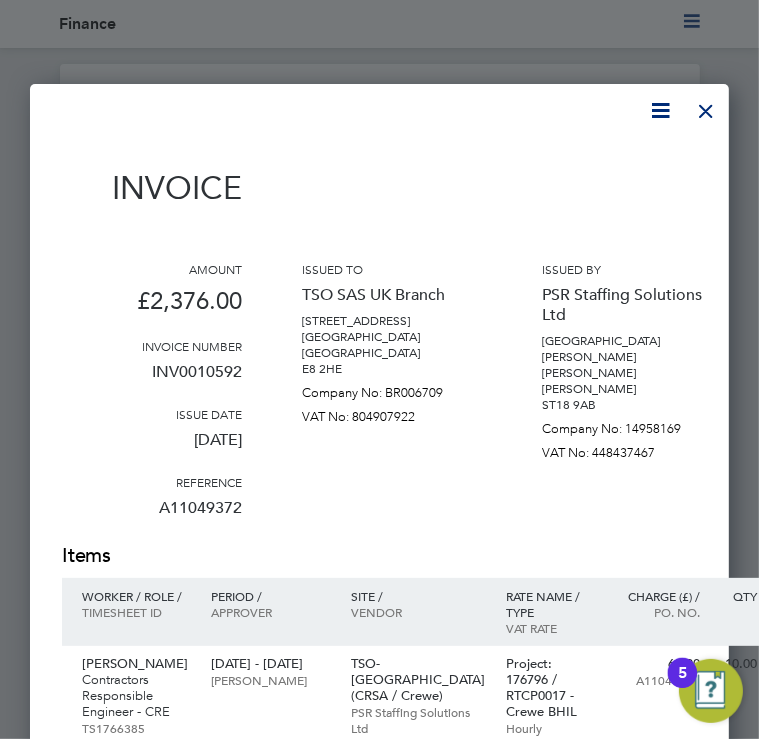 click on "Issued to
TSO SAS UK Branch
[STREET_ADDRESS]
Company No: BR006709
VAT No: 804907922" at bounding box center [392, 401] 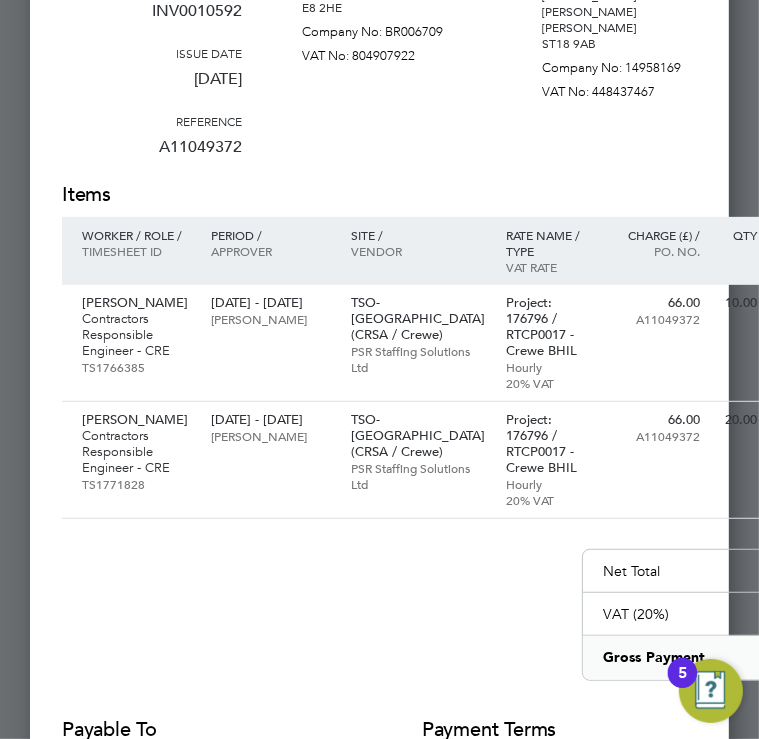 scroll, scrollTop: 360, scrollLeft: 0, axis: vertical 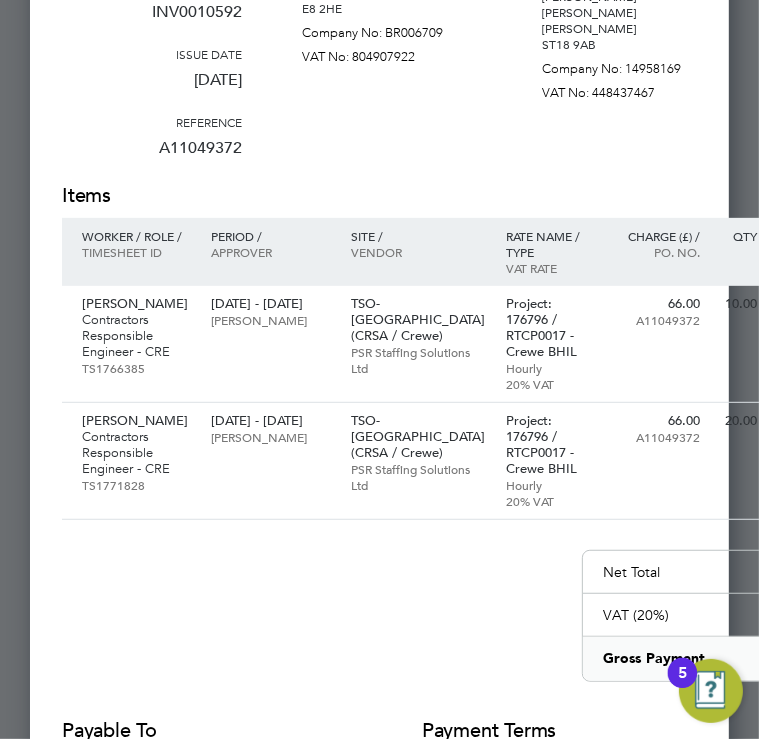 click on "Issued to
TSO SAS UK Branch
[STREET_ADDRESS]
Company No: BR006709
VAT No: 804907922" at bounding box center (392, 41) 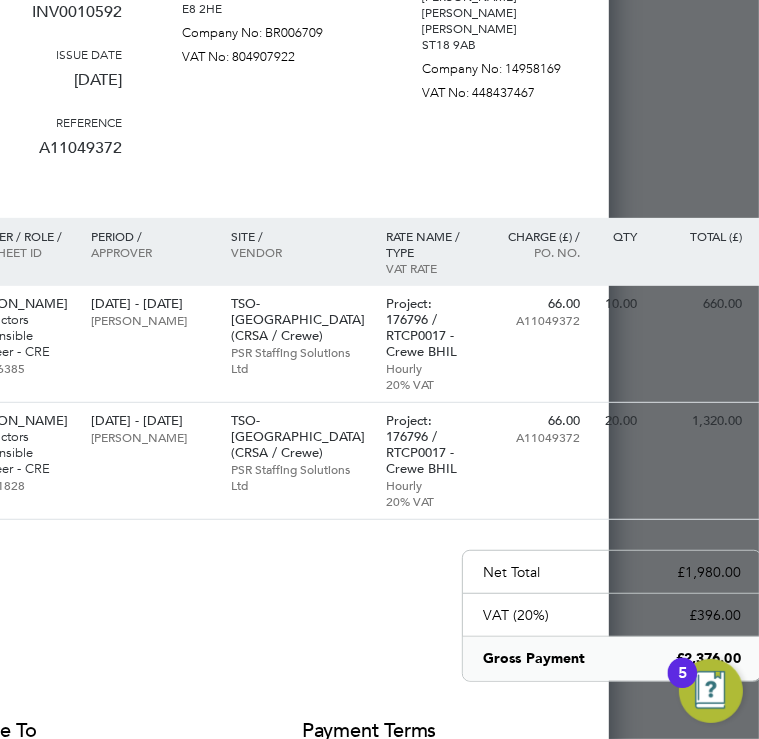 scroll, scrollTop: 360, scrollLeft: 123, axis: both 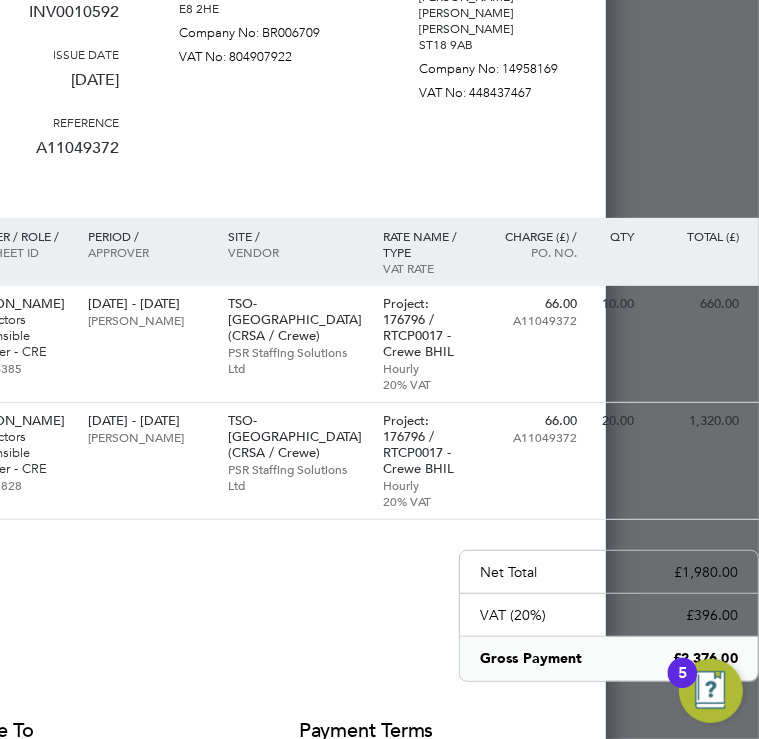 click on "Issued by
PSR Staffing Solutions Ltd
[GEOGRAPHIC_DATA] [PERSON_NAME][STREET_ADDRESS][PERSON_NAME]
Company No: 14958169
VAT No: 448437467" at bounding box center (509, 41) 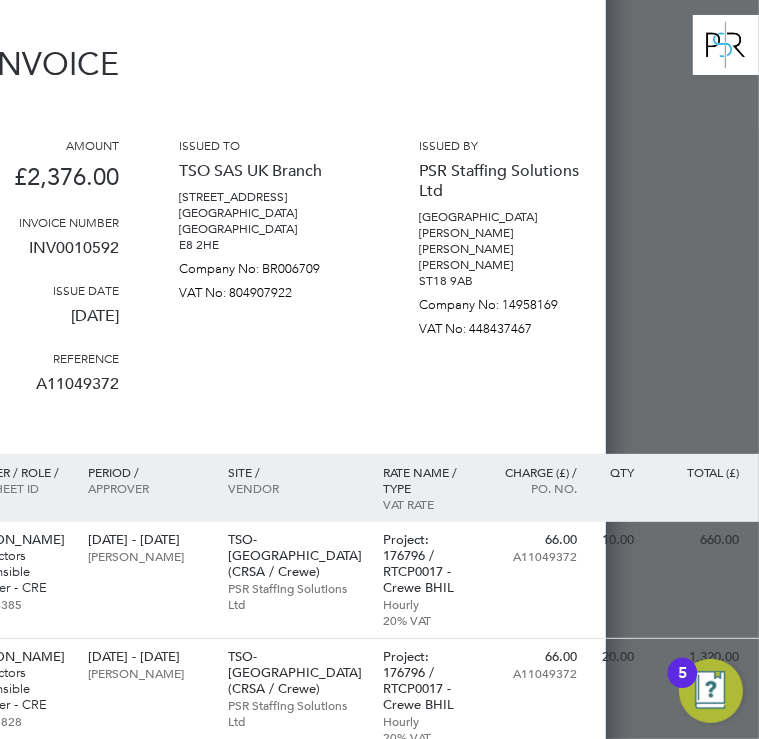 scroll, scrollTop: 0, scrollLeft: 123, axis: horizontal 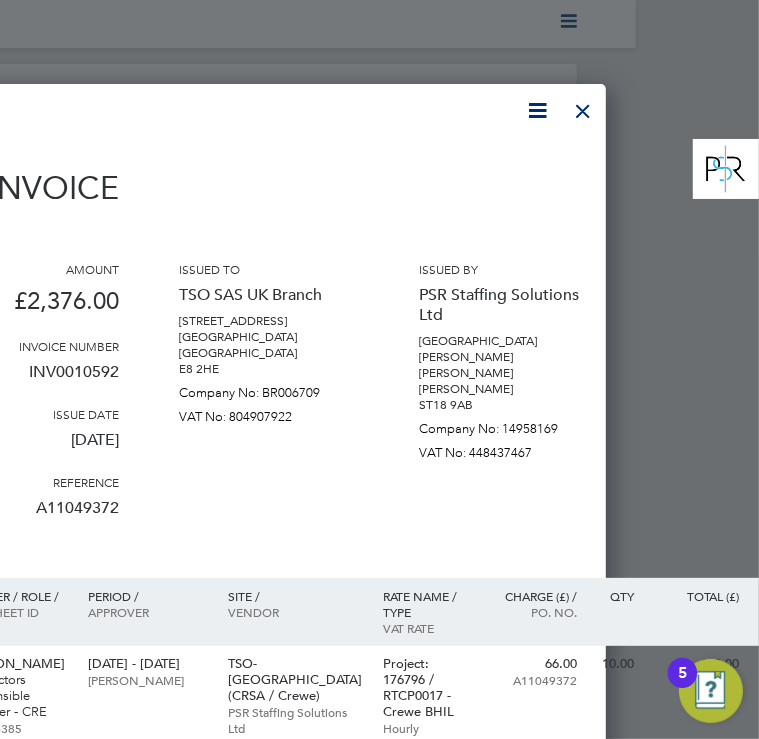 click at bounding box center [583, 106] 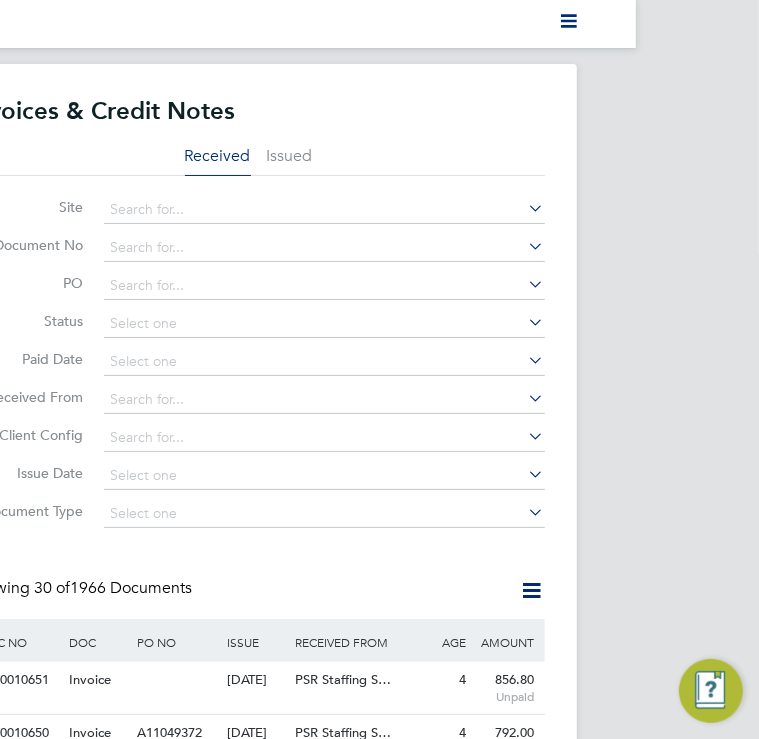 scroll, scrollTop: 0, scrollLeft: 0, axis: both 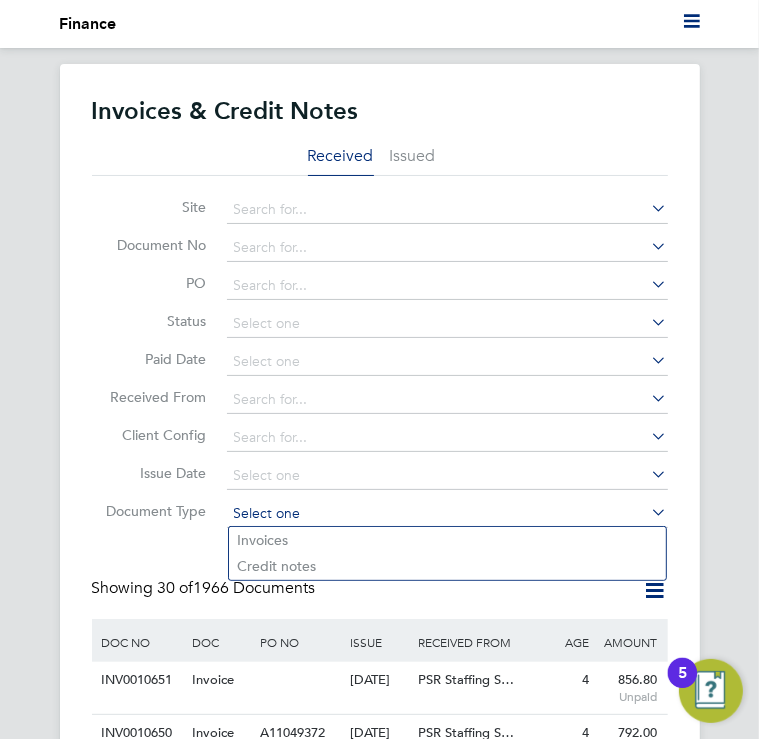 click 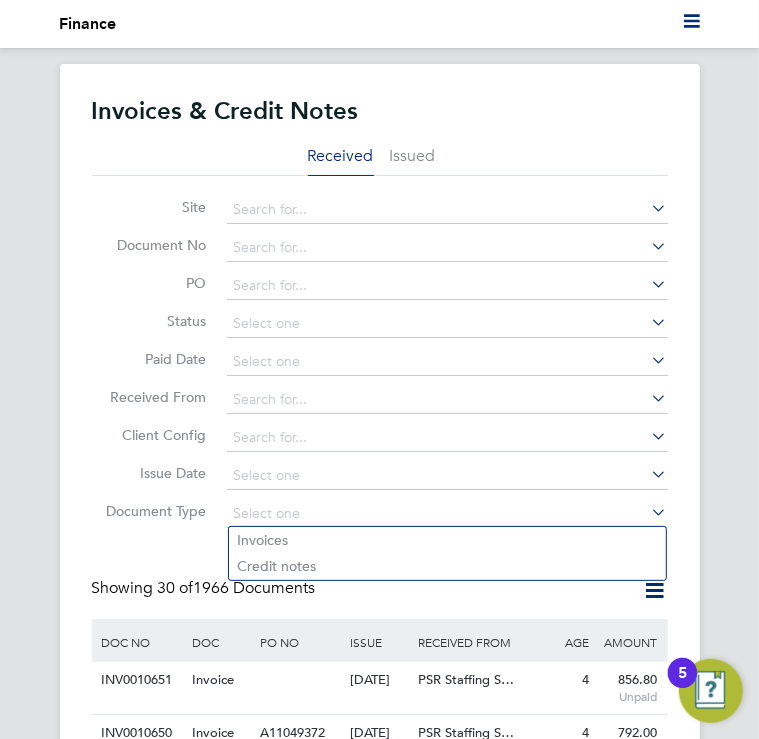 click on "Invoices & Credit Notes Received Issued Site   Document No   PO   Status   Paid Date   Issued To   Received From   Client Config   Issue Date   Document Type   Showing   30 of  1966 Documents DOC NO DOC TYPE PO NO ISSUE DATE ISSUED TO RECEIVED FROM AGE (DAYS) AMOUNT (£) INV0010651   Invoice     [DATE] TSO SAS UK Branch PSR Staffing S… 4 856.80  Unpaid INV0010650   Invoice A11049372   [DATE] TSO SAS UK Branch PSR Staffing S… 4 792.00  Unpaid INV0010649   Invoice A12176249   [DATE] TSO SAS UK Branch PSR Staffing S… 4 1,946.10  Unpaid INV0010648   Invoice A1091777…   [DATE] TSO SAS UK Branch PSR Staffing S… 4 2,167.20  Unpaid INV0010647   Invoice A10917902   [DATE] TSO SAS UK Branch PSR Staffing S… 4 3,207.60  Unpaid INV0010646   Invoice A1091768…   [DATE] TSO SAS UK Branch PSR Staffing S… 4 15,975.01  Unpaid INV0010592   Invoice A11049372   [DATE] TSO SAS UK Branch PSR Staffing S… 11 2,376.00  Unpaid INV0010591   Invoice A12176249   [DATE] 11 2,229.60" 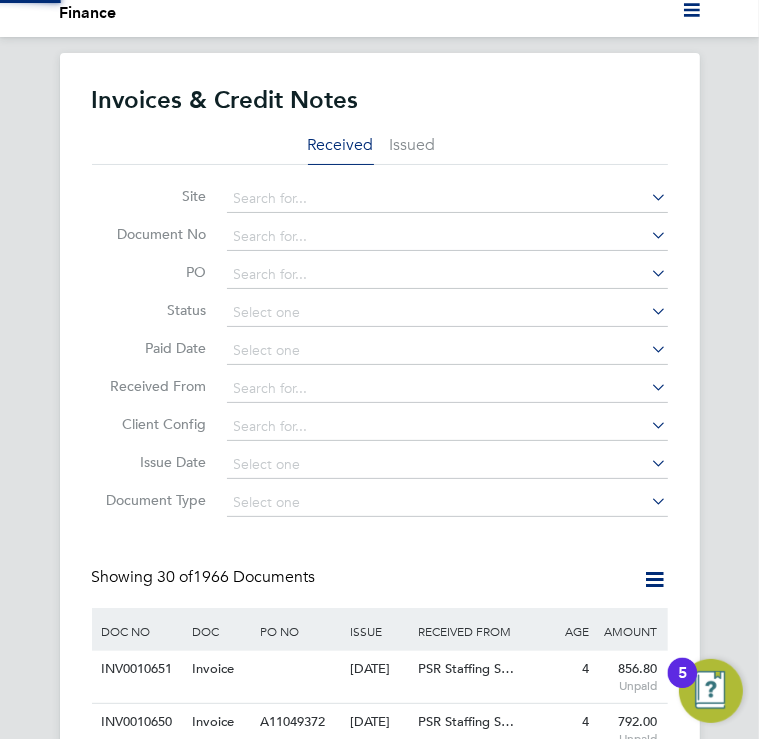 scroll, scrollTop: 80, scrollLeft: 0, axis: vertical 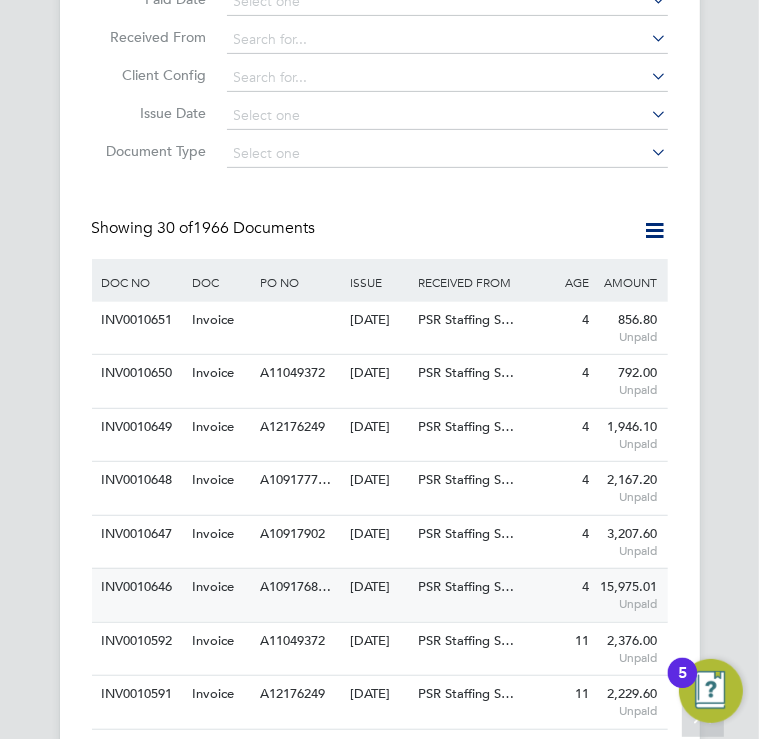 click on "A1091768…" 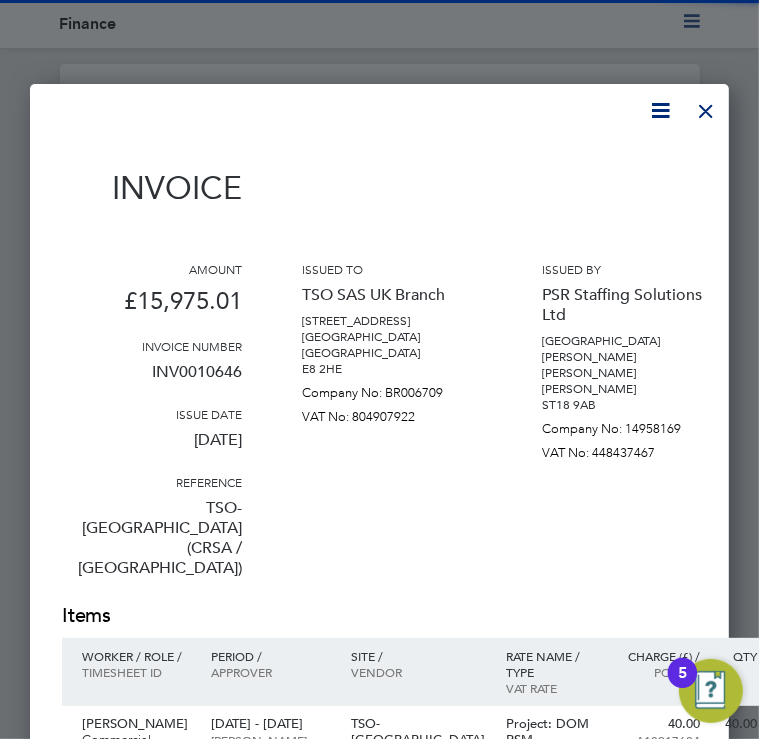click on "Amount
£15,975.01
Invoice number
INV0010646
Issue date
10 Jul 2025
Reference
TSO-UK (CRSA / Aston Meteor Park)
Issued to
TSO SAS UK Branch
31 Independent Place
London
London
E8 2HE
Company No: BR006709
VAT No: 804907922
Issued by
PSR Staffing Solutions Ltd
Prospect House Stafford Road
Dunston
Stafford
ST18 9AB
Company No: 14958169
VAT No: 448437467" at bounding box center (472, 431) 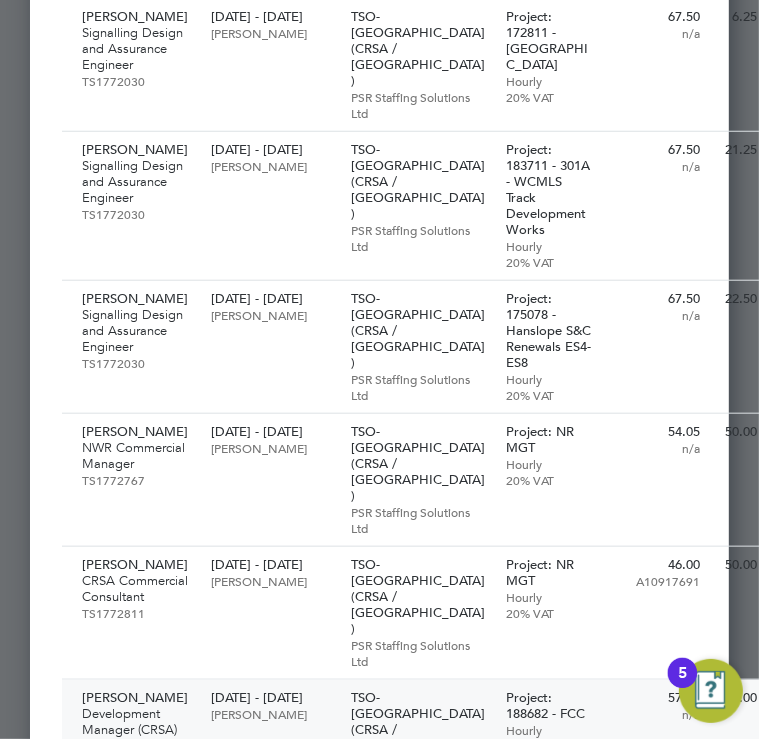 drag, startPoint x: 382, startPoint y: 644, endPoint x: 399, endPoint y: 549, distance: 96.50906 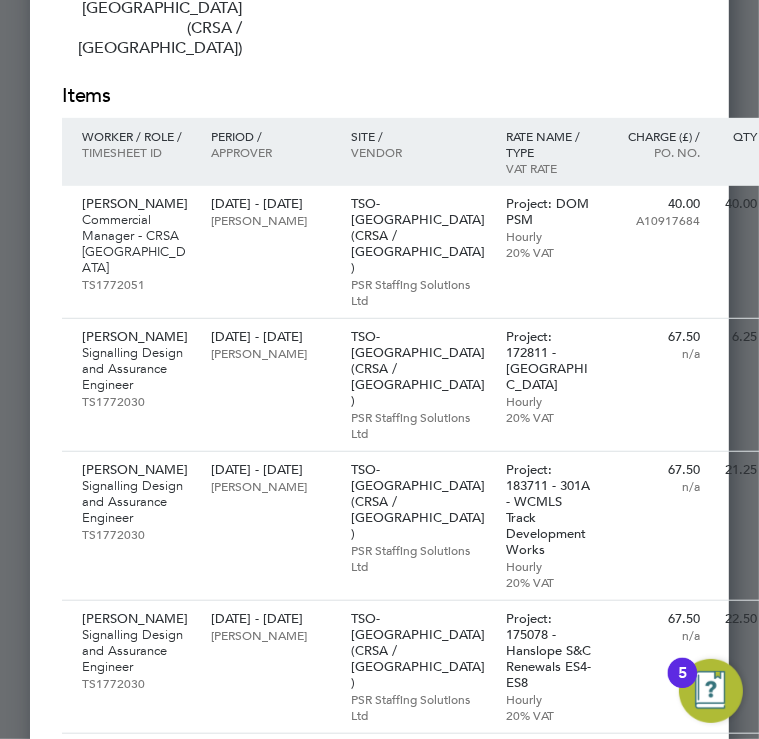 click on "Issued to
TSO SAS UK Branch
[STREET_ADDRESS]
Company No: BR006709
VAT No: 804907922" at bounding box center (392, -89) 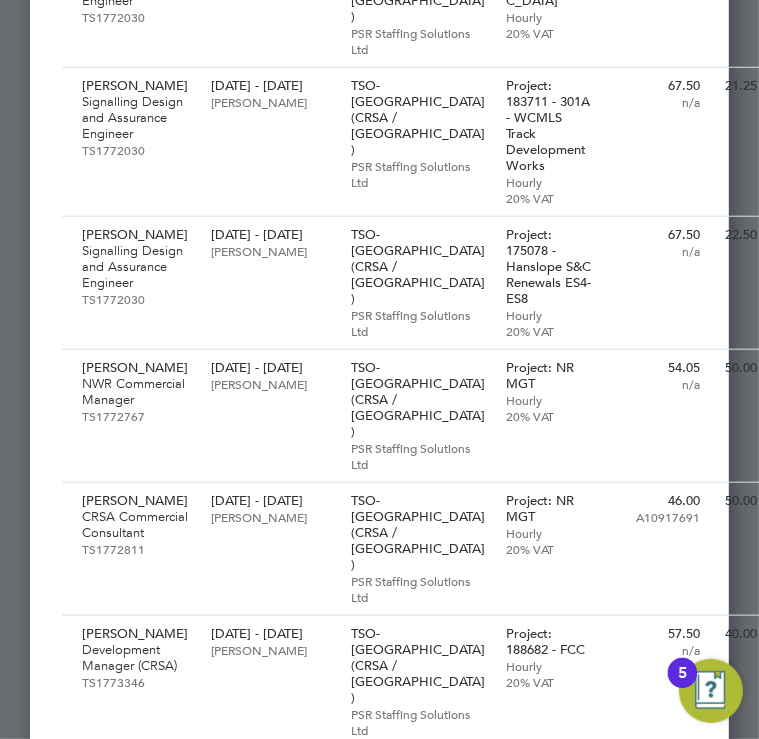 scroll, scrollTop: 1040, scrollLeft: 0, axis: vertical 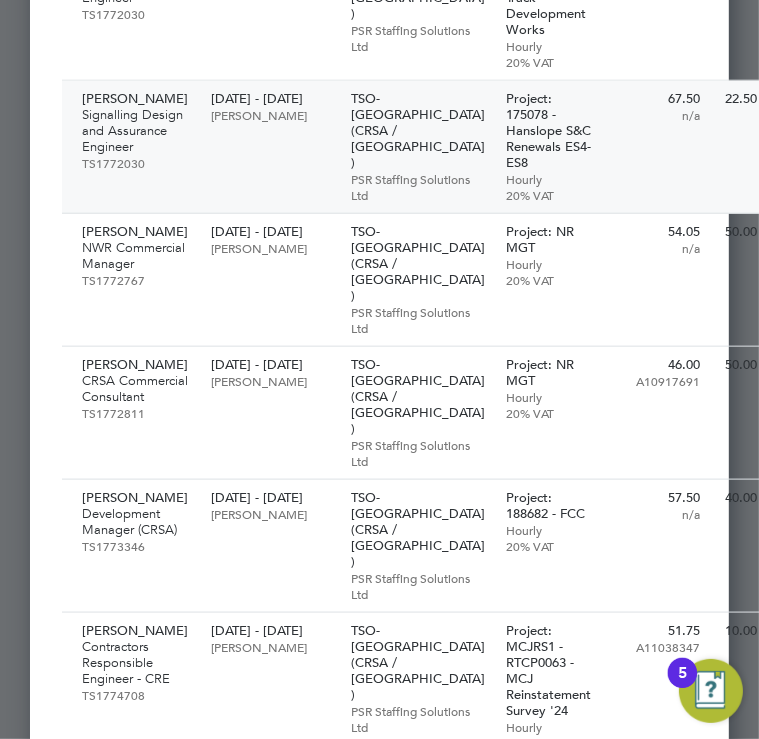 drag, startPoint x: 399, startPoint y: 410, endPoint x: 726, endPoint y: 14, distance: 513.5611 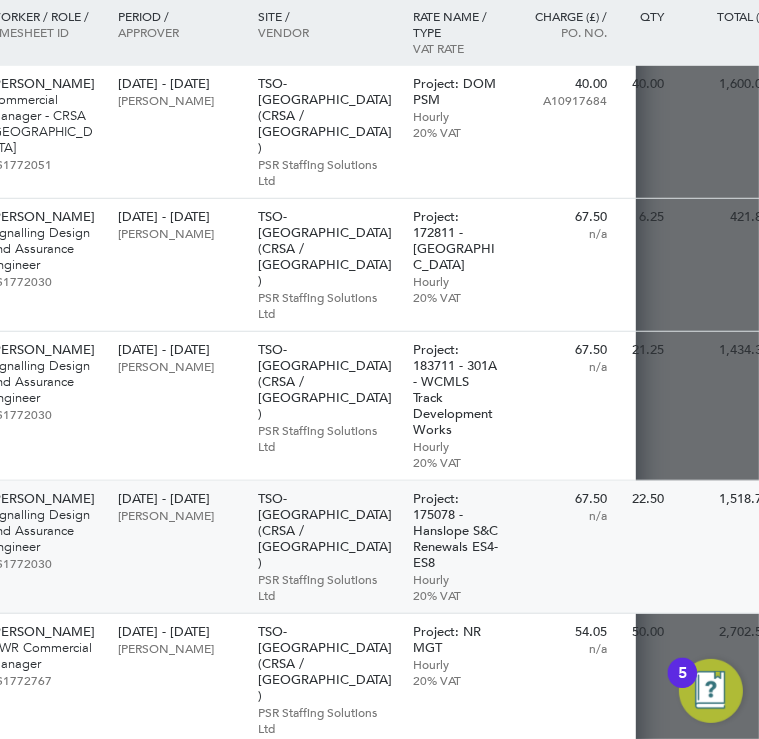 scroll, scrollTop: 640, scrollLeft: 123, axis: both 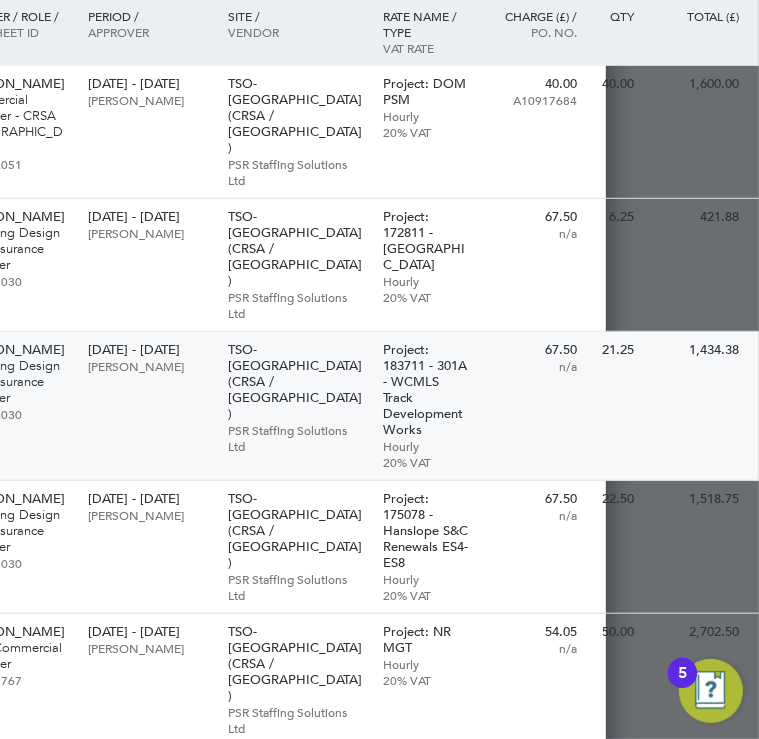 drag, startPoint x: 210, startPoint y: 531, endPoint x: 255, endPoint y: 317, distance: 218.68013 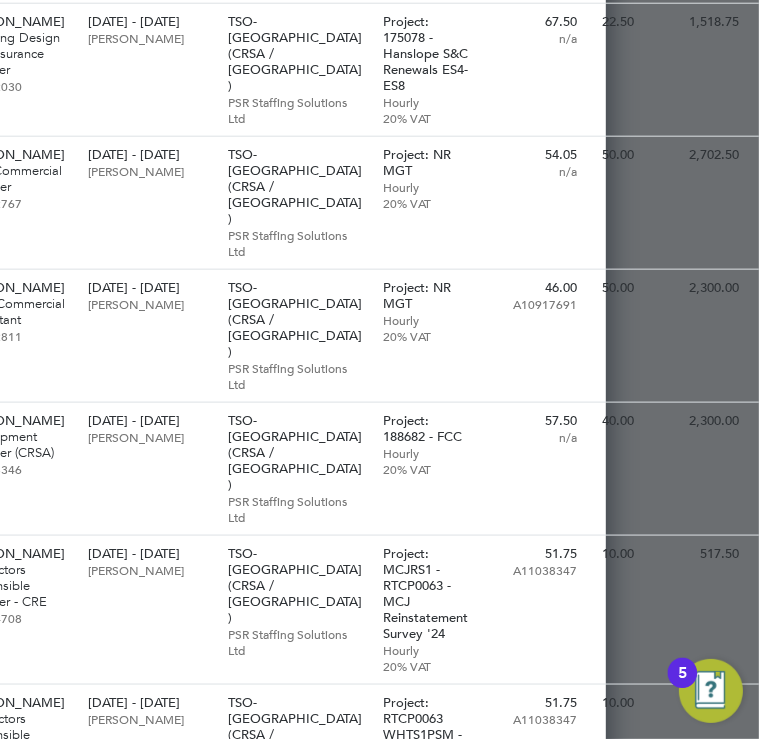 scroll, scrollTop: 1120, scrollLeft: 123, axis: both 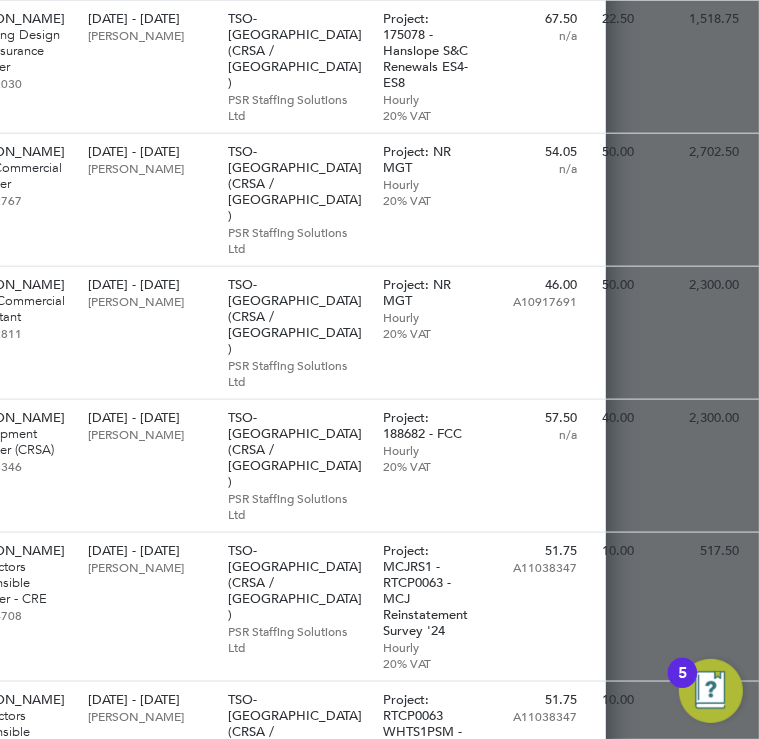 click on "Invoice
Amount
£15,975.01
Invoice number
INV0010646
Issue date
10 Jul 2025
Reference
TSO-UK (CRSA / Aston Meteor Park)
Issued to
TSO SAS UK Branch
31 Independent Place
London
London
E8 2HE
Company No: BR006709
VAT No: 804907922
Issued by
PSR Staffing Solutions Ltd
Prospect House Stafford Road
Dunston
Stafford
ST18 9AB
Company No: 14958169
VAT No: 448437467
Items" at bounding box center (349, 70) 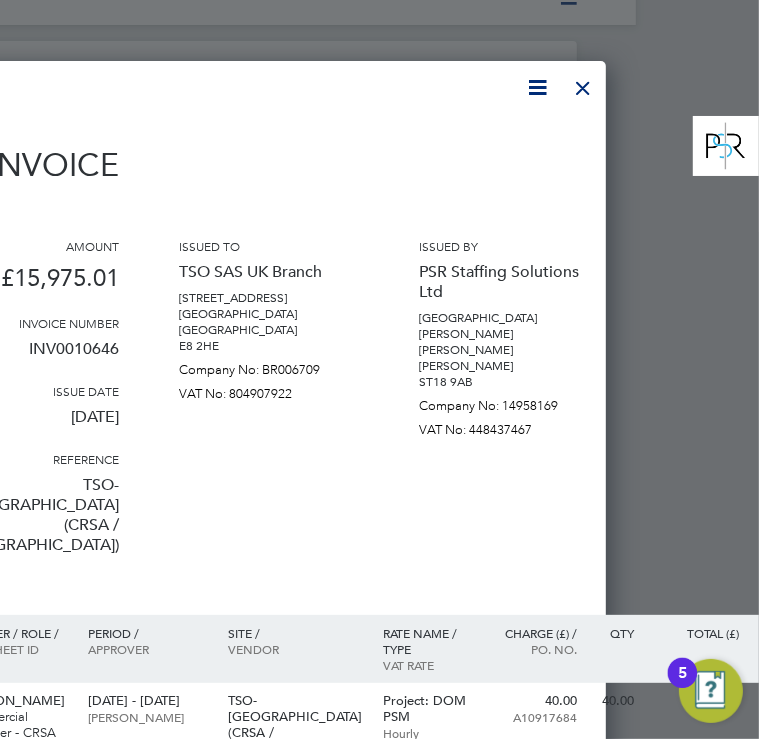 scroll, scrollTop: 0, scrollLeft: 123, axis: horizontal 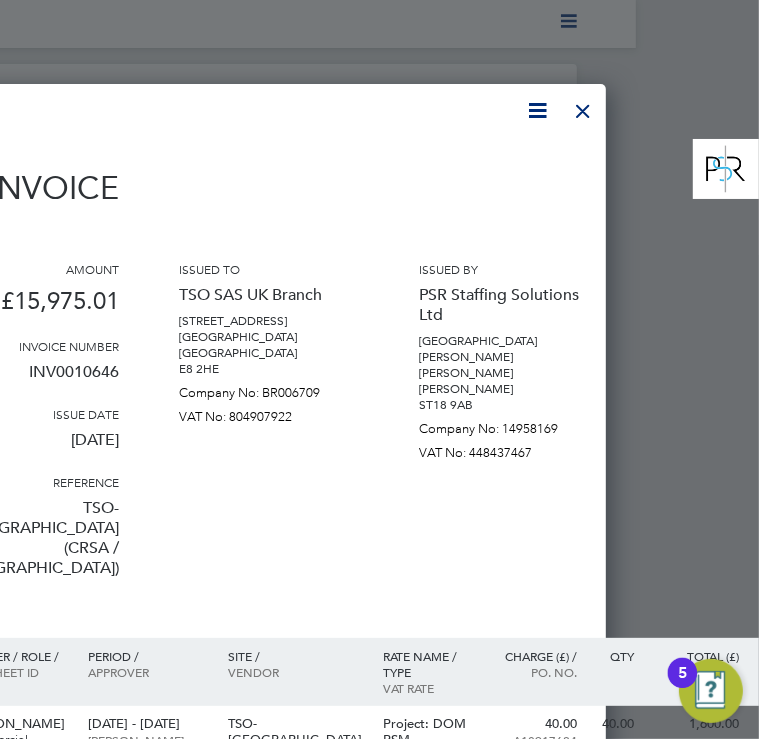 click on "Items" at bounding box center [349, 616] 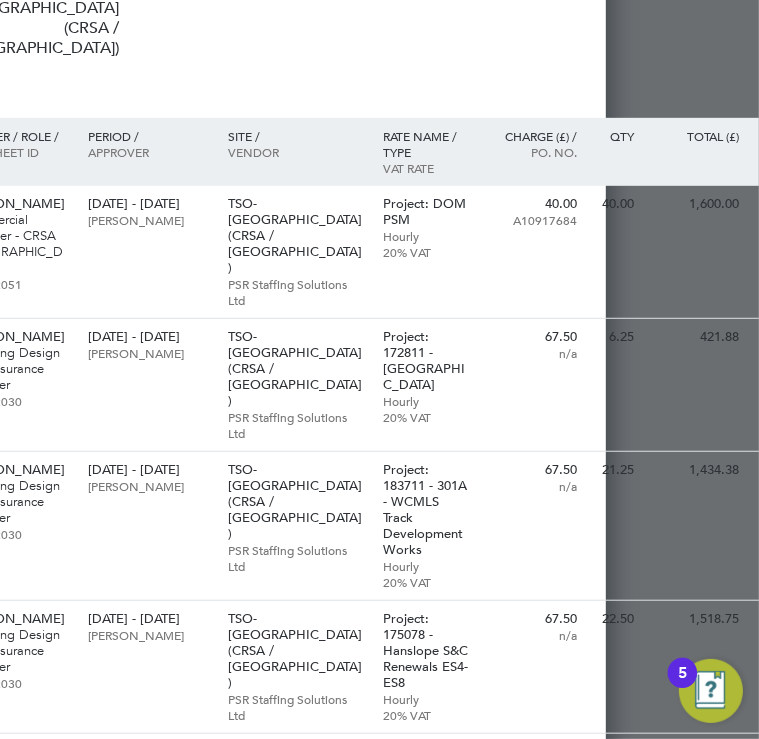 scroll, scrollTop: 560, scrollLeft: 123, axis: both 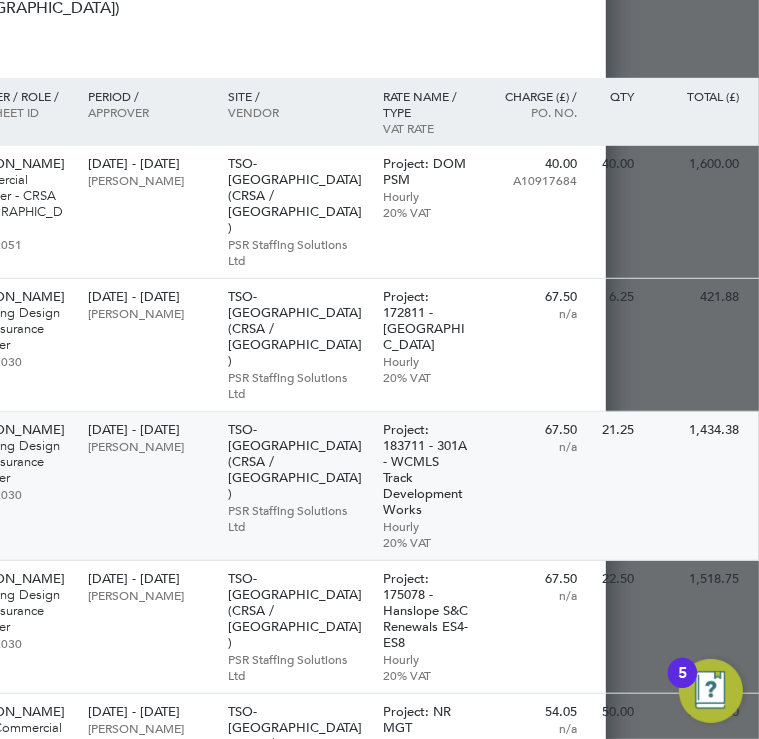 drag, startPoint x: 288, startPoint y: 606, endPoint x: 428, endPoint y: 392, distance: 255.72641 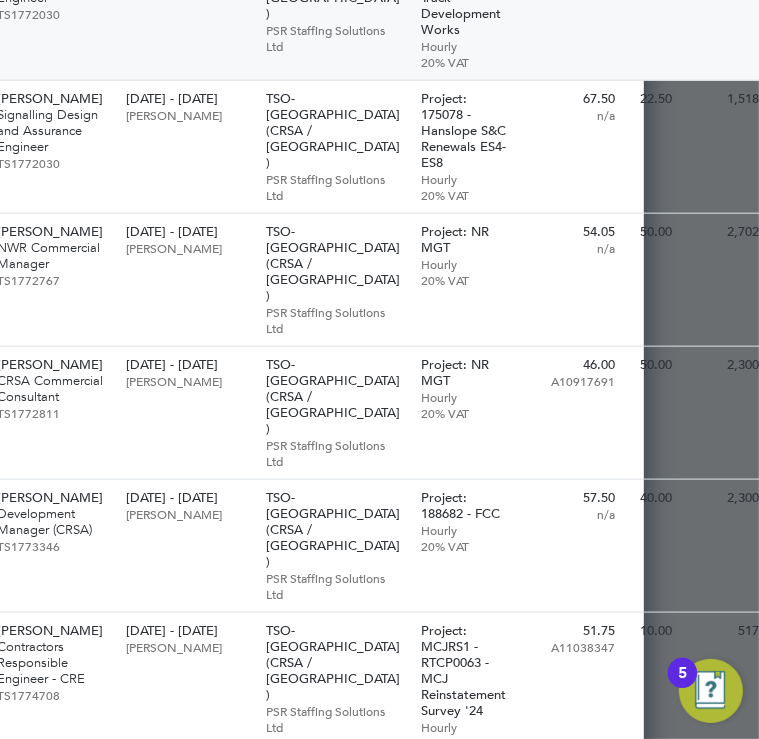 scroll, scrollTop: 1040, scrollLeft: 83, axis: both 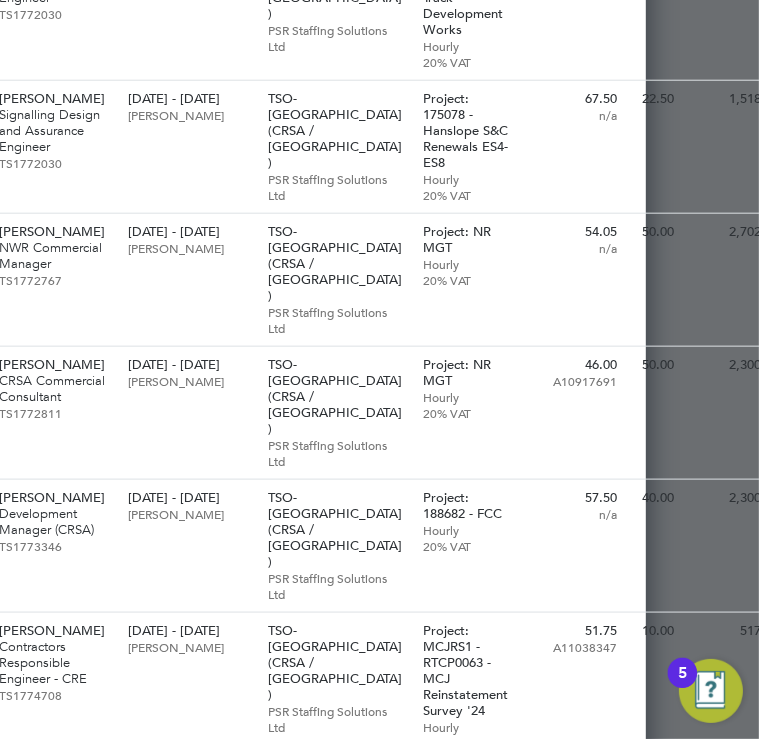 click on "Invoice
Amount
£15,975.01
Invoice number
INV0010646
Issue date
10 Jul 2025
Reference
TSO-UK (CRSA / Aston Meteor Park)
Issued to
TSO SAS UK Branch
31 Independent Place
London
London
E8 2HE
Company No: BR006709
VAT No: 804907922
Issued by
PSR Staffing Solutions Ltd
Prospect House Stafford Road
Dunston
Stafford
ST18 9AB
Company No: 14958169
VAT No: 448437467
Items" at bounding box center (389, 150) 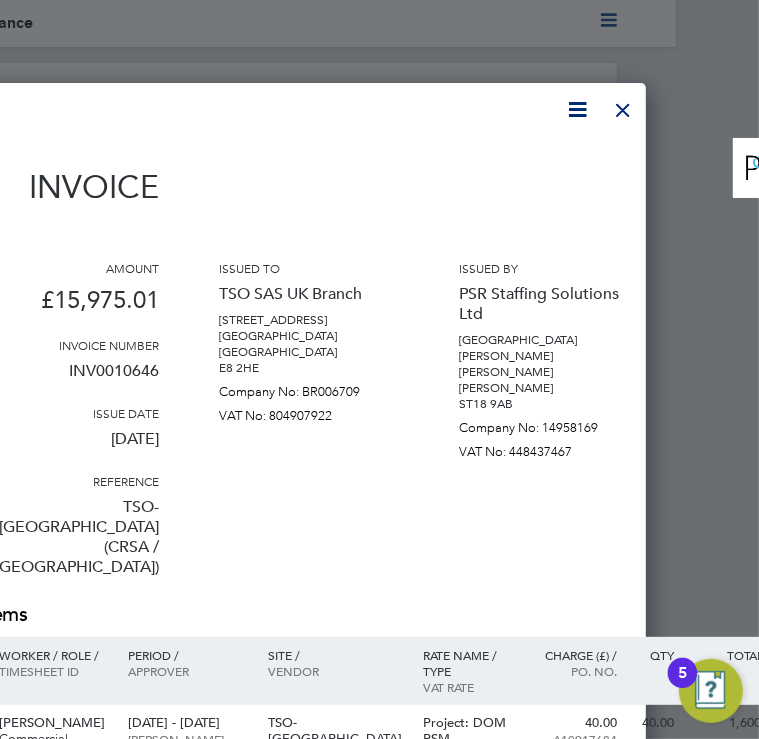 scroll, scrollTop: 0, scrollLeft: 83, axis: horizontal 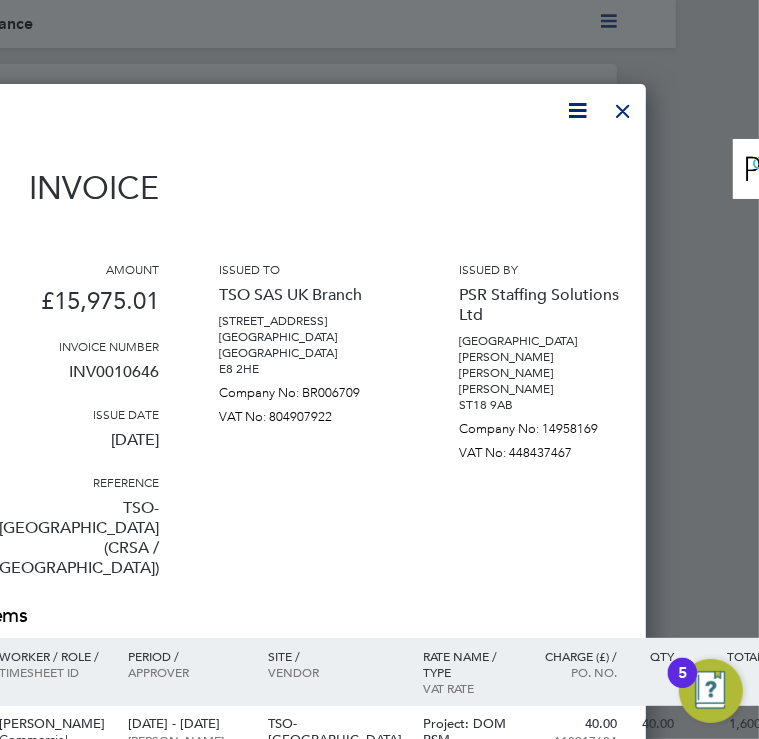 click at bounding box center [623, 106] 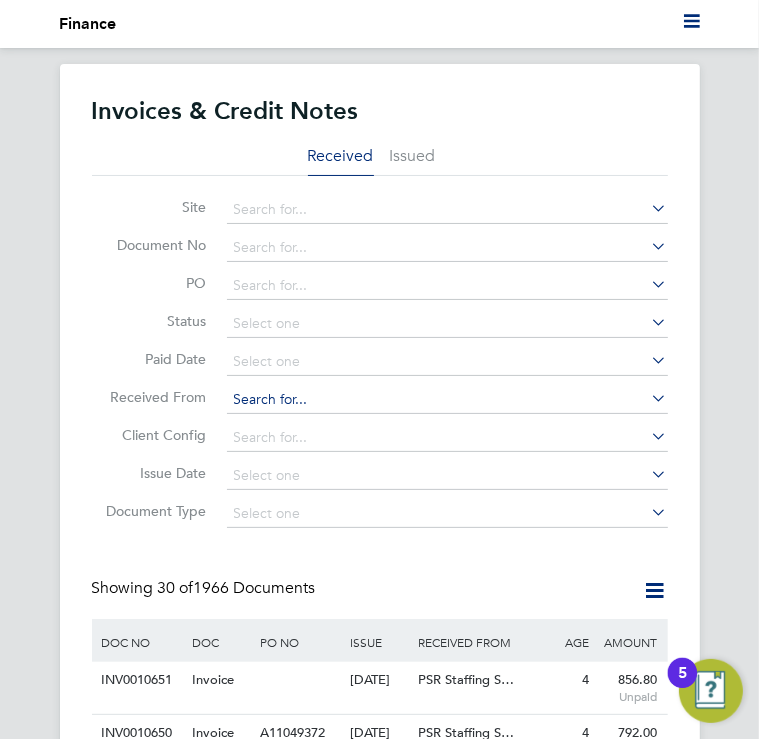 scroll, scrollTop: 0, scrollLeft: 0, axis: both 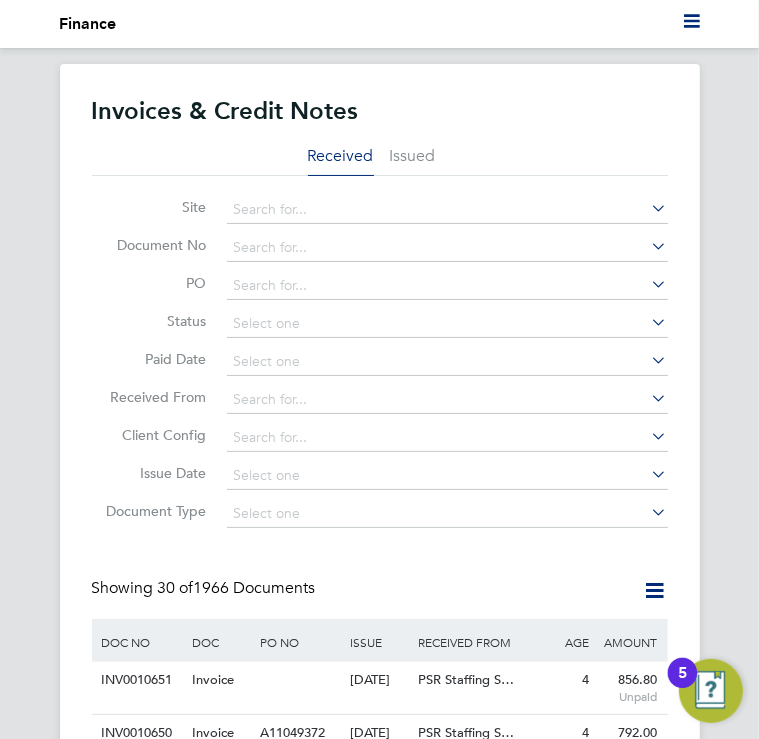 click on "Showing   30 of  1966 Documents" 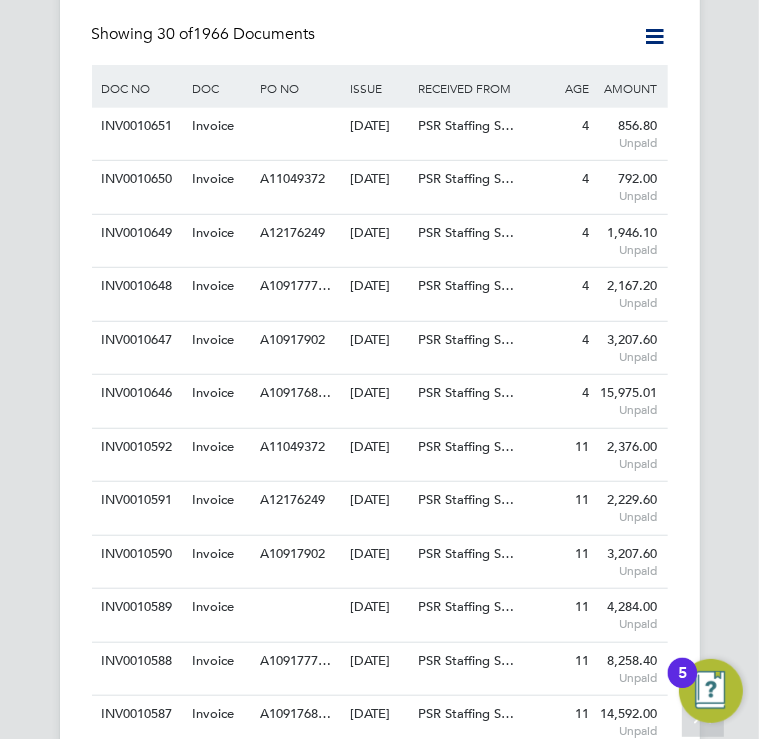 scroll, scrollTop: 560, scrollLeft: 0, axis: vertical 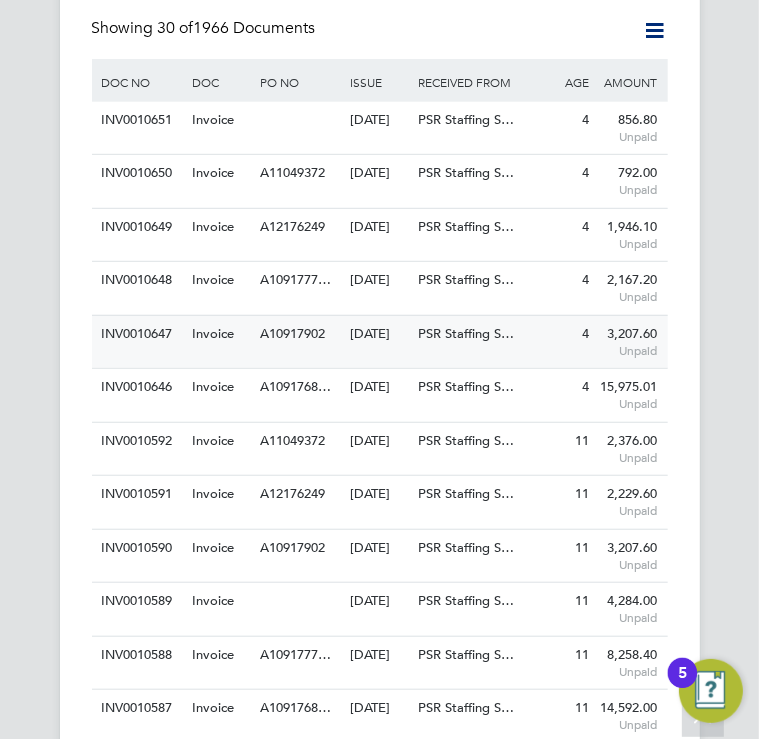 click on "INV0010647   Invoice A10917902   10 Jul 2025 TSO SAS UK Branch PSR Staffing S… 4 3,207.60  Unpaid" 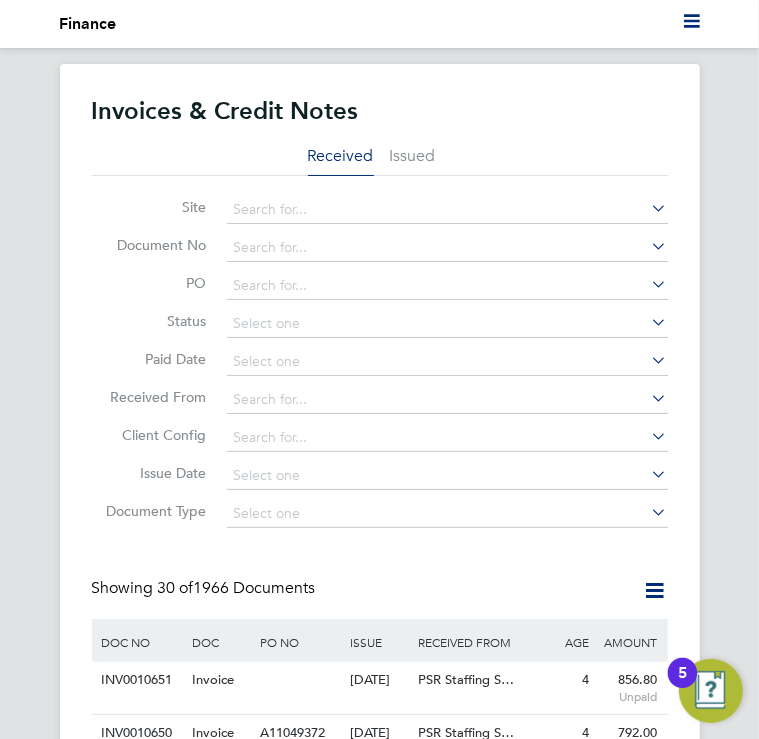 click on "Invoices & Credit Notes Received Issued Site   Document No   PO   Status   Paid Date   Issued To   Received From   Client Config   Issue Date   Document Type   Showing   30 of  1966 Documents DOC NO DOC TYPE PO NO ISSUE DATE ISSUED TO RECEIVED FROM AGE (DAYS) AMOUNT (£) INV0010651   Invoice     [DATE] TSO SAS UK Branch PSR Staffing S… 4 856.80  Unpaid INV0010650   Invoice A11049372   [DATE] TSO SAS UK Branch PSR Staffing S… 4 792.00  Unpaid INV0010649   Invoice A12176249   [DATE] TSO SAS UK Branch PSR Staffing S… 4 1,946.10  Unpaid INV0010648   Invoice A1091777…   [DATE] TSO SAS UK Branch PSR Staffing S… 4 2,167.20  Unpaid INV0010647   Invoice A10917902   [DATE] TSO SAS UK Branch PSR Staffing S… 4 3,207.60  Unpaid INV0010646   Invoice A1091768…   [DATE] TSO SAS UK Branch PSR Staffing S… 4 15,975.01  Unpaid INV0010592   Invoice A11049372   [DATE] TSO SAS UK Branch PSR Staffing S… 11 2,376.00  Unpaid INV0010591   Invoice A12176249   [DATE] 11 2,229.60" 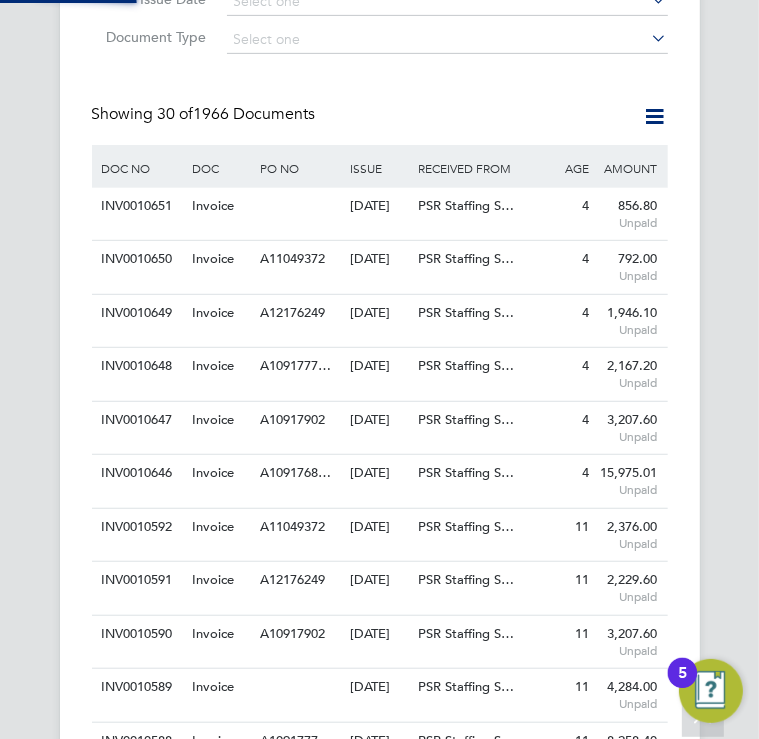 scroll, scrollTop: 480, scrollLeft: 0, axis: vertical 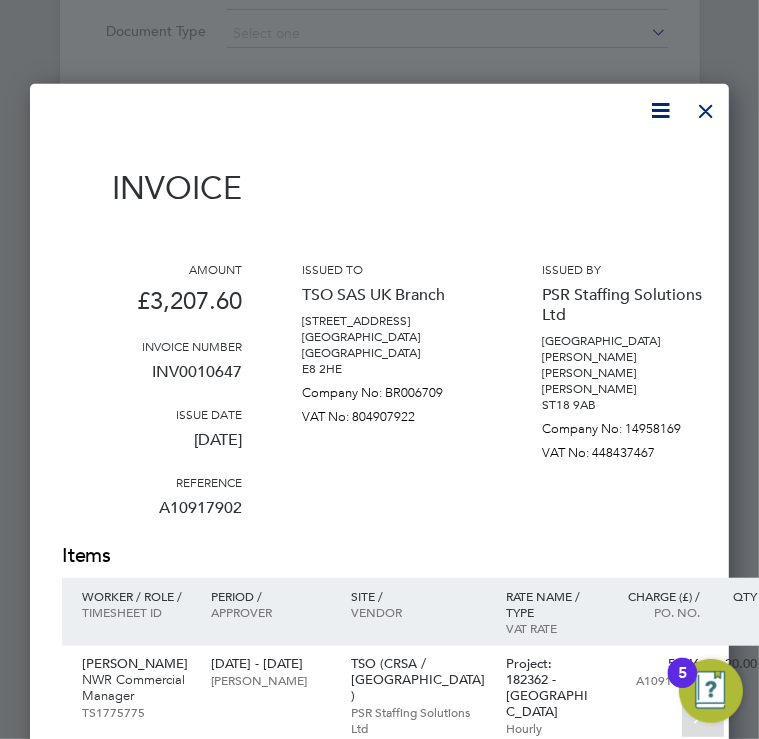 click on "Issued to
TSO SAS UK Branch
[STREET_ADDRESS]
Company No: BR006709
VAT No: 804907922" at bounding box center [392, 401] 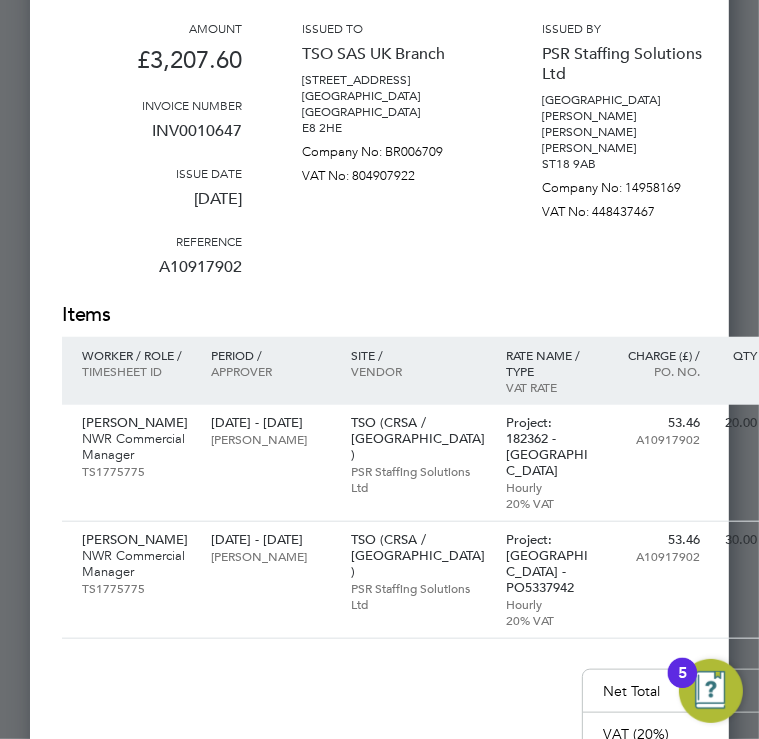 scroll, scrollTop: 800, scrollLeft: 0, axis: vertical 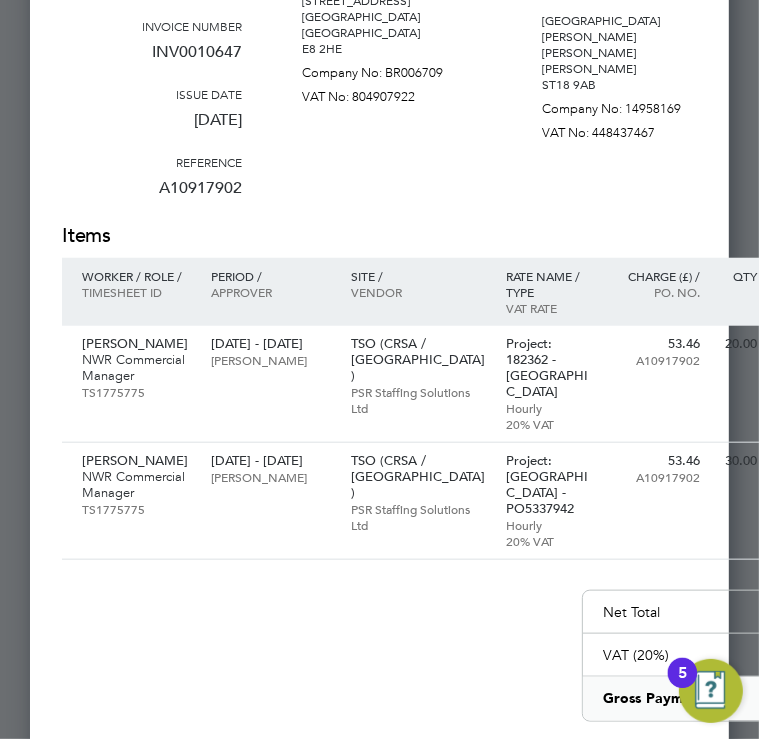 click on "Issued to
TSO SAS UK Branch
[STREET_ADDRESS]
Company No: BR006709
VAT No: 804907922" at bounding box center [392, 81] 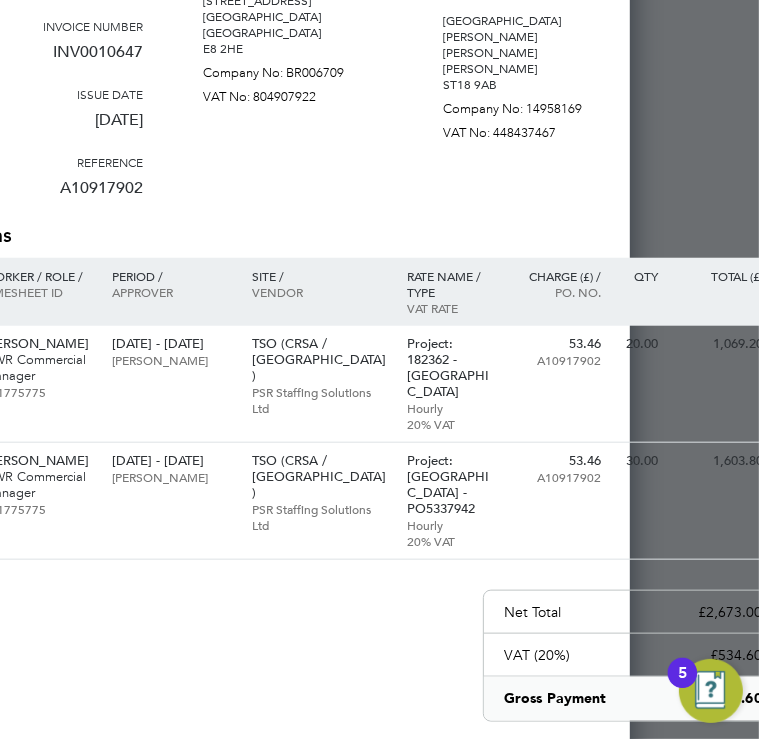 scroll, scrollTop: 800, scrollLeft: 123, axis: both 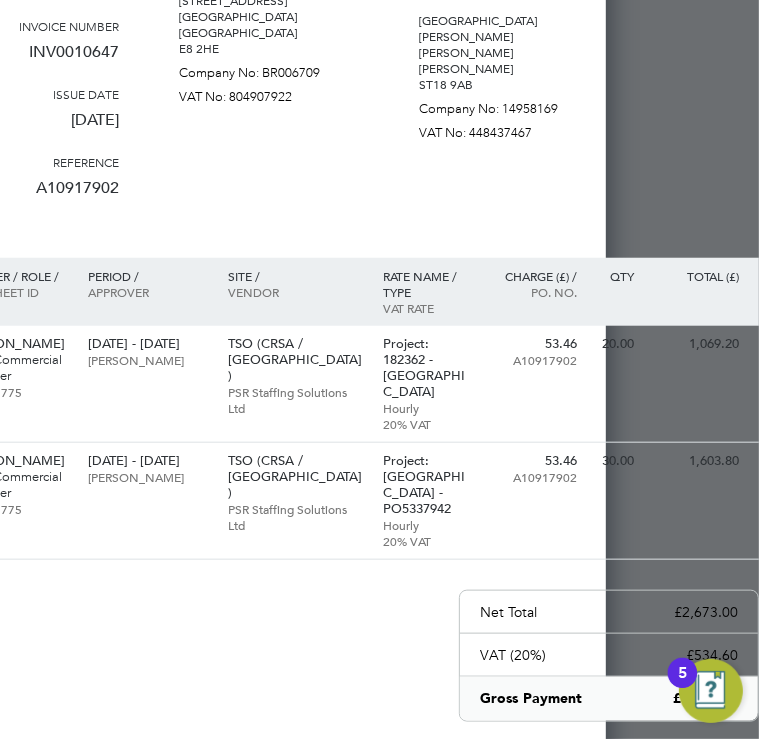 click on "Issued by
PSR Staffing Solutions Ltd
[GEOGRAPHIC_DATA] [PERSON_NAME][STREET_ADDRESS][PERSON_NAME]
Company No: 14958169
VAT No: 448437467" at bounding box center [509, 81] 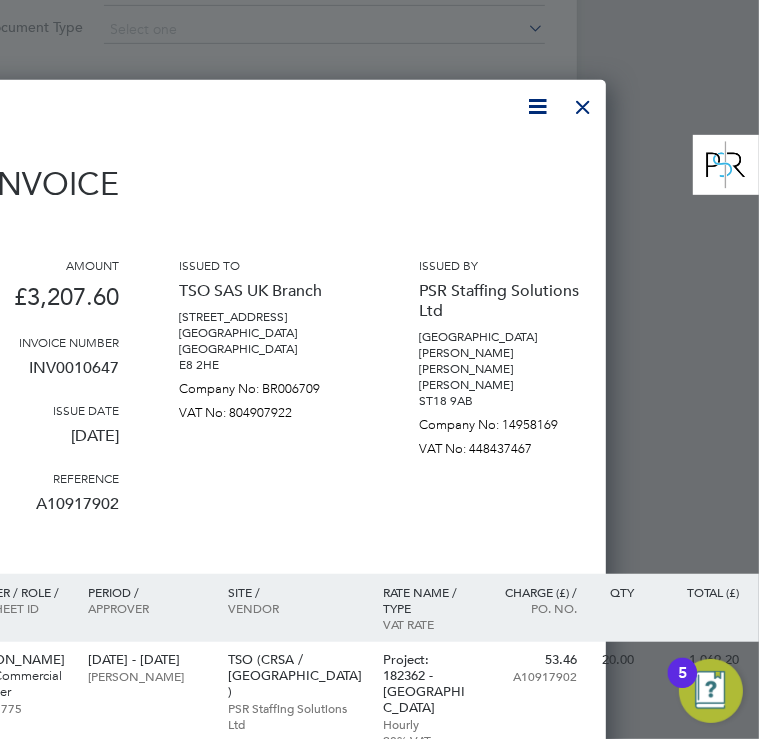 scroll, scrollTop: 480, scrollLeft: 123, axis: both 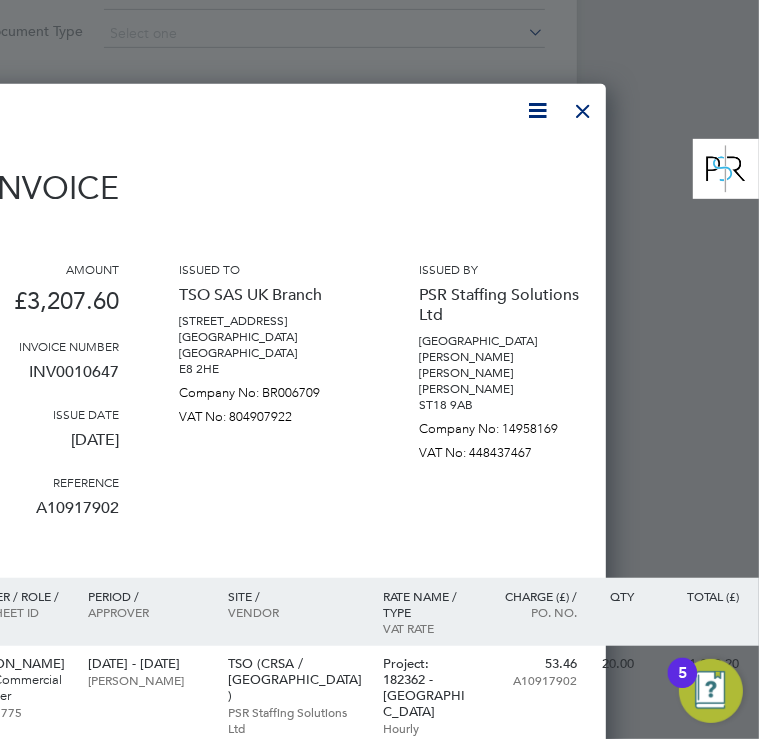 click at bounding box center (583, 106) 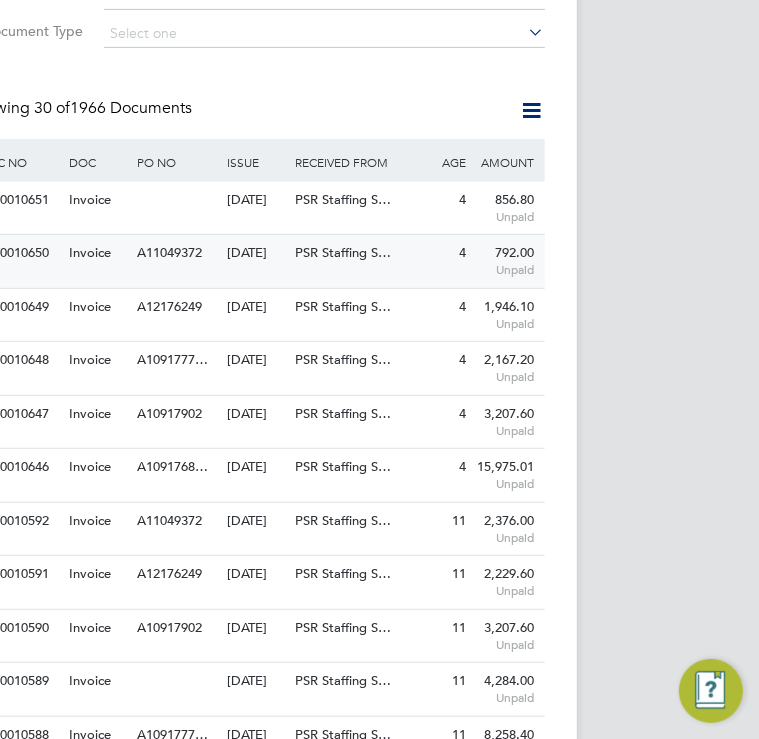 scroll, scrollTop: 480, scrollLeft: 0, axis: vertical 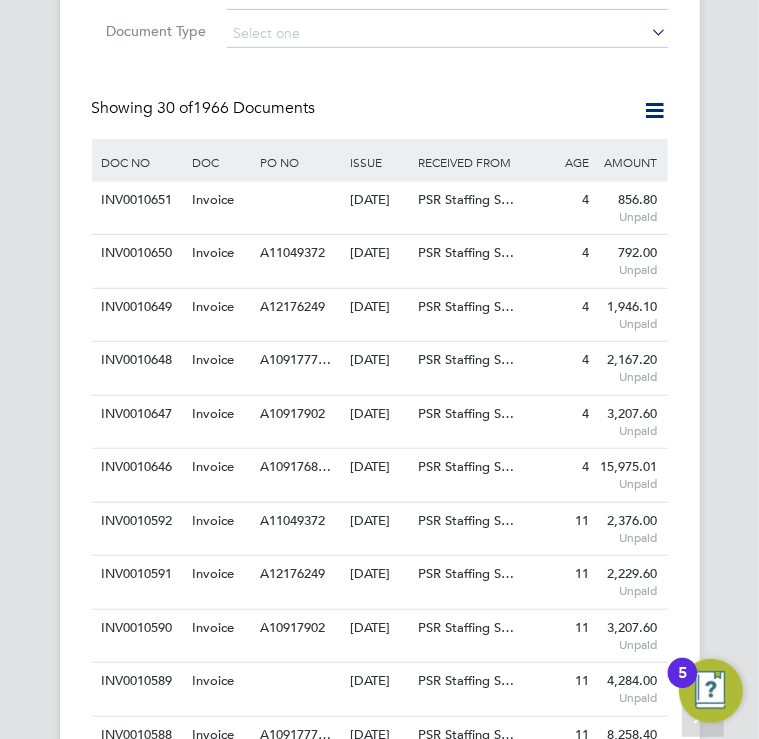 click on "Showing   30 of  1966 Documents" 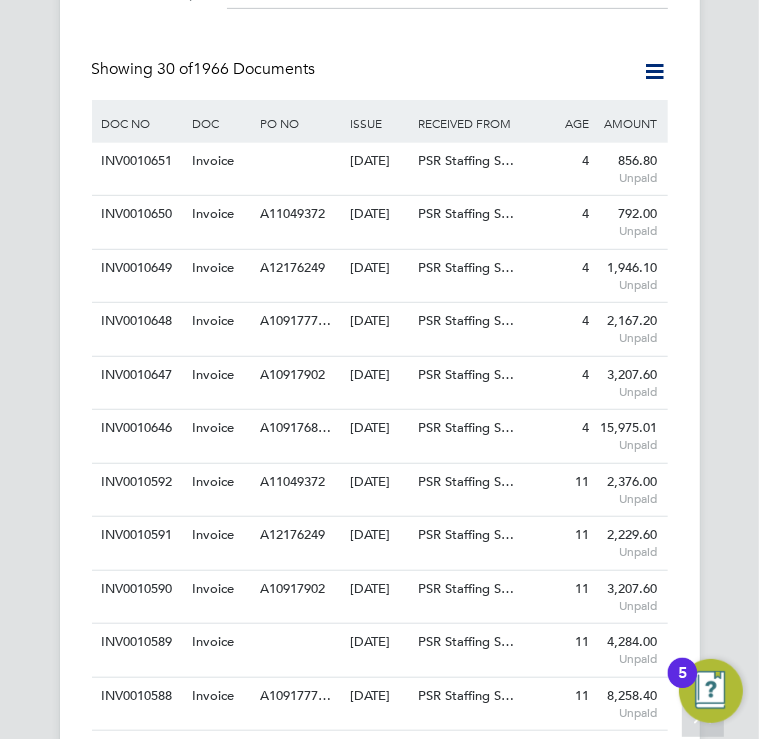 scroll, scrollTop: 520, scrollLeft: 0, axis: vertical 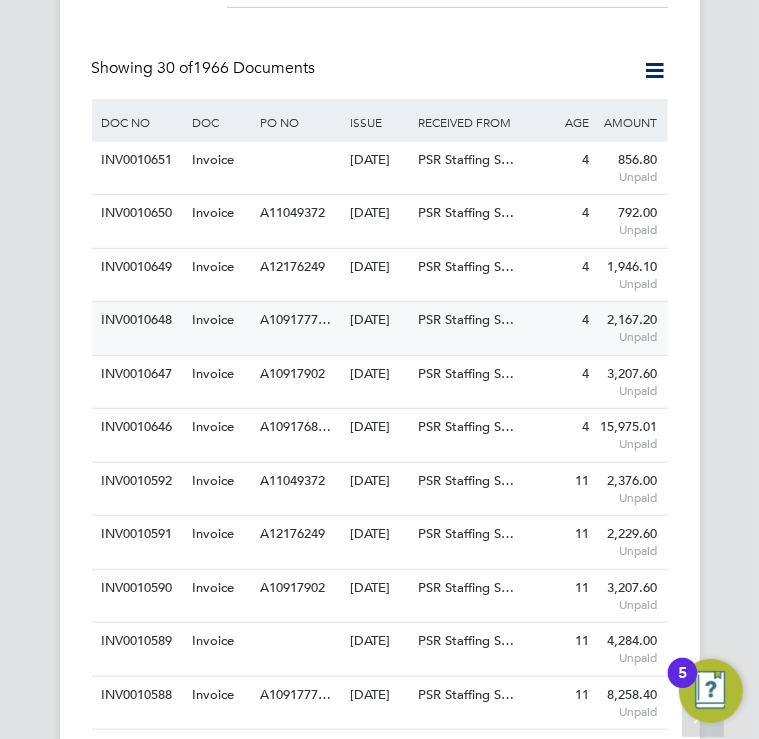 click on "[DATE]" 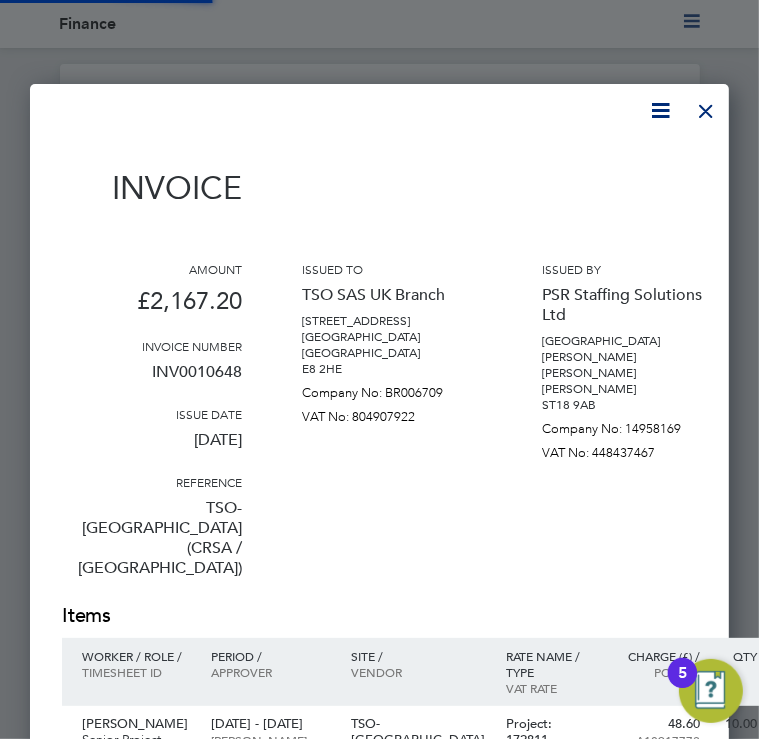 scroll, scrollTop: 10, scrollLeft: 10, axis: both 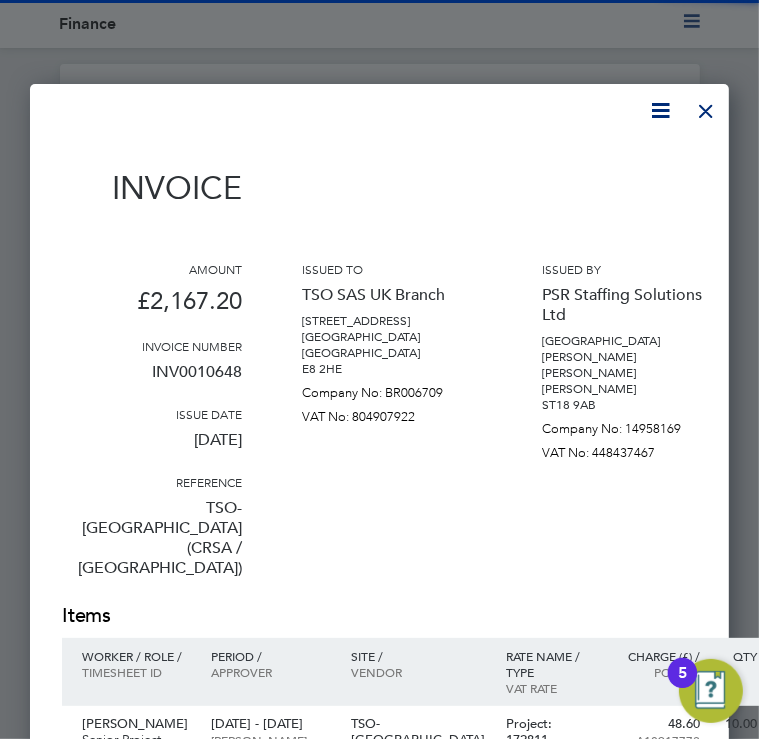 click on "Issued to
TSO SAS UK Branch
[STREET_ADDRESS]
Company No: BR006709
VAT No: 804907922" at bounding box center (392, 431) 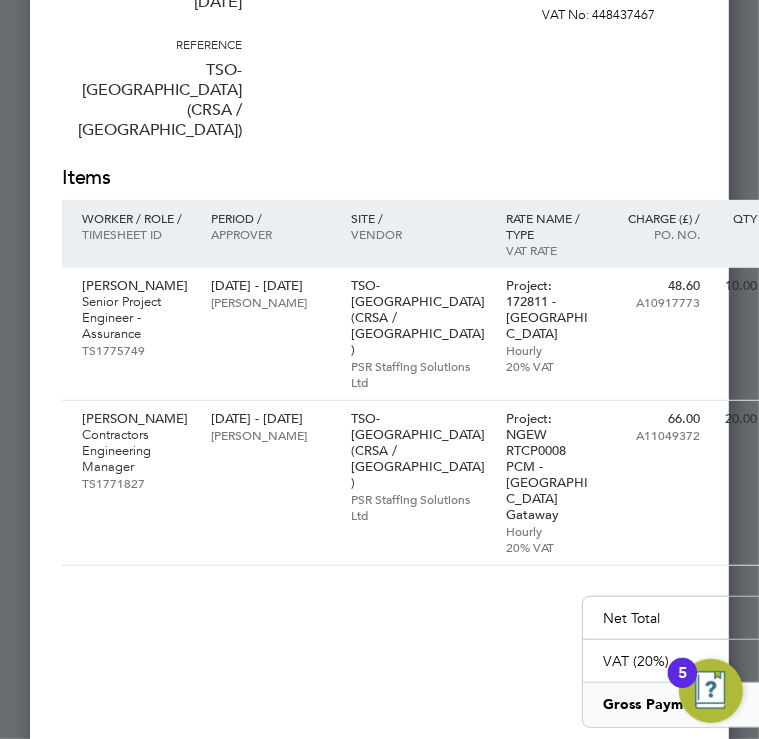 scroll, scrollTop: 480, scrollLeft: 0, axis: vertical 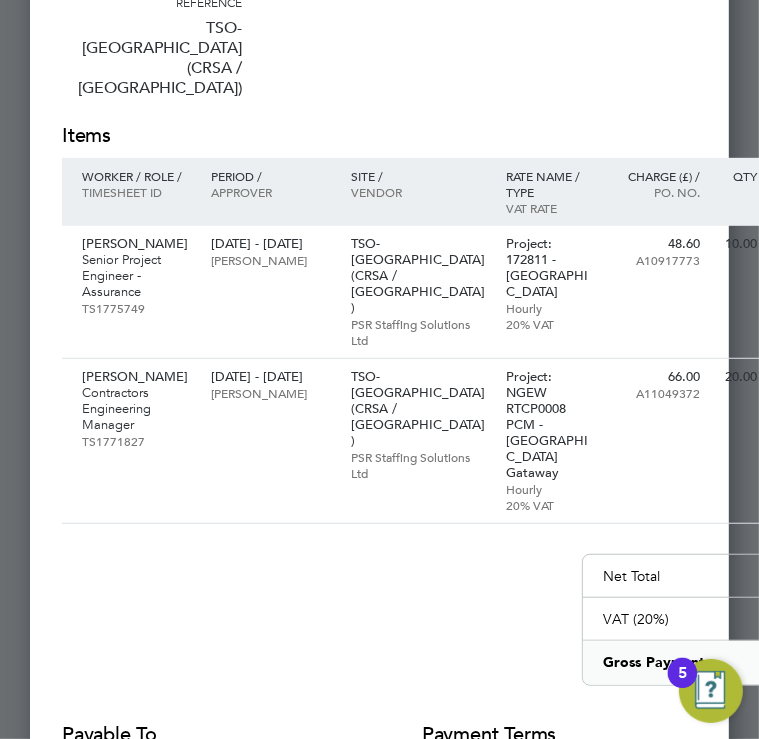 click on "Invoice
Amount
£2,167.20
Invoice number
INV0010648
Issue date
10 Jul 2025
Reference
TSO-UK (CRSA / Northampton Gateway)
Issued to
TSO SAS UK Branch
31 Independent Place
London
London
E8 2HE
Company No: BR006709
VAT No: 804907922
Issued by
PSR Staffing Solutions Ltd
Prospect House Stafford Road
Dunston
Stafford
ST18 9AB
Company No: 14958169
VAT No: 448437467
Items
Worker / Role / QTY" at bounding box center (472, 245) 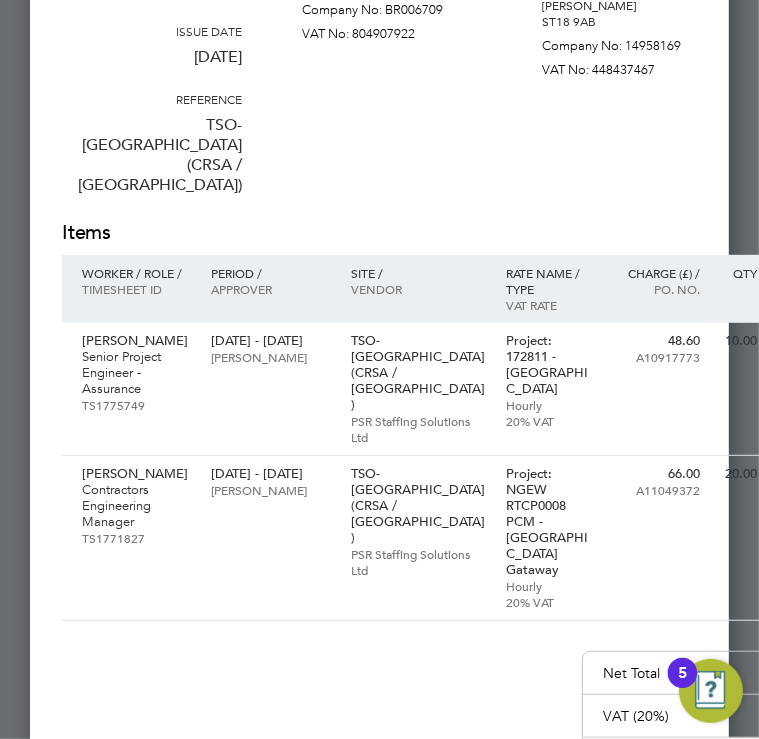 scroll, scrollTop: 320, scrollLeft: 0, axis: vertical 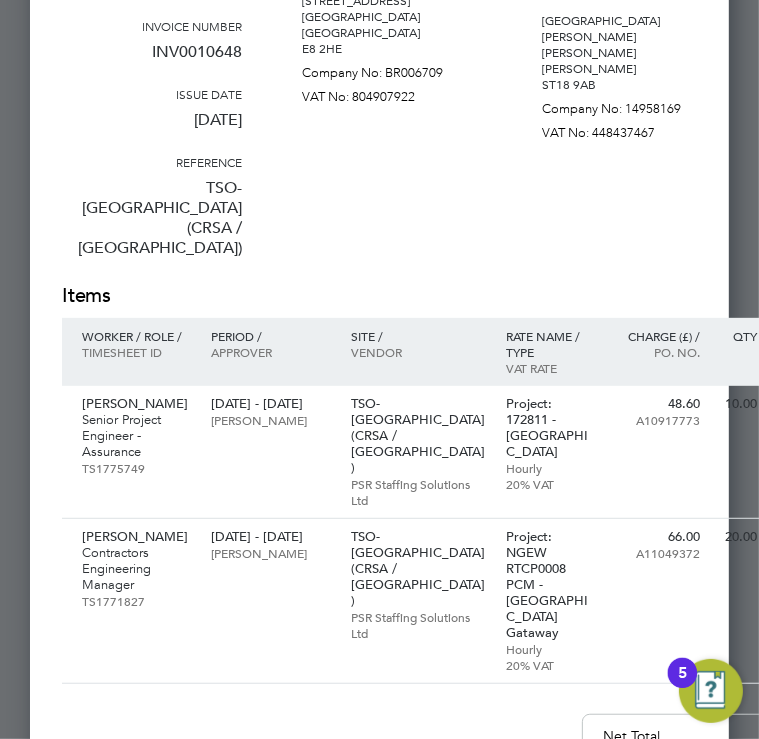 click on "Amount
£2,167.20
Invoice number
INV0010648
Issue date
10 Jul 2025
Reference
TSO-UK (CRSA / Northampton Gateway)
Issued to
TSO SAS UK Branch
31 Independent Place
London
London
E8 2HE
Company No: BR006709
VAT No: 804907922
Issued by
PSR Staffing Solutions Ltd
Prospect House Stafford Road
Dunston
Stafford
ST18 9AB
Company No: 14958169
VAT No: 448437467" at bounding box center [472, 111] 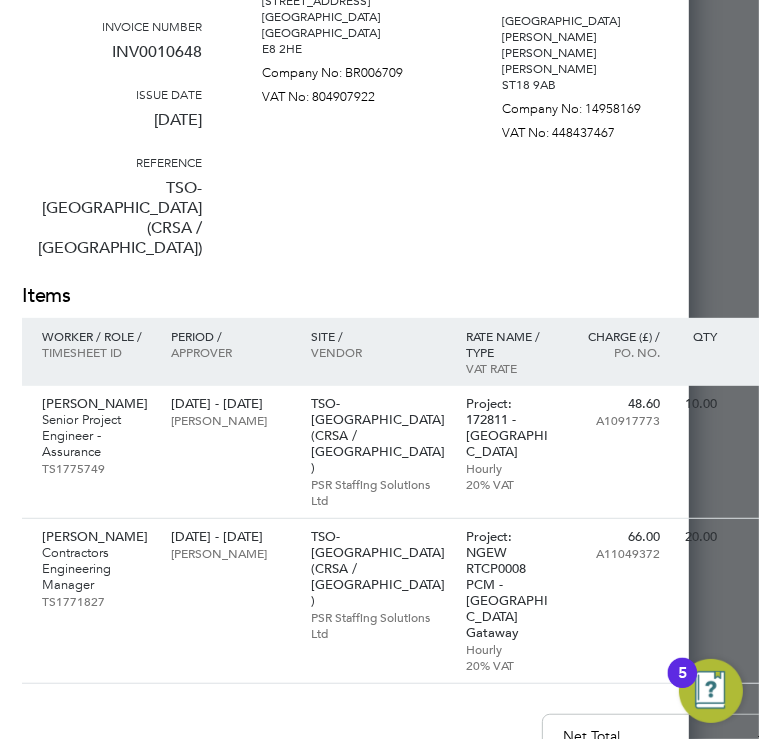scroll, scrollTop: 320, scrollLeft: 123, axis: both 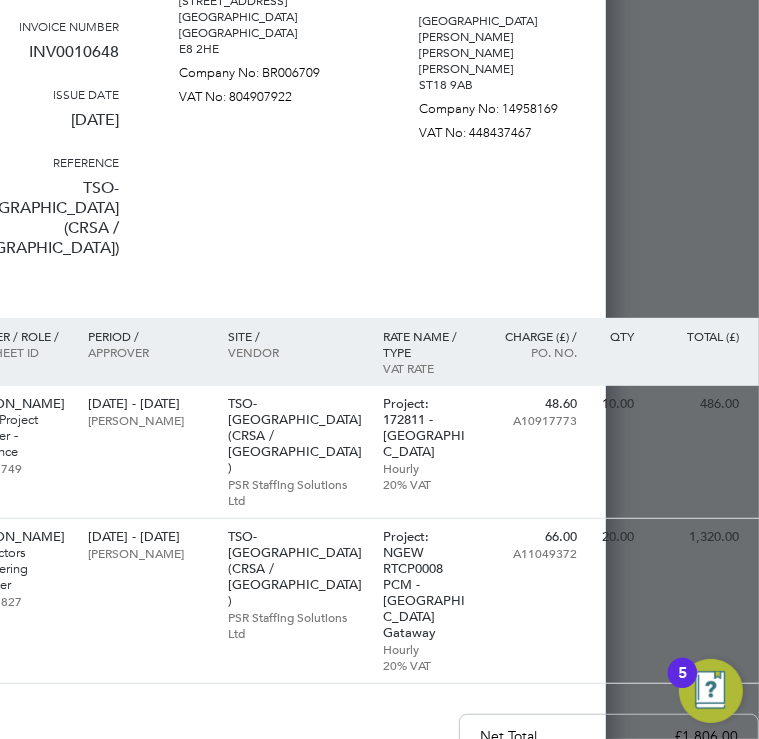 click on "Issued to
TSO SAS UK Branch
[STREET_ADDRESS]
Company No: BR006709
VAT No: 804907922" at bounding box center (269, 111) 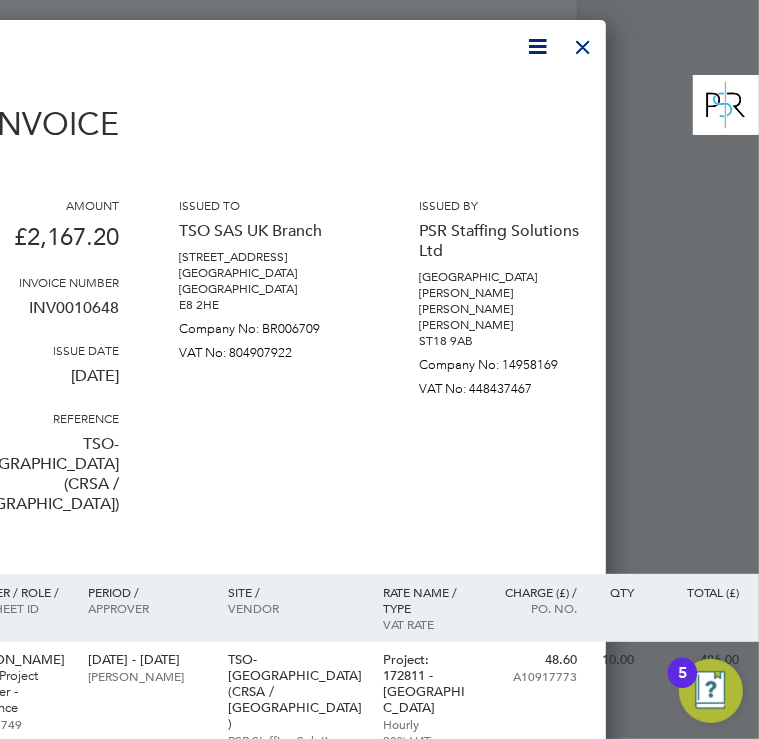 scroll, scrollTop: 40, scrollLeft: 123, axis: both 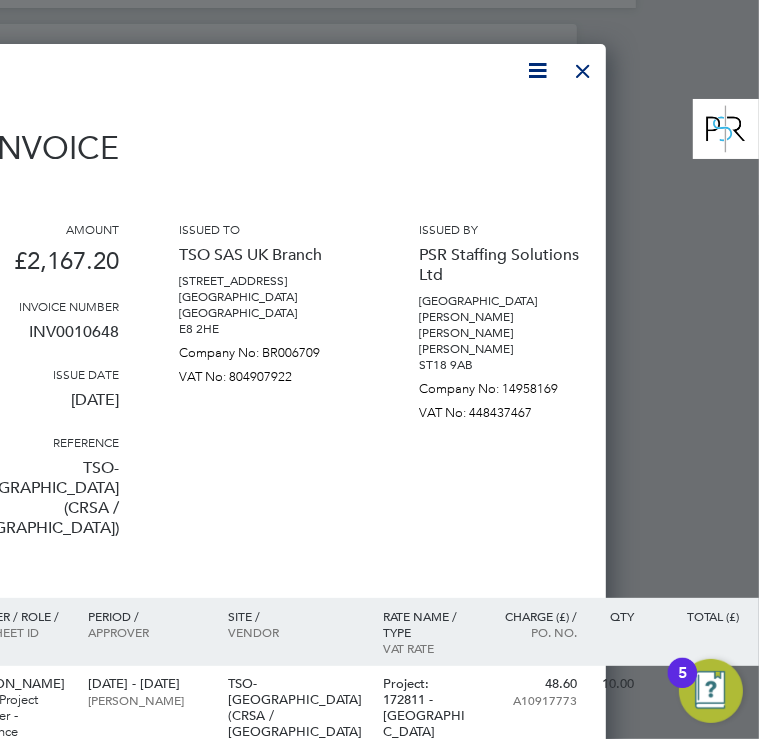 click at bounding box center (583, 66) 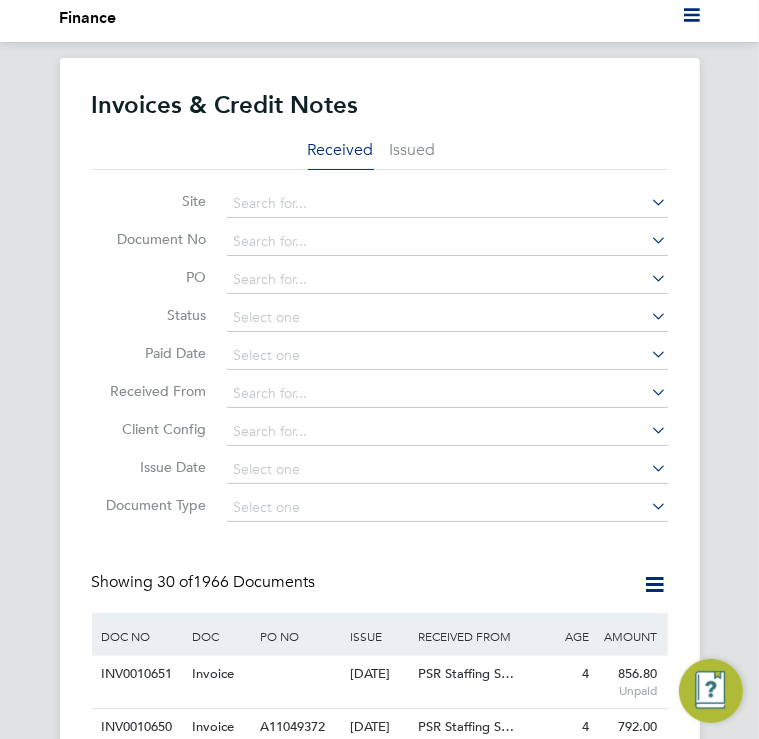 scroll, scrollTop: 0, scrollLeft: 0, axis: both 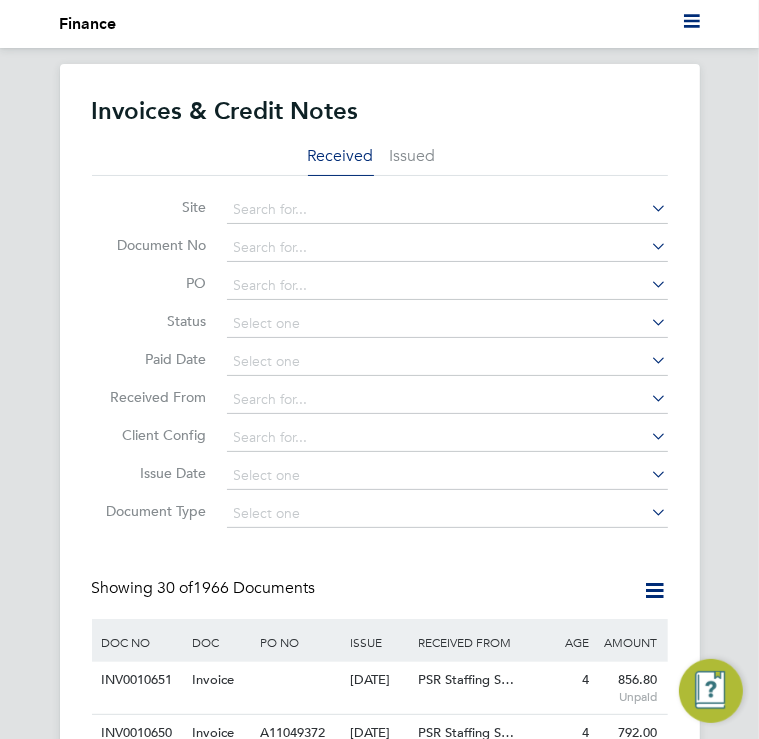 click on "Invoices & Credit Notes Received Issued Site   Document No   PO   Status   Paid Date   Issued To   Received From   Client Config   Issue Date   Document Type   Showing   30 of  1966 Documents DOC NO DOC TYPE PO NO ISSUE DATE ISSUED TO RECEIVED FROM AGE (DAYS) AMOUNT (£) INV0010651   Invoice     [DATE] TSO SAS UK Branch PSR Staffing S… 4 856.80  Unpaid INV0010650   Invoice A11049372   [DATE] TSO SAS UK Branch PSR Staffing S… 4 792.00  Unpaid INV0010649   Invoice A12176249   [DATE] TSO SAS UK Branch PSR Staffing S… 4 1,946.10  Unpaid INV0010648   Invoice A1091777…   [DATE] TSO SAS UK Branch PSR Staffing S… 4 2,167.20  Unpaid INV0010647   Invoice A10917902   [DATE] TSO SAS UK Branch PSR Staffing S… 4 3,207.60  Unpaid INV0010646   Invoice A1091768…   [DATE] TSO SAS UK Branch PSR Staffing S… 4 15,975.01  Unpaid INV0010592   Invoice A11049372   [DATE] TSO SAS UK Branch PSR Staffing S… 11 2,376.00  Unpaid INV0010591   Invoice A12176249   [DATE] 11 2,229.60" 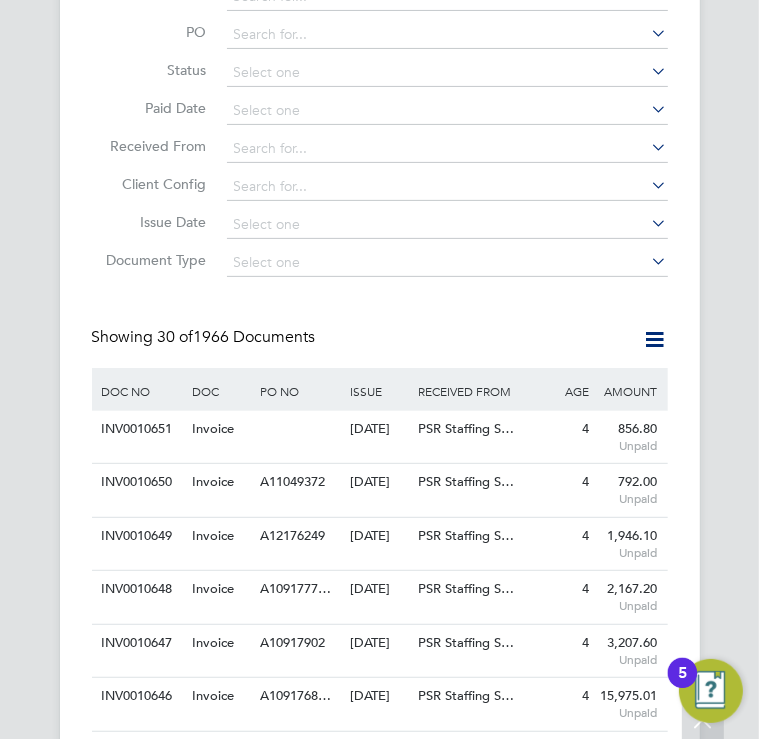 scroll, scrollTop: 400, scrollLeft: 0, axis: vertical 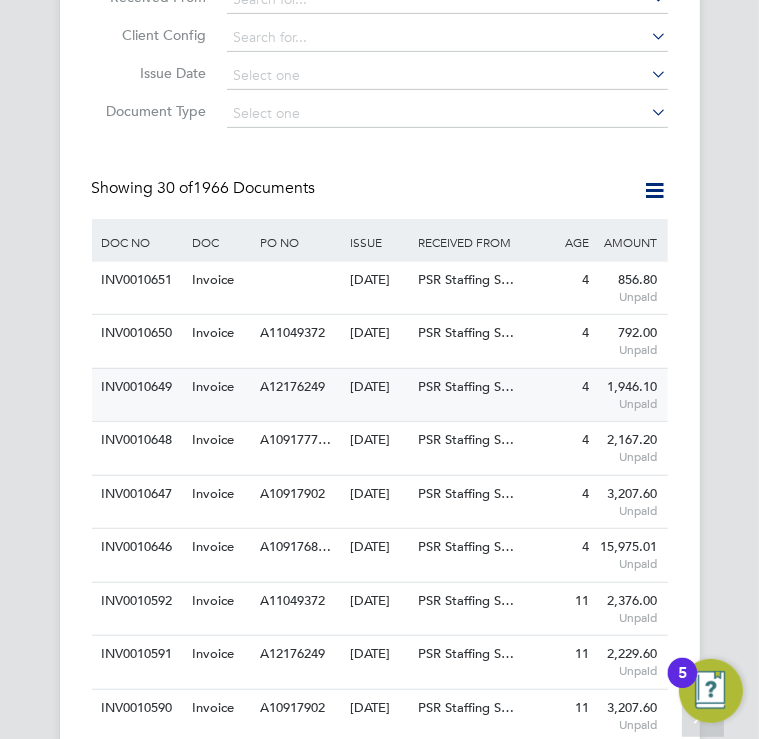 click on "Invoice" 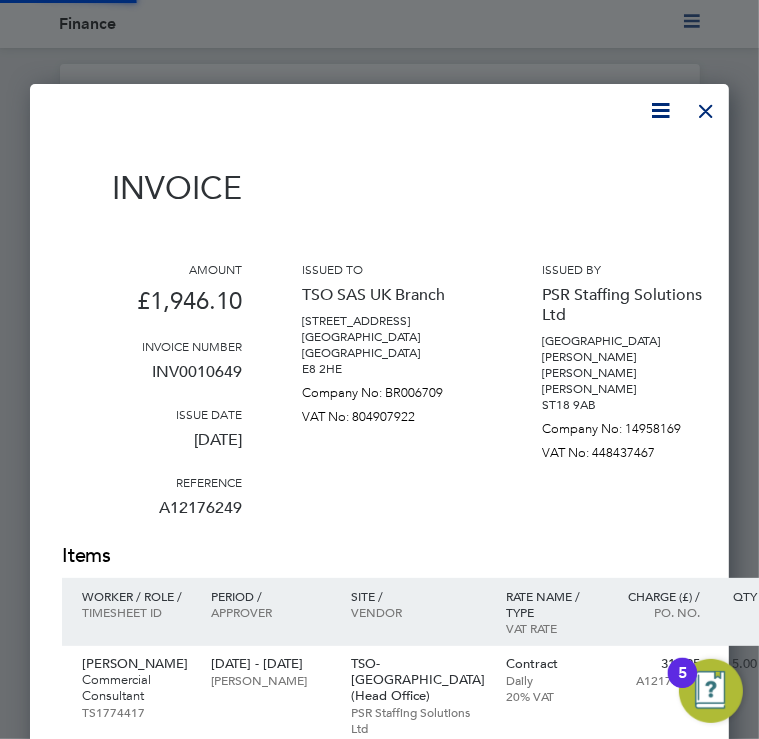scroll, scrollTop: 10, scrollLeft: 10, axis: both 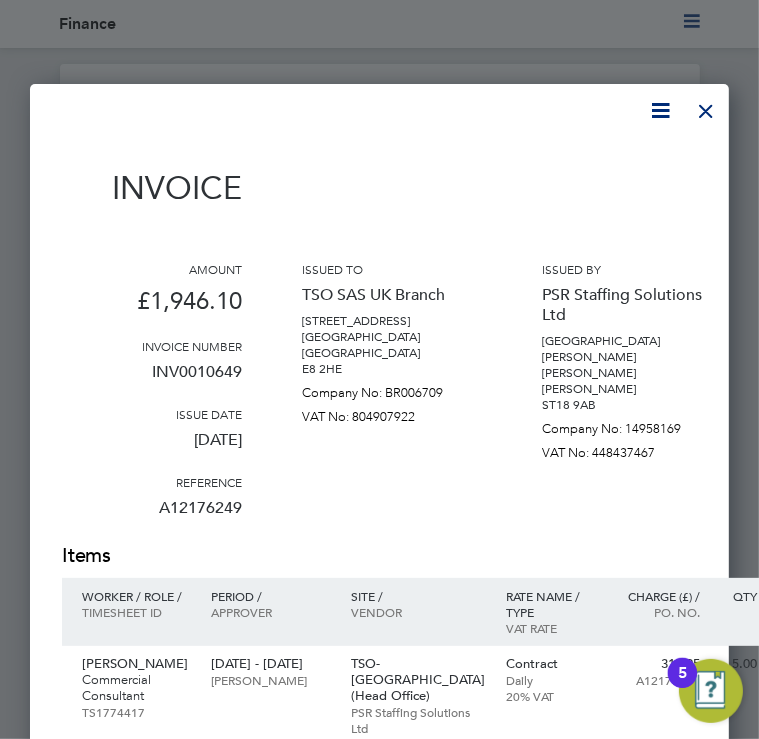 click on "Amount
£1,946.10
Invoice number
INV0010649
Issue date
10 Jul 2025
Reference
A12176249
Issued to
TSO SAS UK Branch
31 Independent Place
London
London
E8 2HE
Company No: BR006709
VAT No: 804907922
Issued by
PSR Staffing Solutions Ltd
Prospect House Stafford Road
Dunston
Stafford
ST18 9AB
Company No: 14958169
VAT No: 448437467" at bounding box center [472, 401] 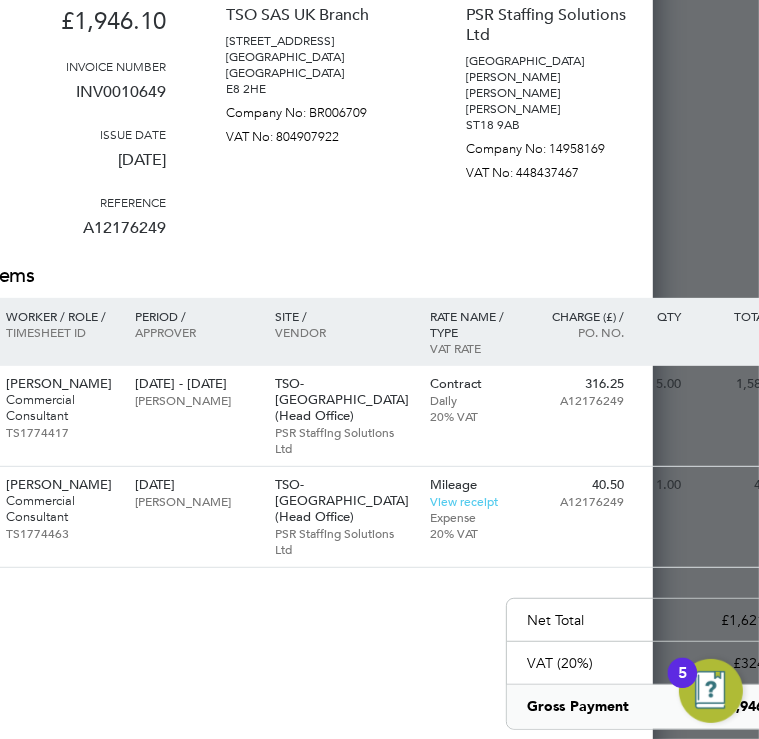 scroll, scrollTop: 280, scrollLeft: 80, axis: both 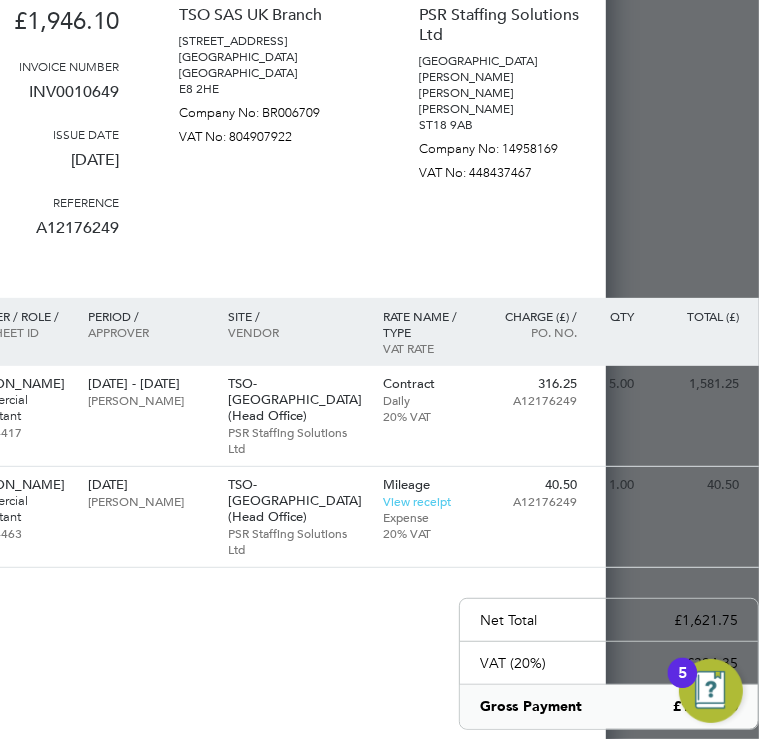 click on "[PERSON_NAME]" at bounding box center [509, 109] 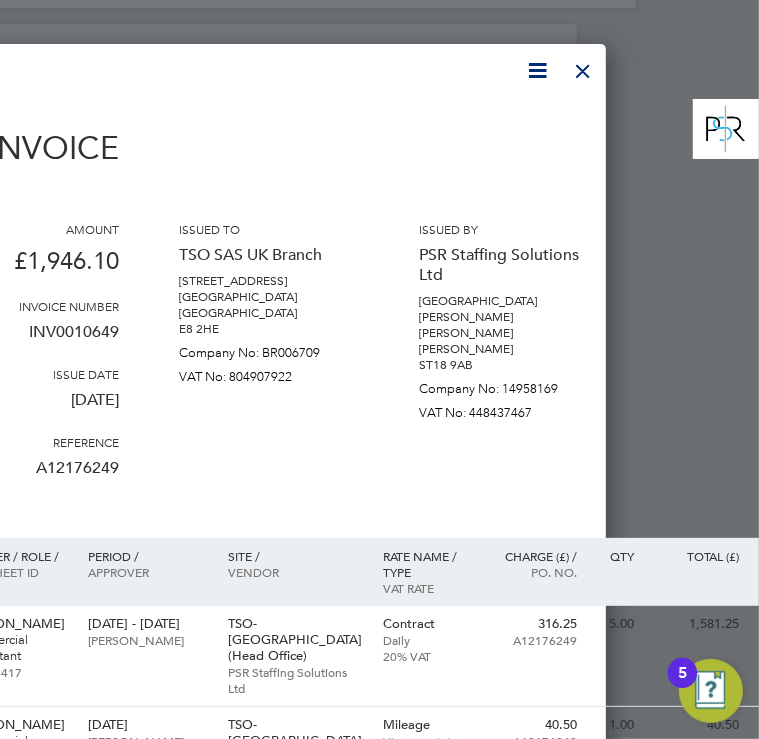 click at bounding box center (583, 66) 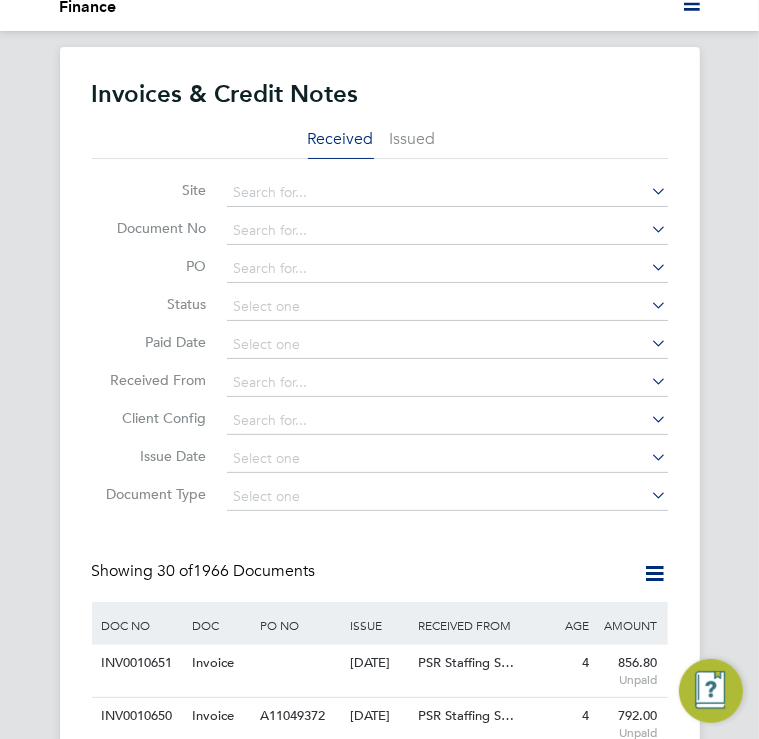 scroll, scrollTop: 0, scrollLeft: 0, axis: both 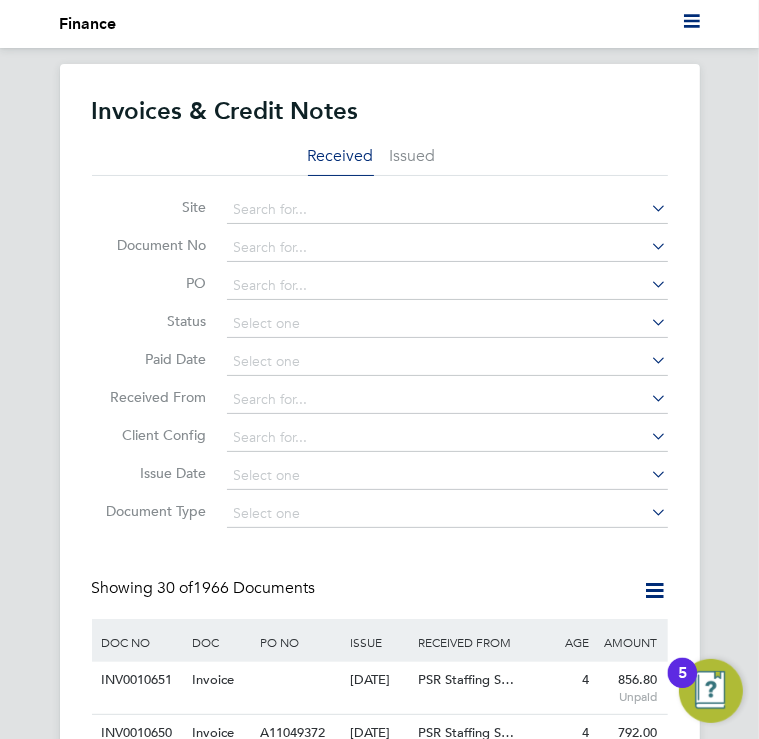 click on "30 of  1966 Documents" 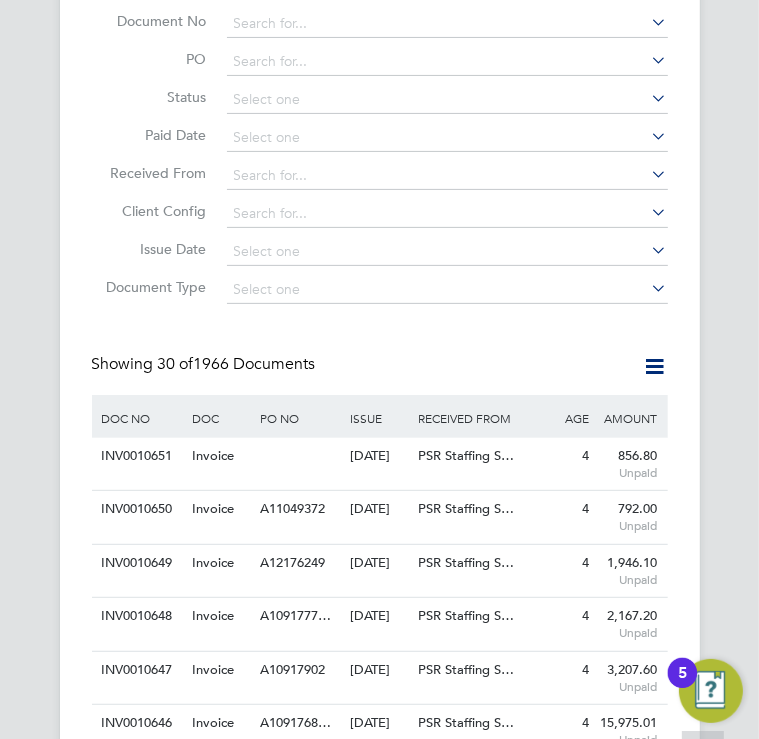 scroll, scrollTop: 240, scrollLeft: 0, axis: vertical 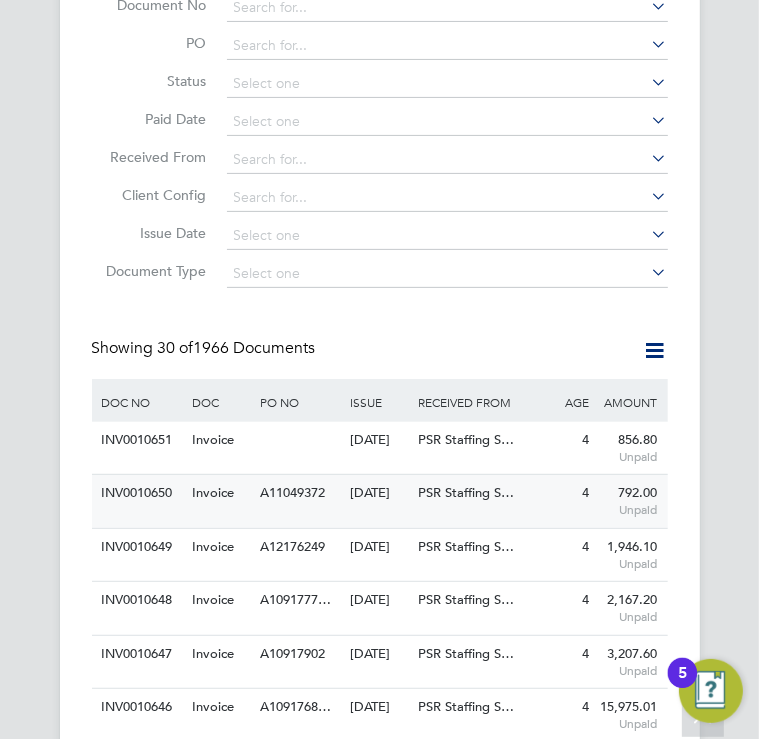 click on "Invoice" 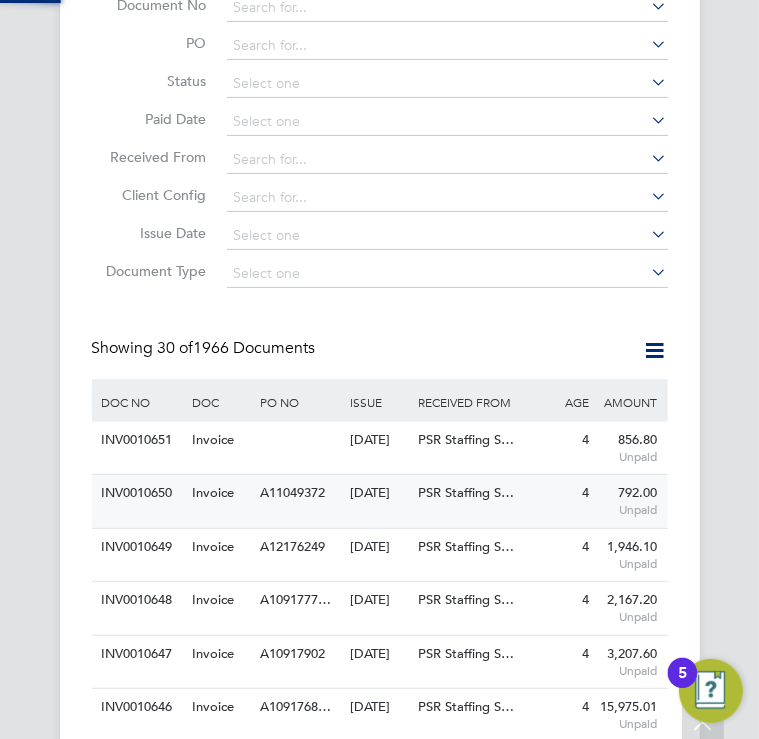 scroll, scrollTop: 0, scrollLeft: 0, axis: both 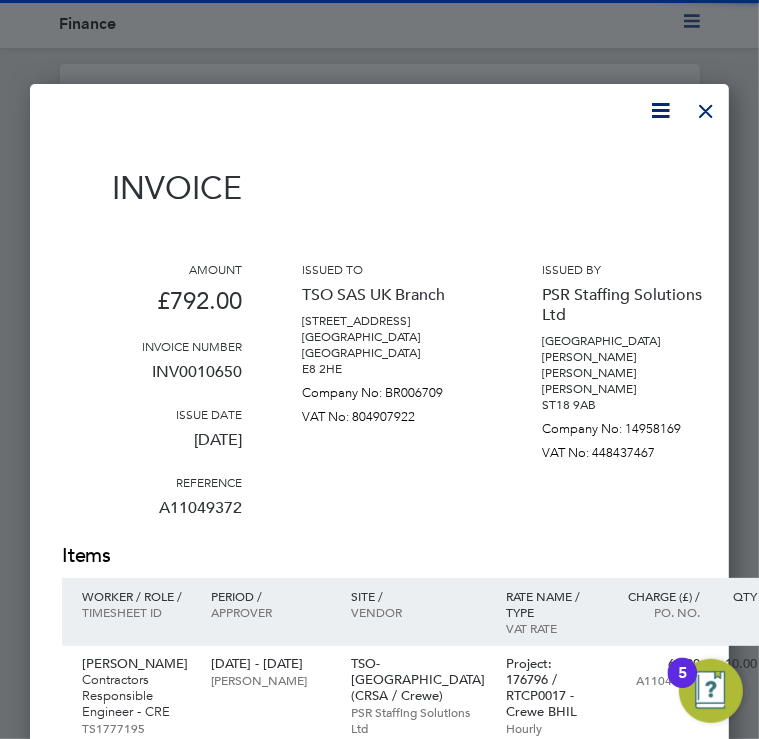 click on "Issued to
TSO SAS UK Branch
[STREET_ADDRESS]
Company No: BR006709
VAT No: 804907922" at bounding box center (392, 401) 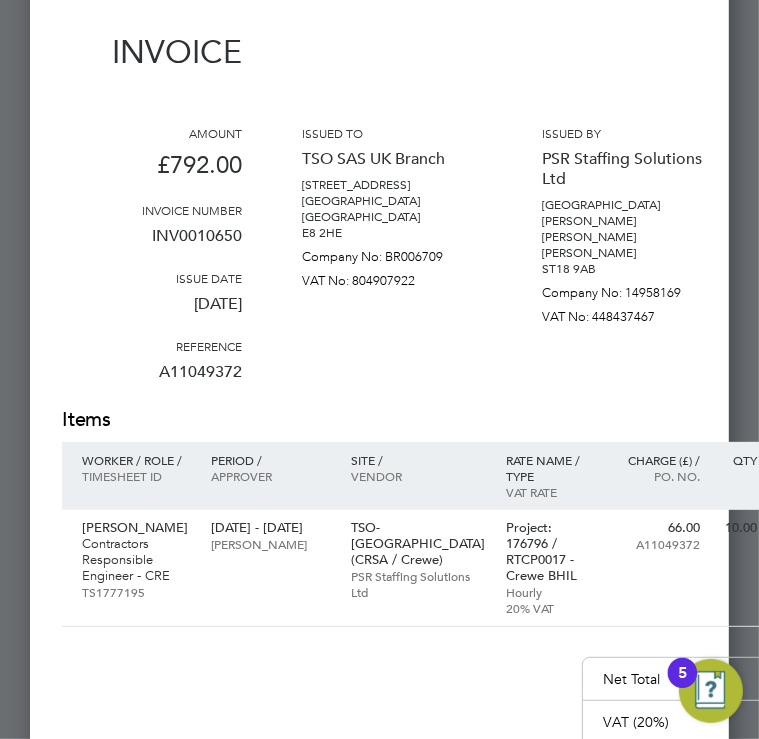 scroll, scrollTop: 160, scrollLeft: 0, axis: vertical 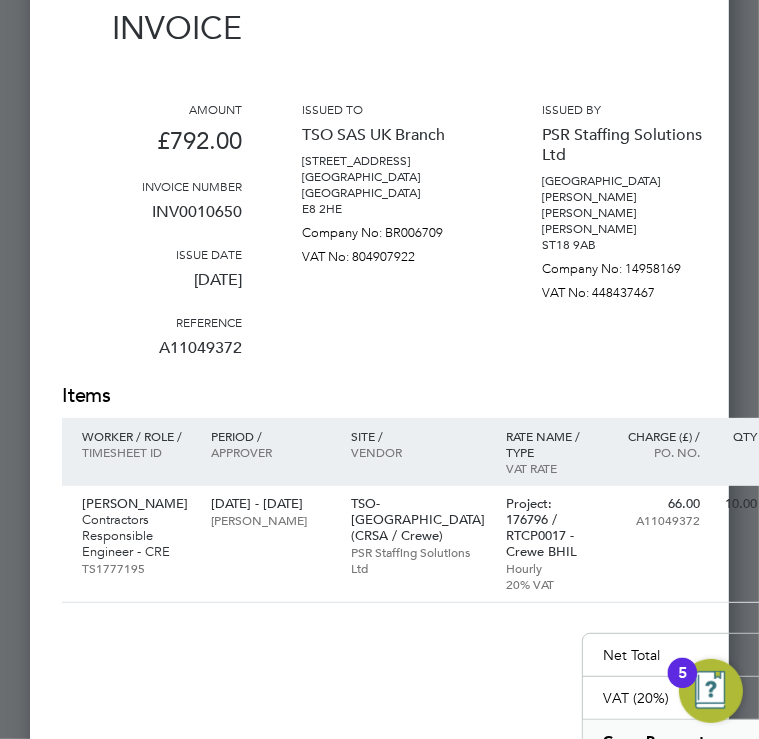 click on "Invoice
Amount
£792.00
Invoice number
INV0010650
Issue date
10 Jul 2025
Reference
A11049372
Issued to
TSO SAS UK Branch
31 Independent Place
London
London
E8 2HE
Company No: BR006709
VAT No: 804907922
Issued by
PSR Staffing Solutions Ltd
Prospect House Stafford Road
Dunston
Stafford
ST18 9AB
Company No: 14958169
VAT No: 448437467
Items
Worker / Role / Period /" at bounding box center [472, 444] 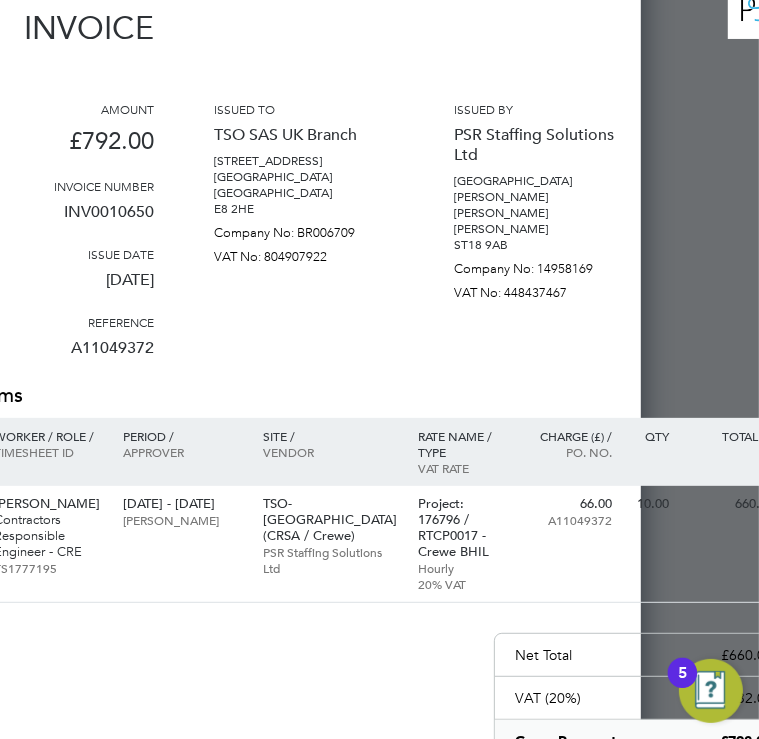 scroll, scrollTop: 160, scrollLeft: 123, axis: both 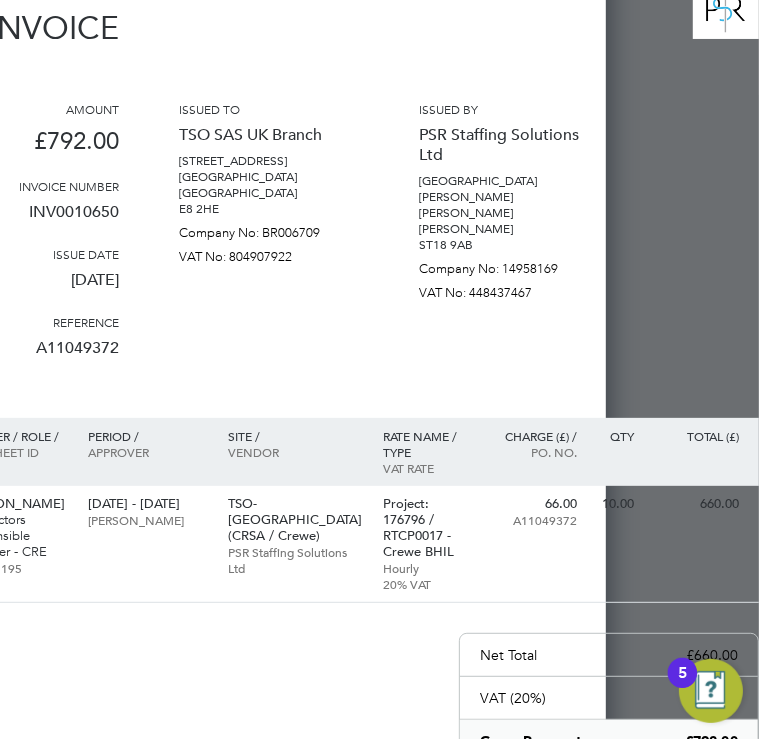 click on "Invoice" at bounding box center [349, 23] 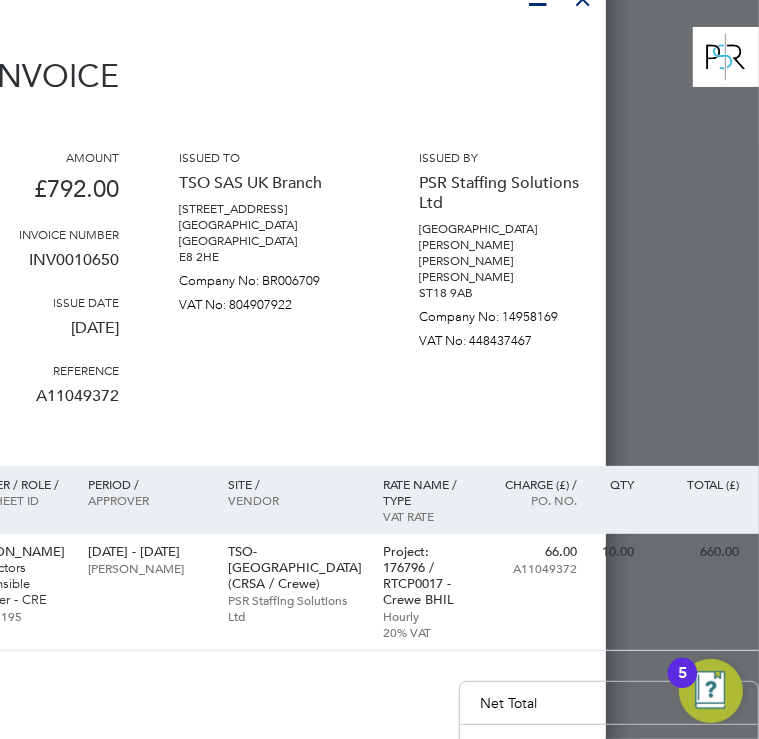 scroll, scrollTop: 80, scrollLeft: 123, axis: both 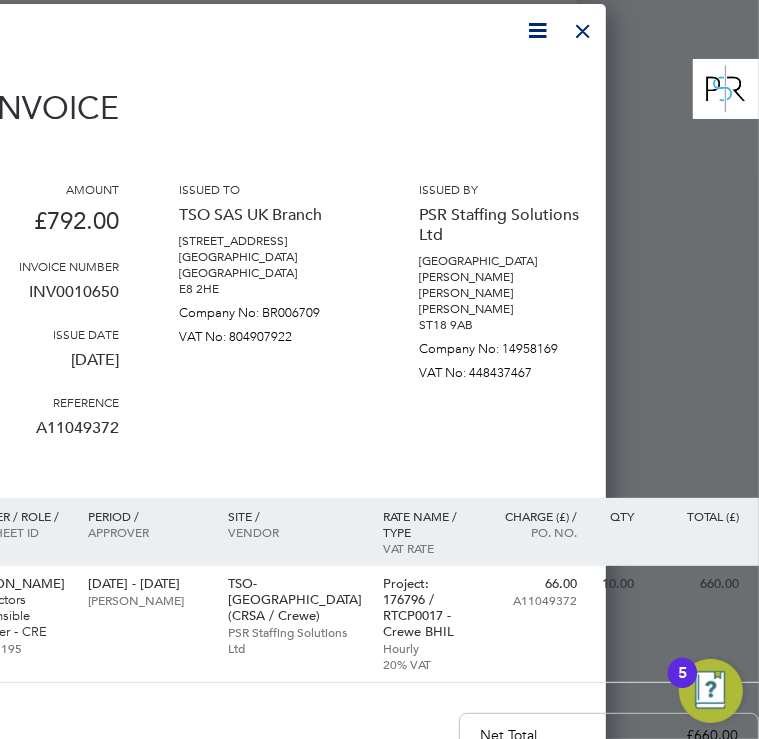 click at bounding box center (583, 26) 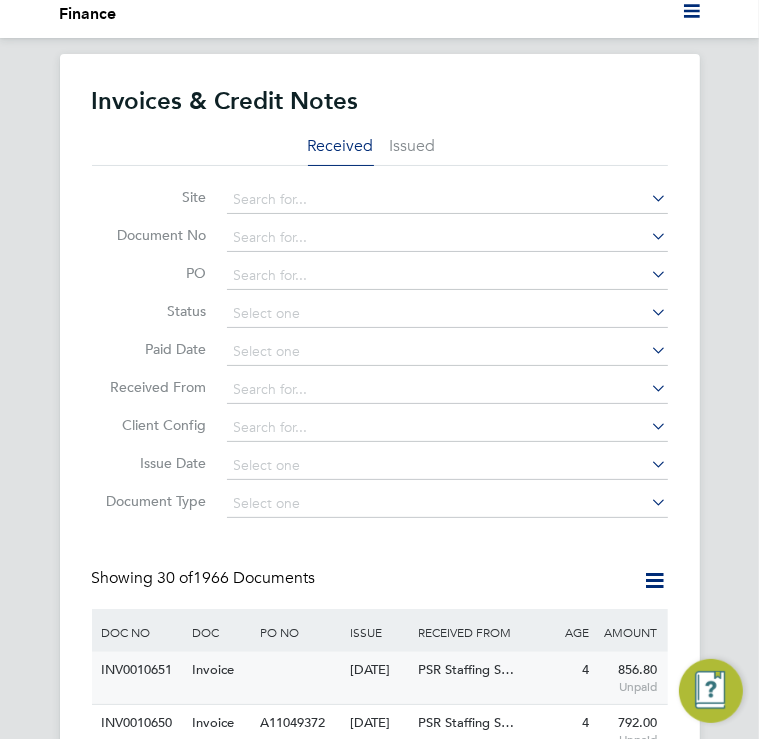 scroll, scrollTop: 0, scrollLeft: 0, axis: both 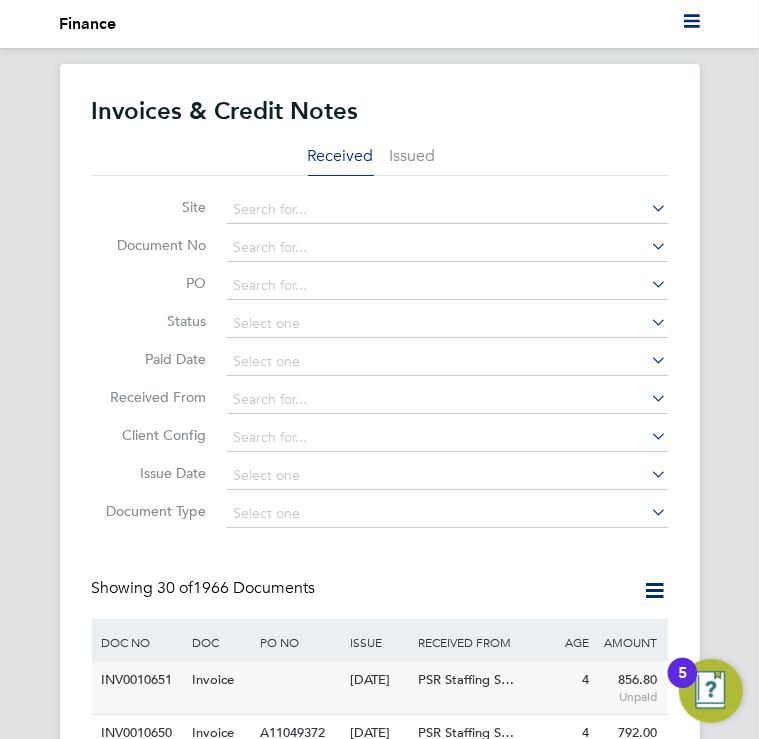 click 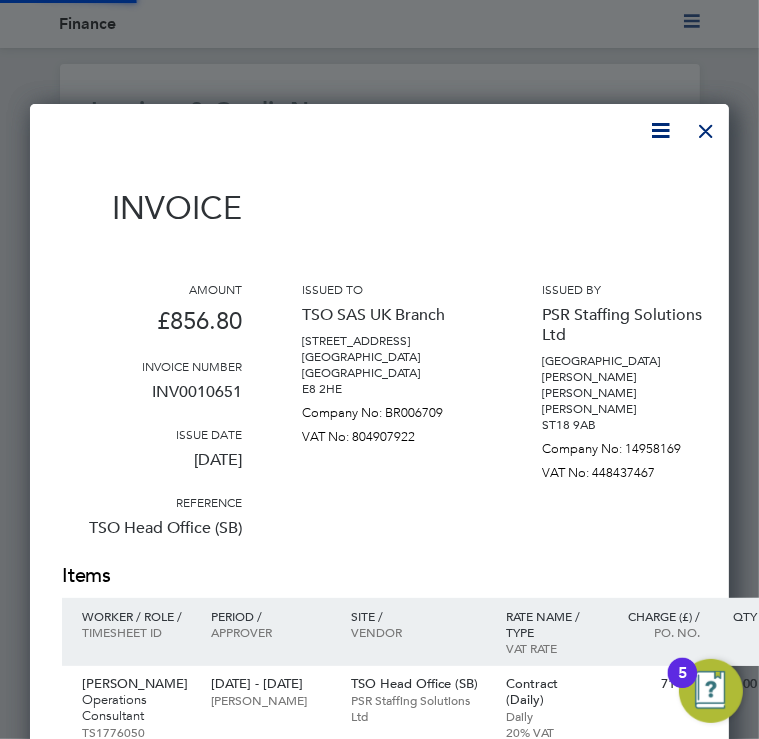 scroll, scrollTop: 9, scrollLeft: 10, axis: both 